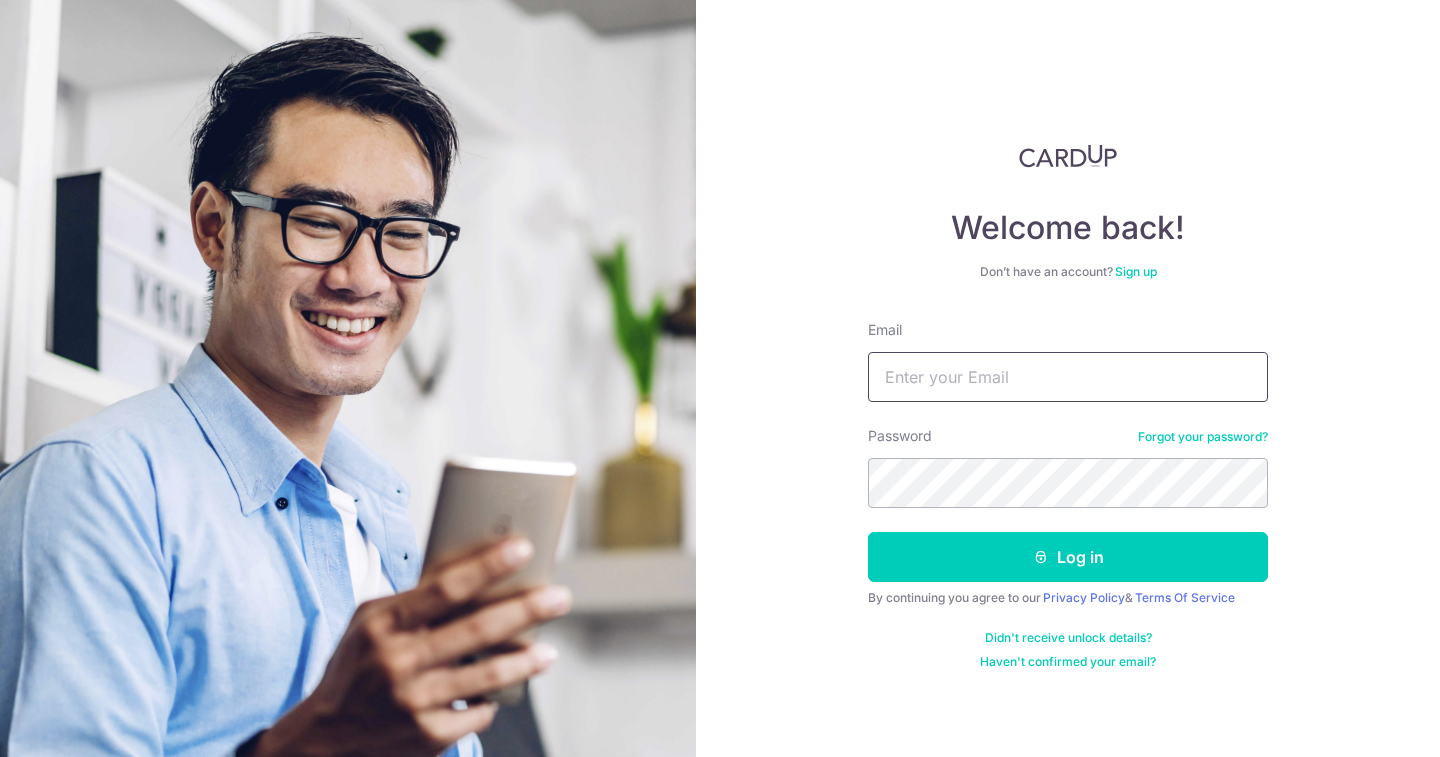 click on "Email" at bounding box center (1068, 377) 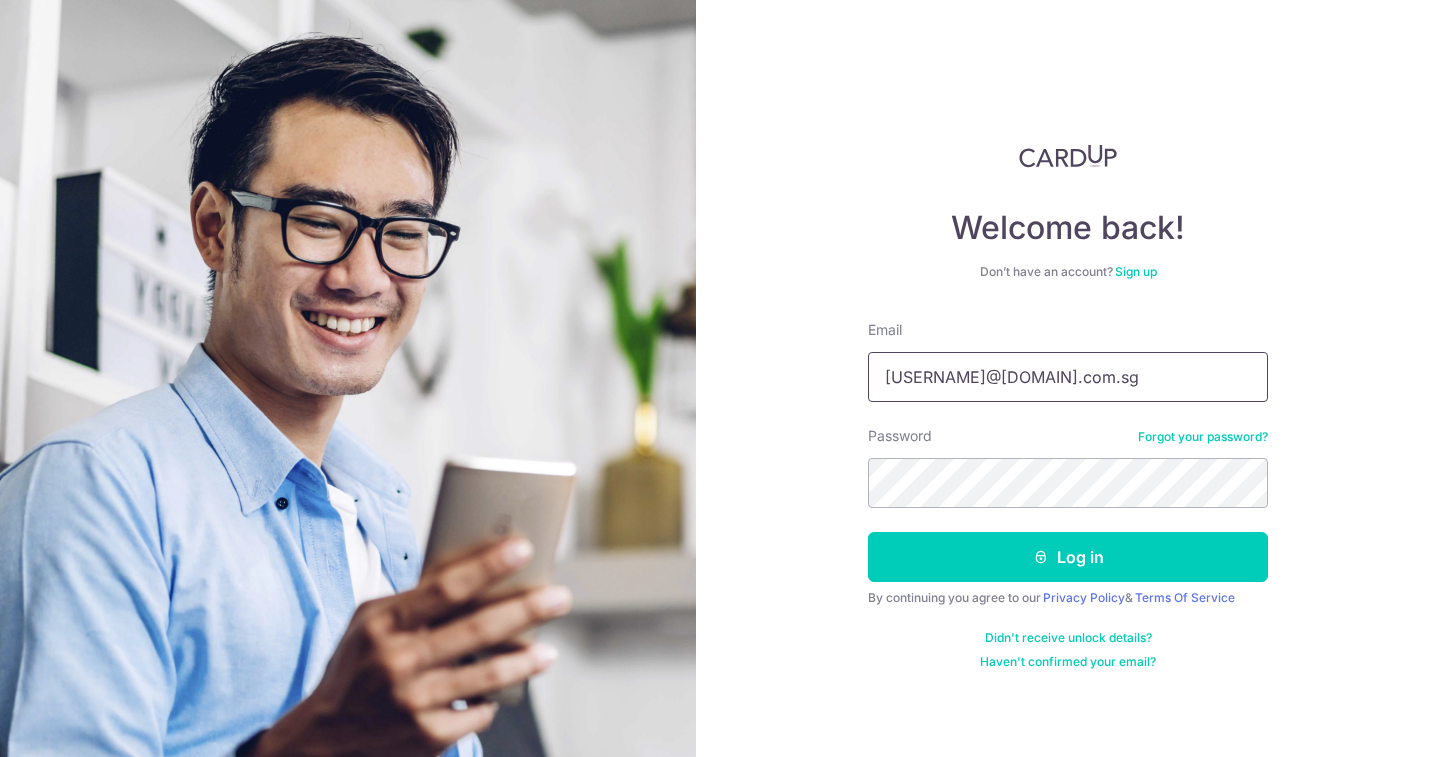 type on "tjaron80@yahoo.com.sg" 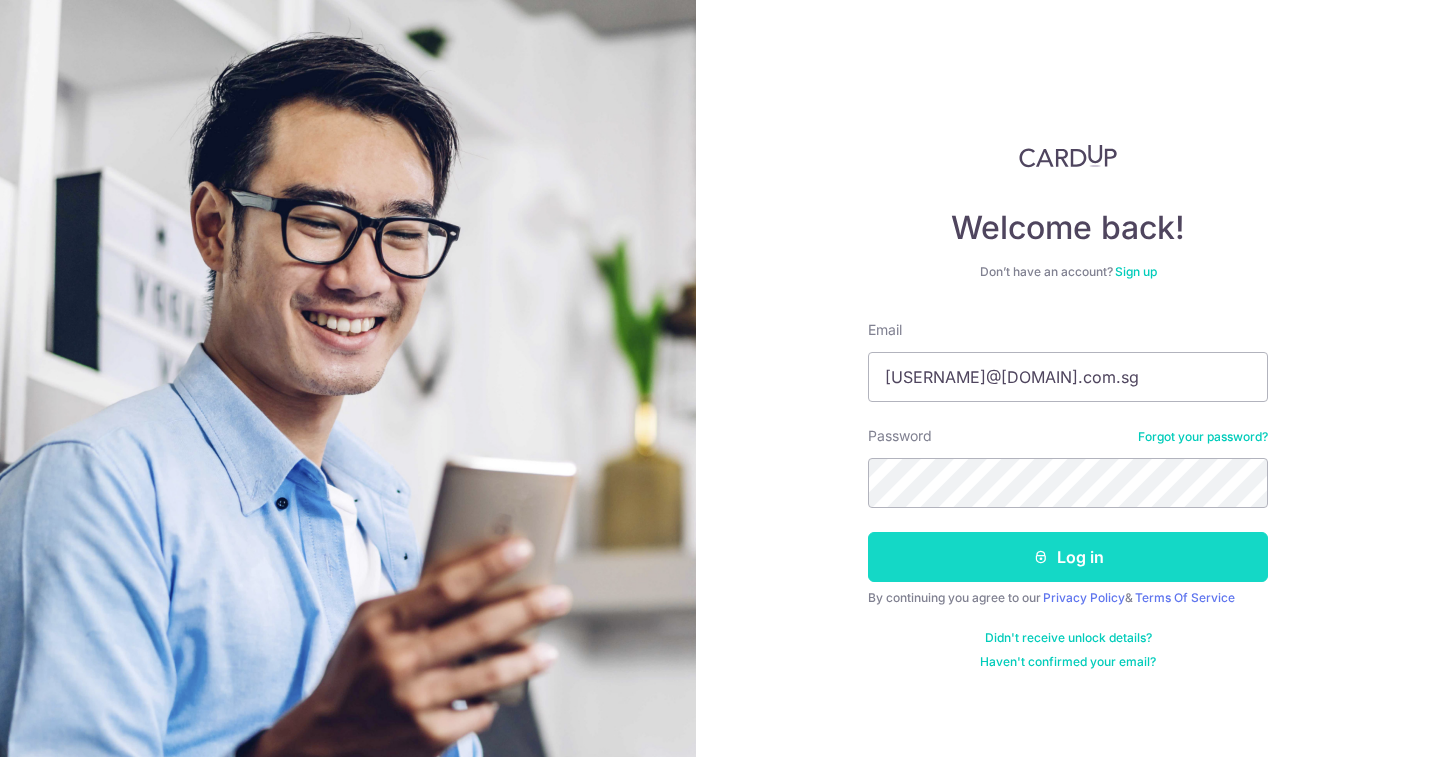 click on "Log in" at bounding box center [1068, 557] 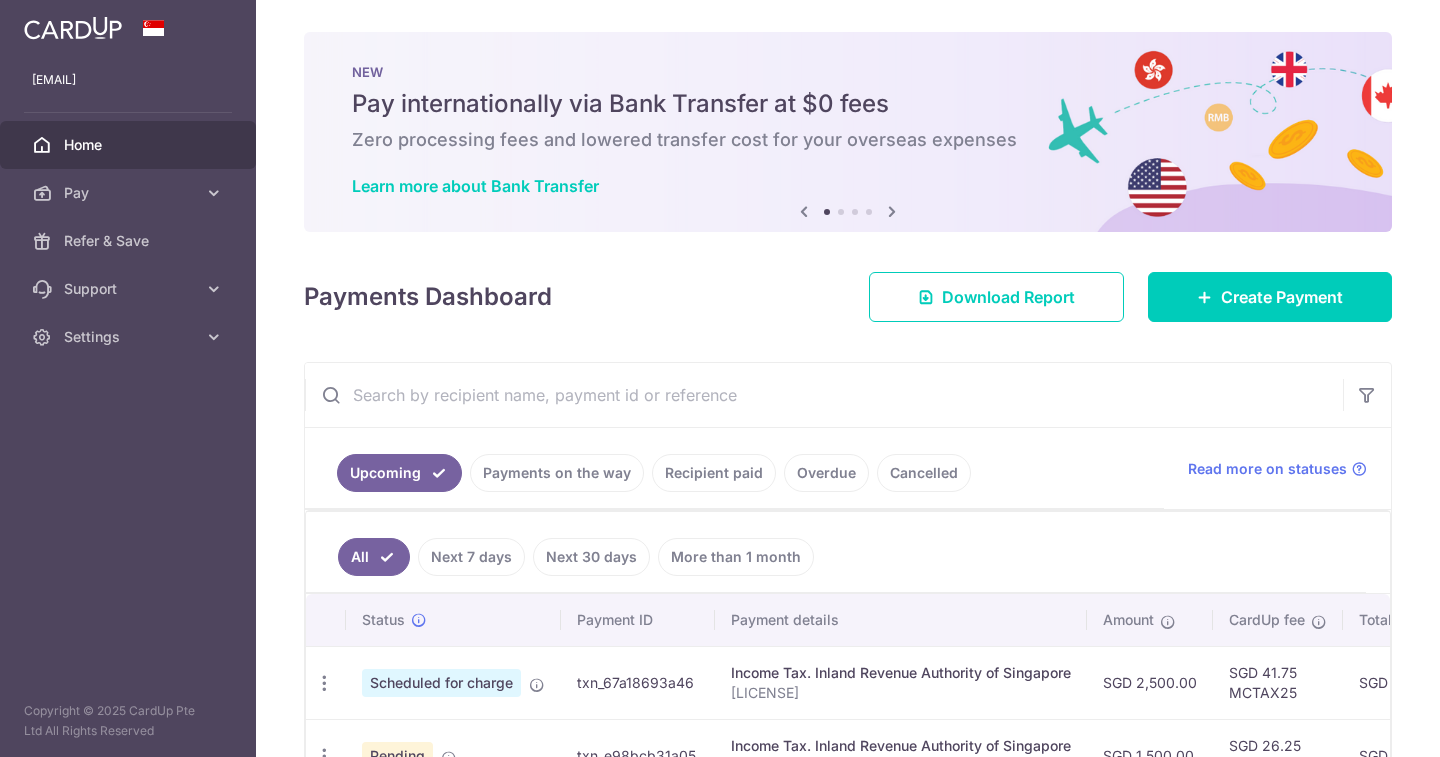 scroll, scrollTop: 0, scrollLeft: 0, axis: both 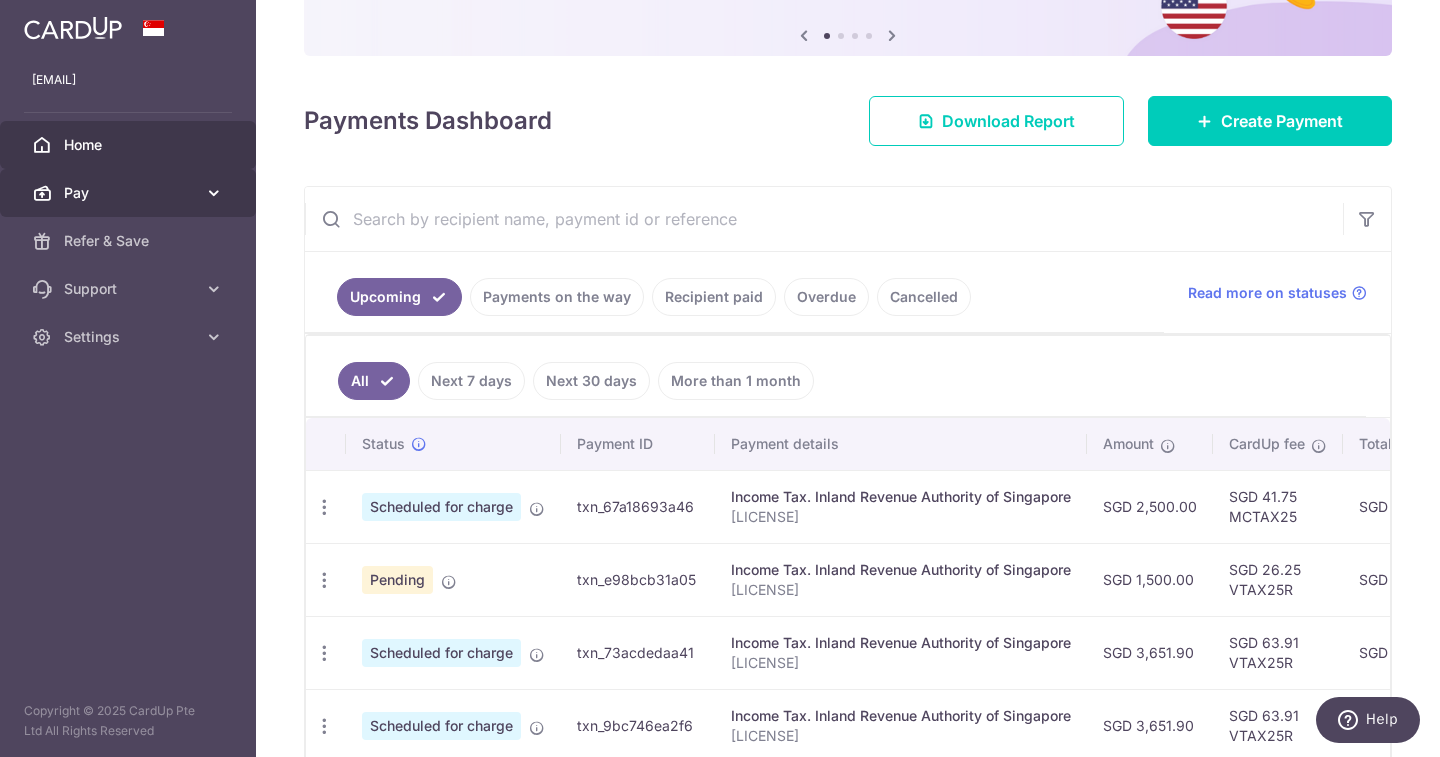 click at bounding box center (214, 193) 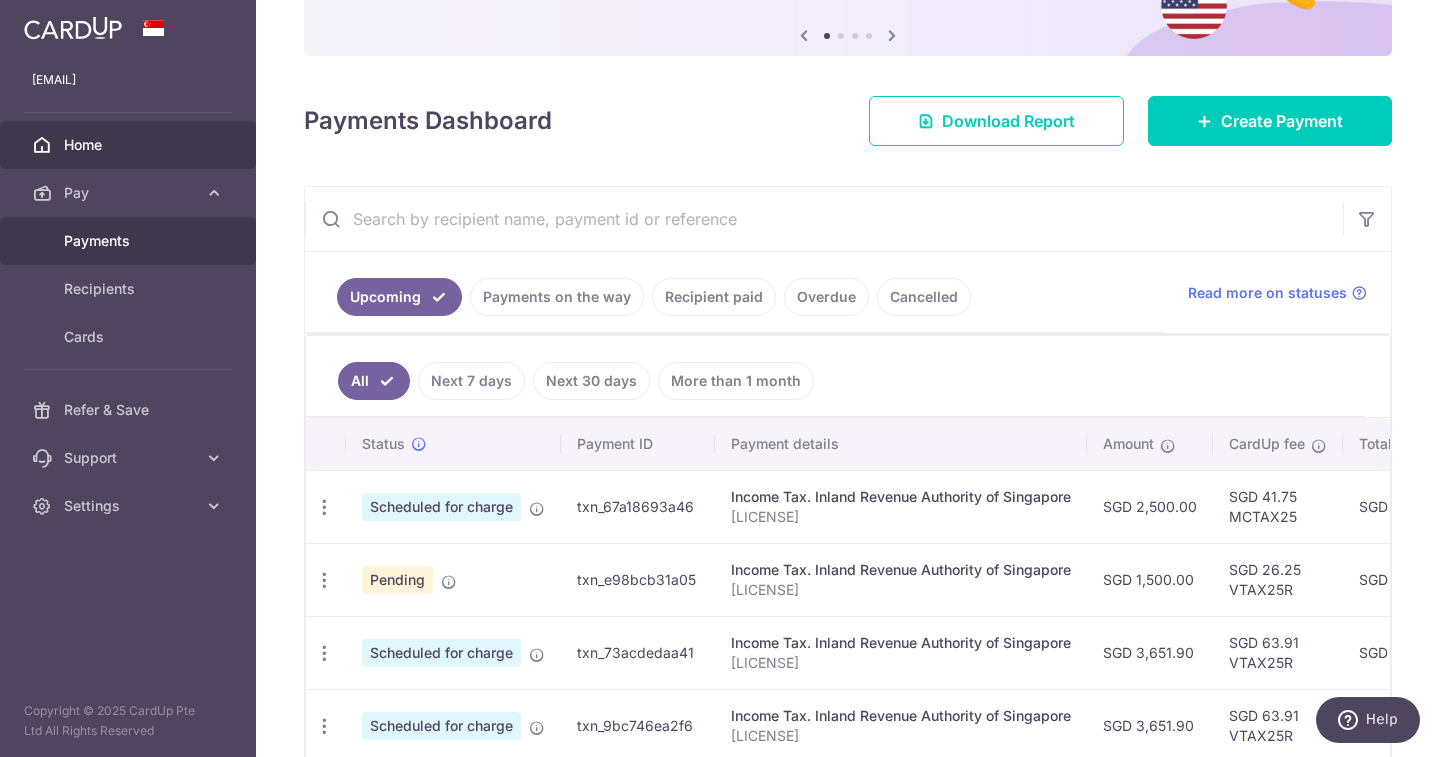 click on "Payments" at bounding box center (130, 241) 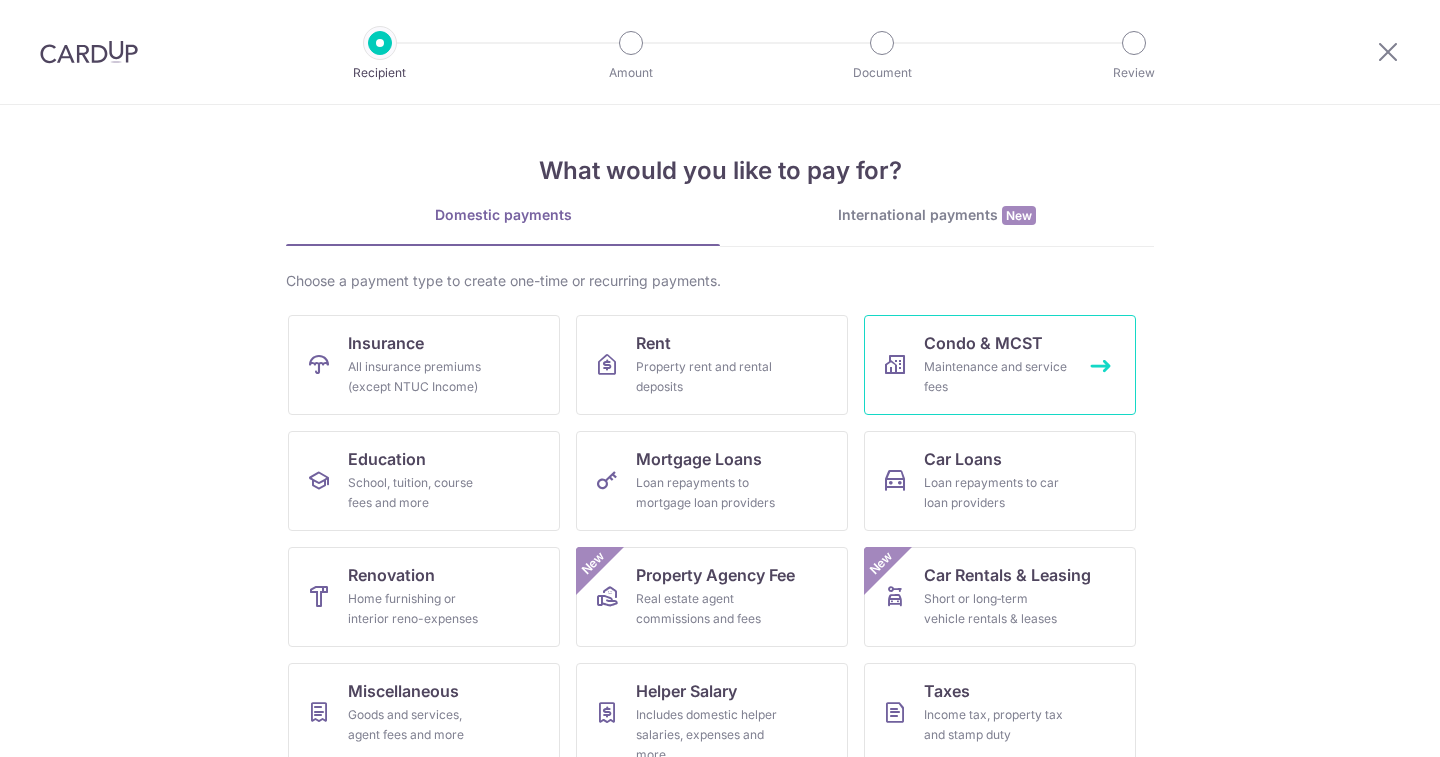 scroll, scrollTop: 0, scrollLeft: 0, axis: both 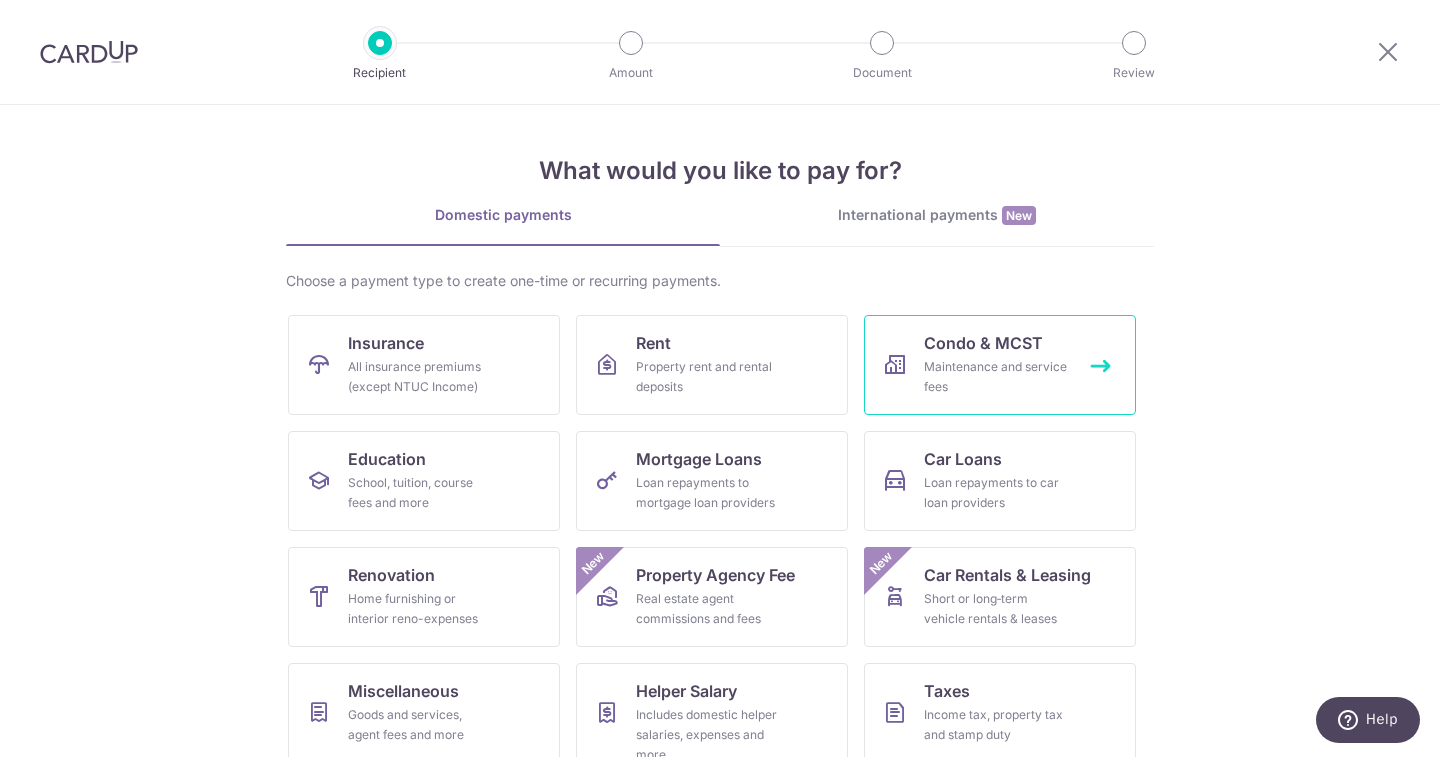 click on "Condo & MCST" at bounding box center (983, 343) 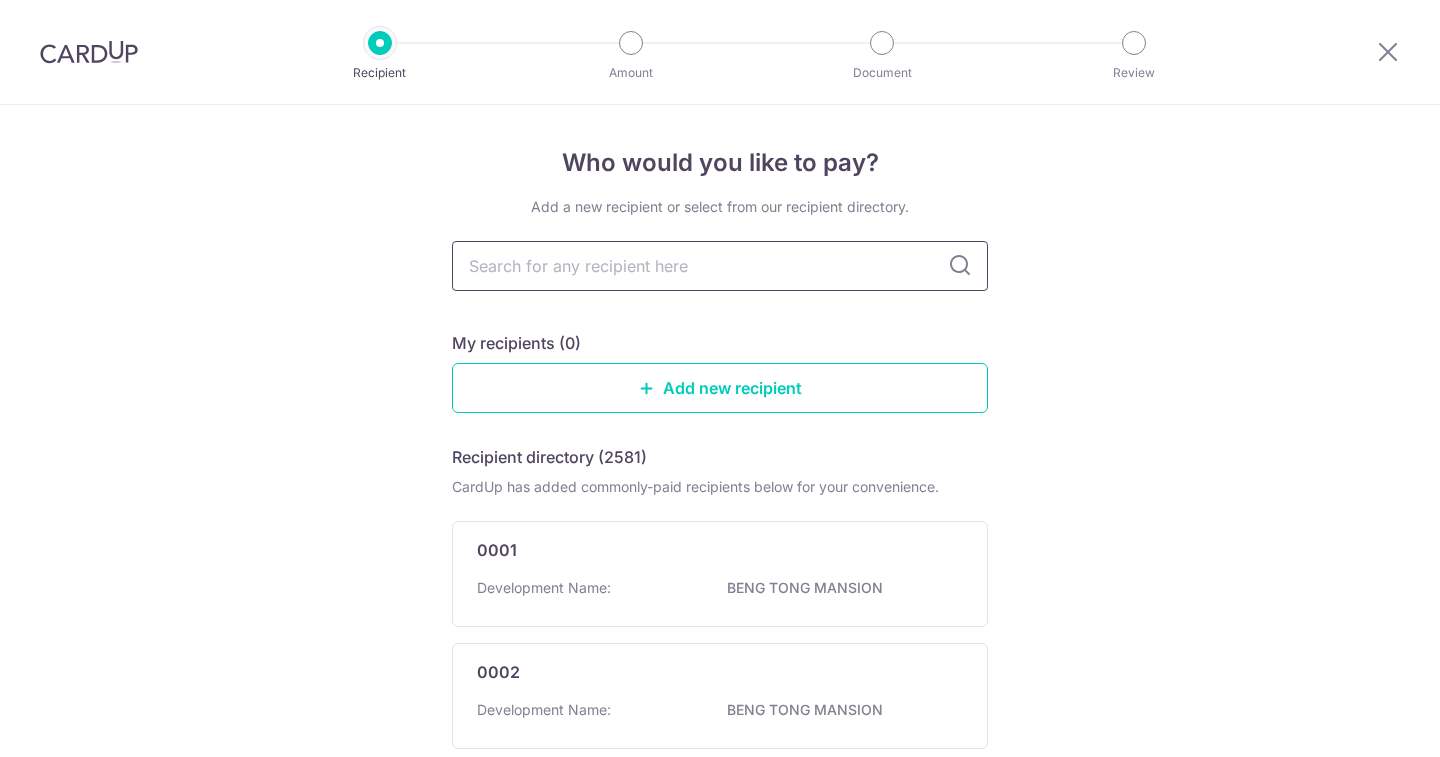 scroll, scrollTop: 0, scrollLeft: 0, axis: both 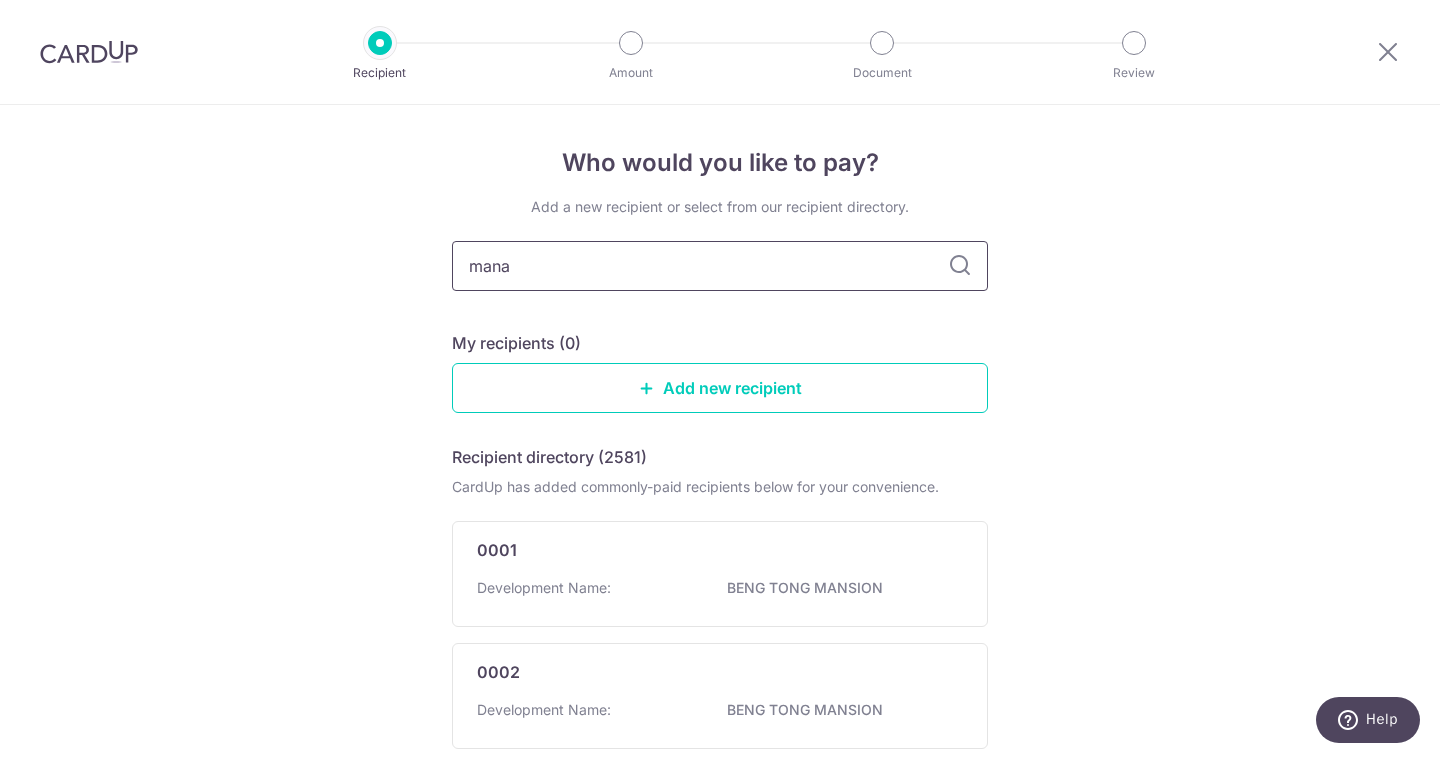 type on "manag" 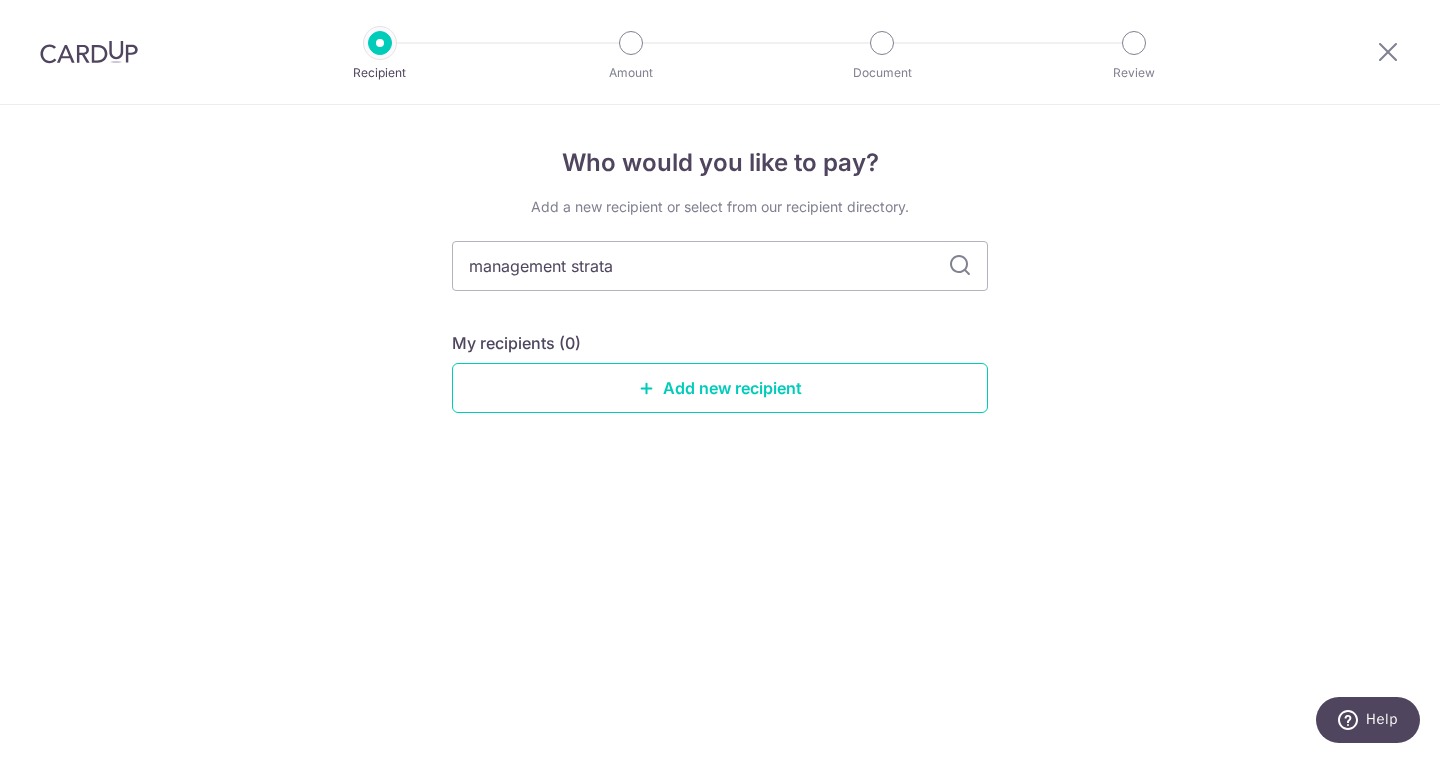 type on "management strata" 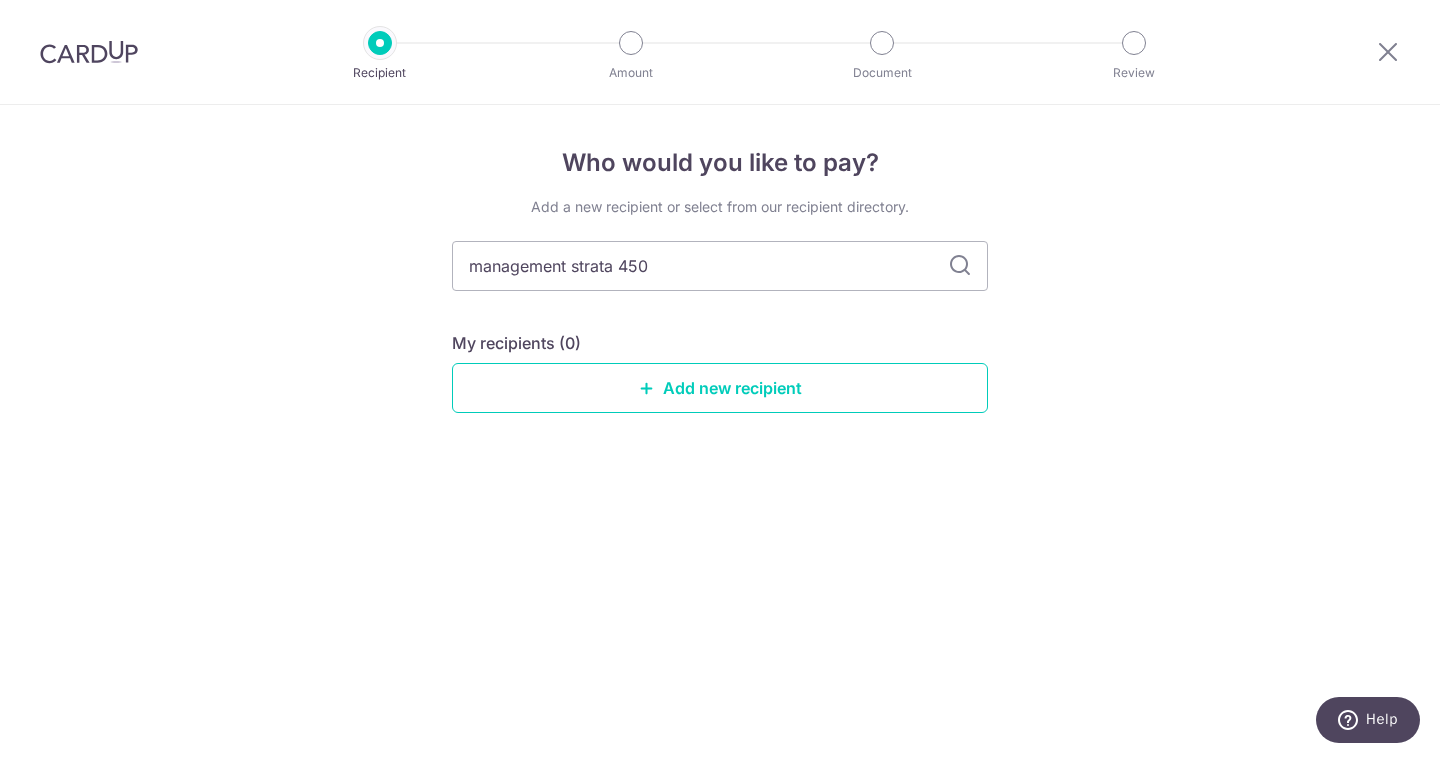 type on "management strata 4507" 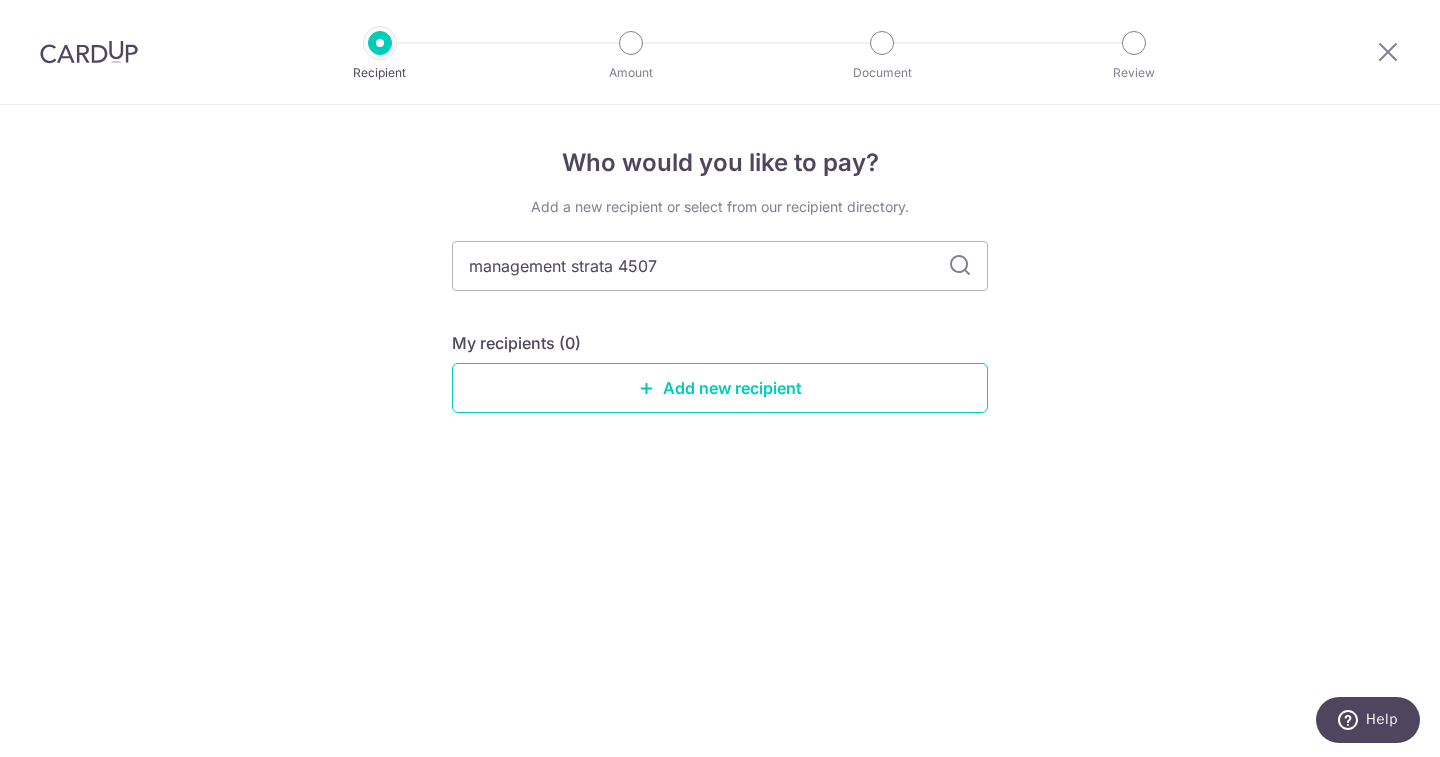 click at bounding box center (960, 266) 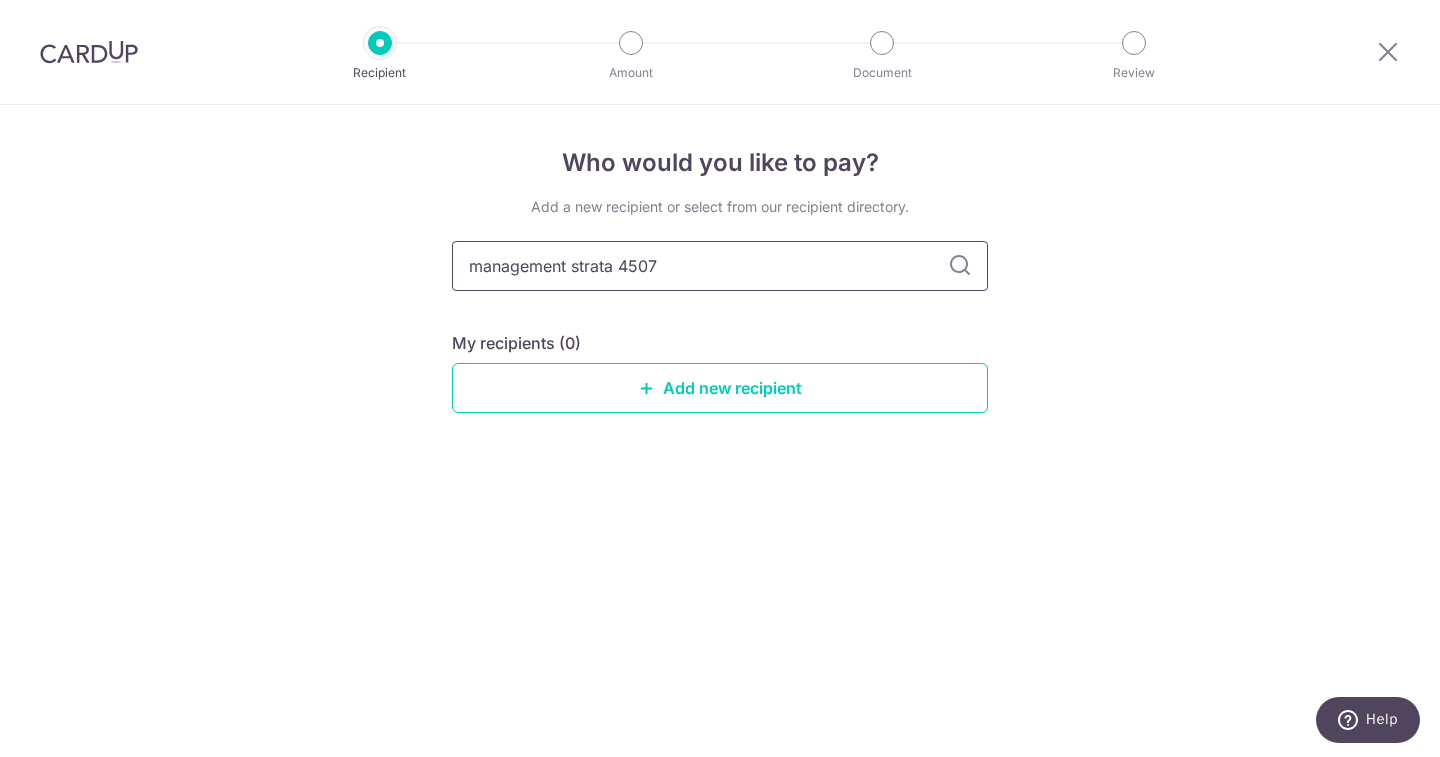 click on "management strata 4507" at bounding box center [720, 266] 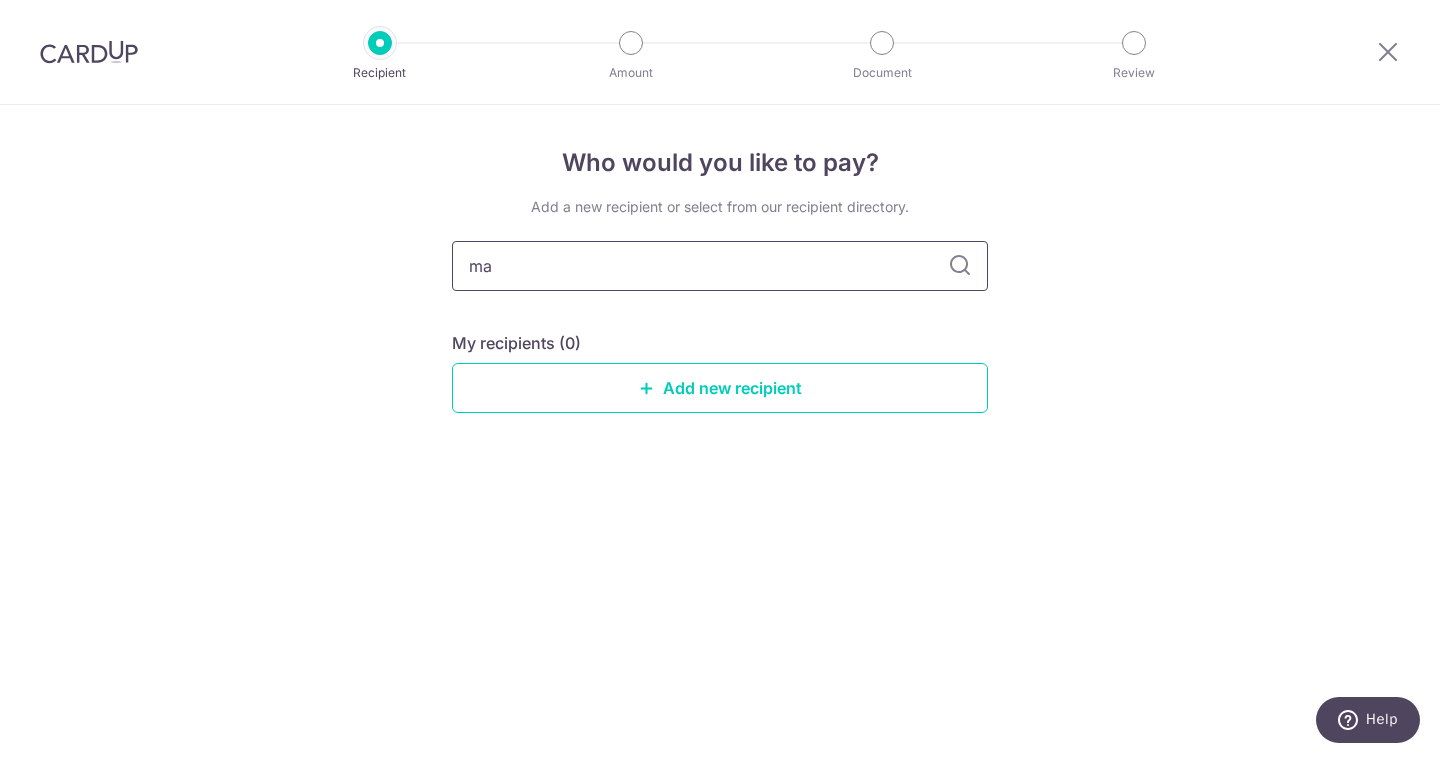 type on "m" 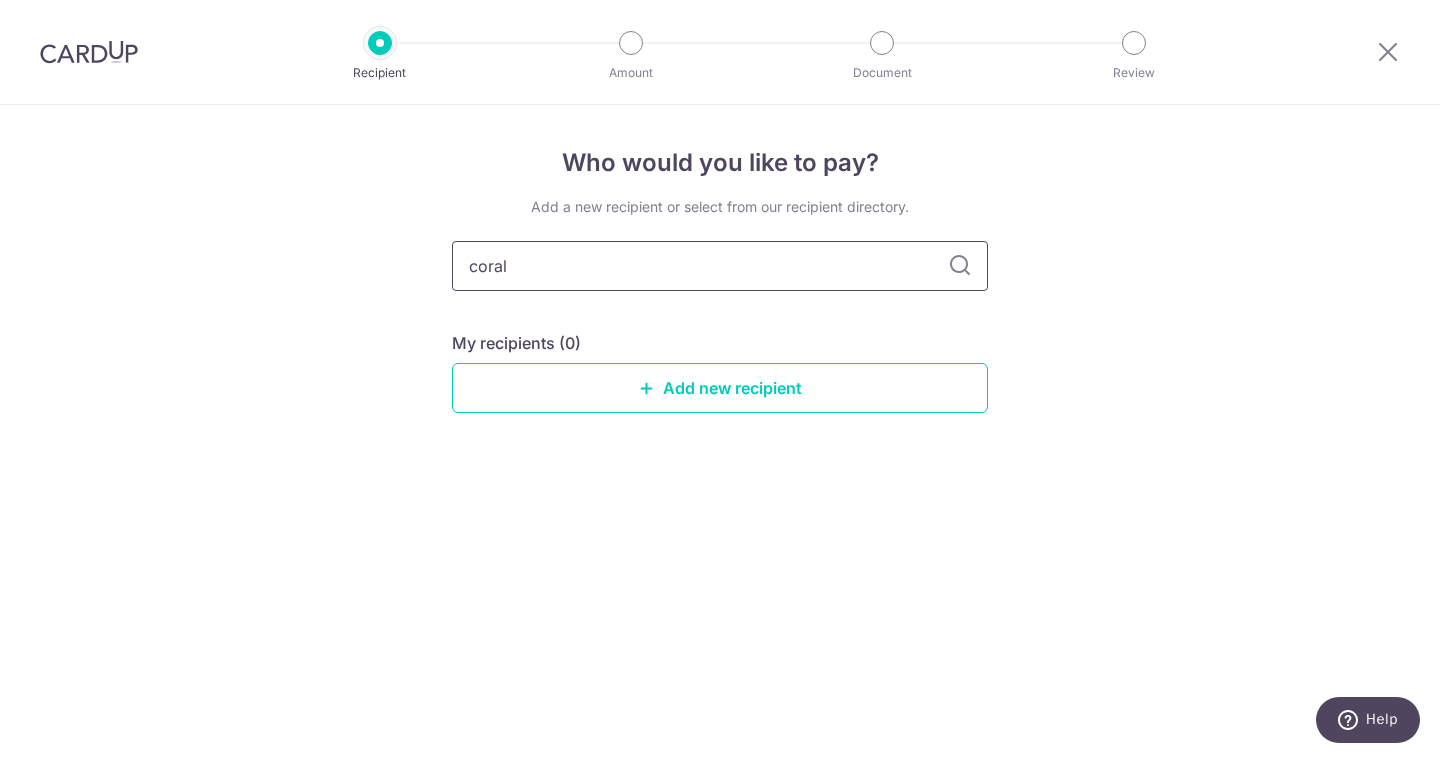 type on "corals" 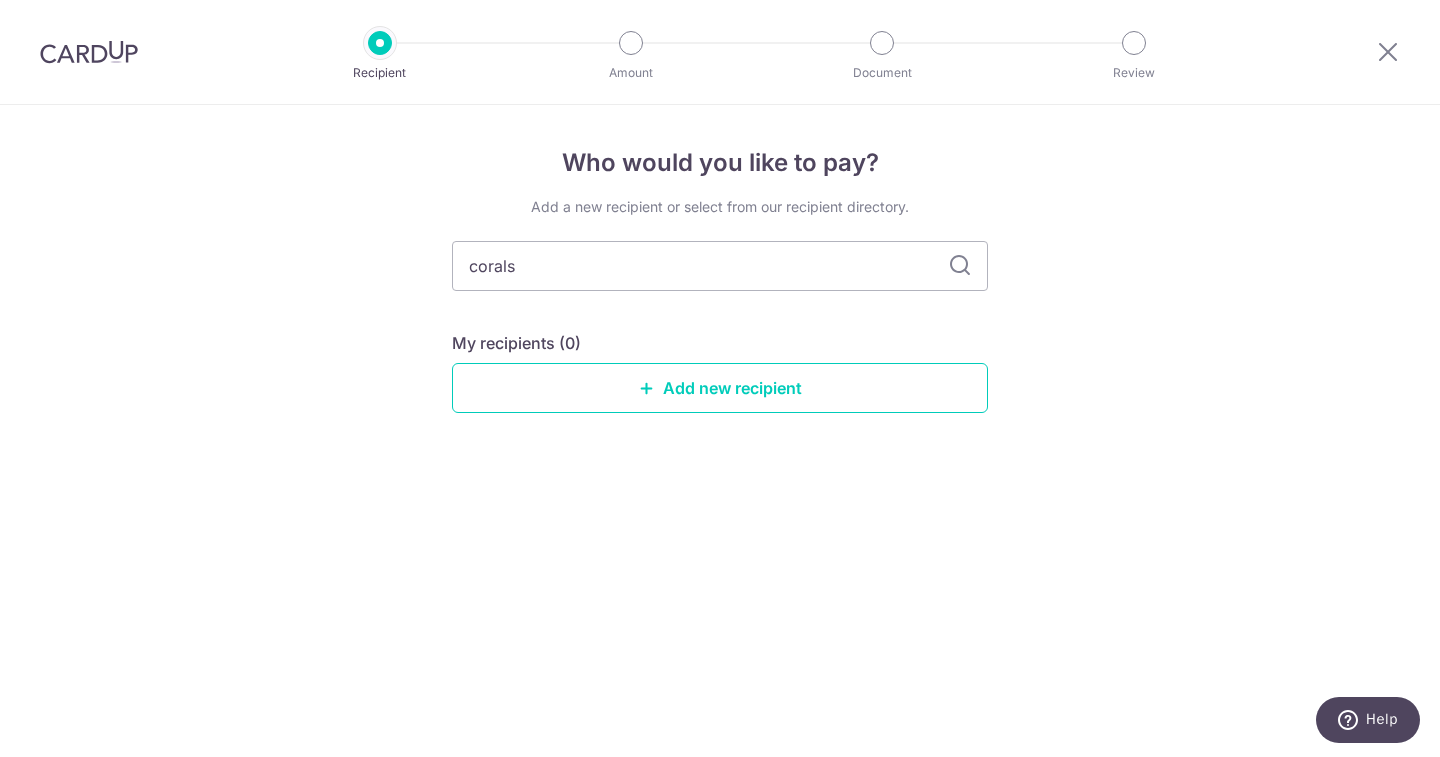click at bounding box center [960, 266] 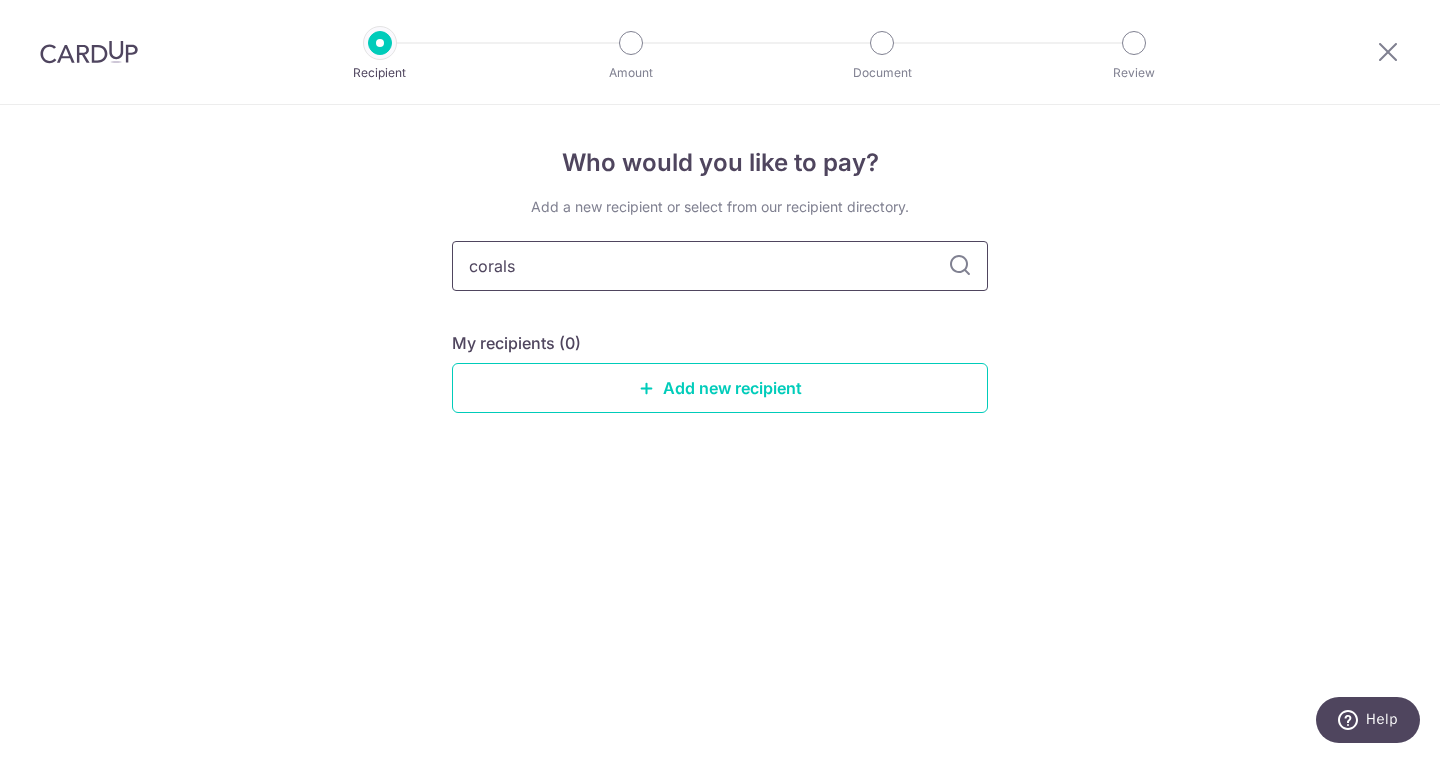 drag, startPoint x: 550, startPoint y: 257, endPoint x: 320, endPoint y: 250, distance: 230.10649 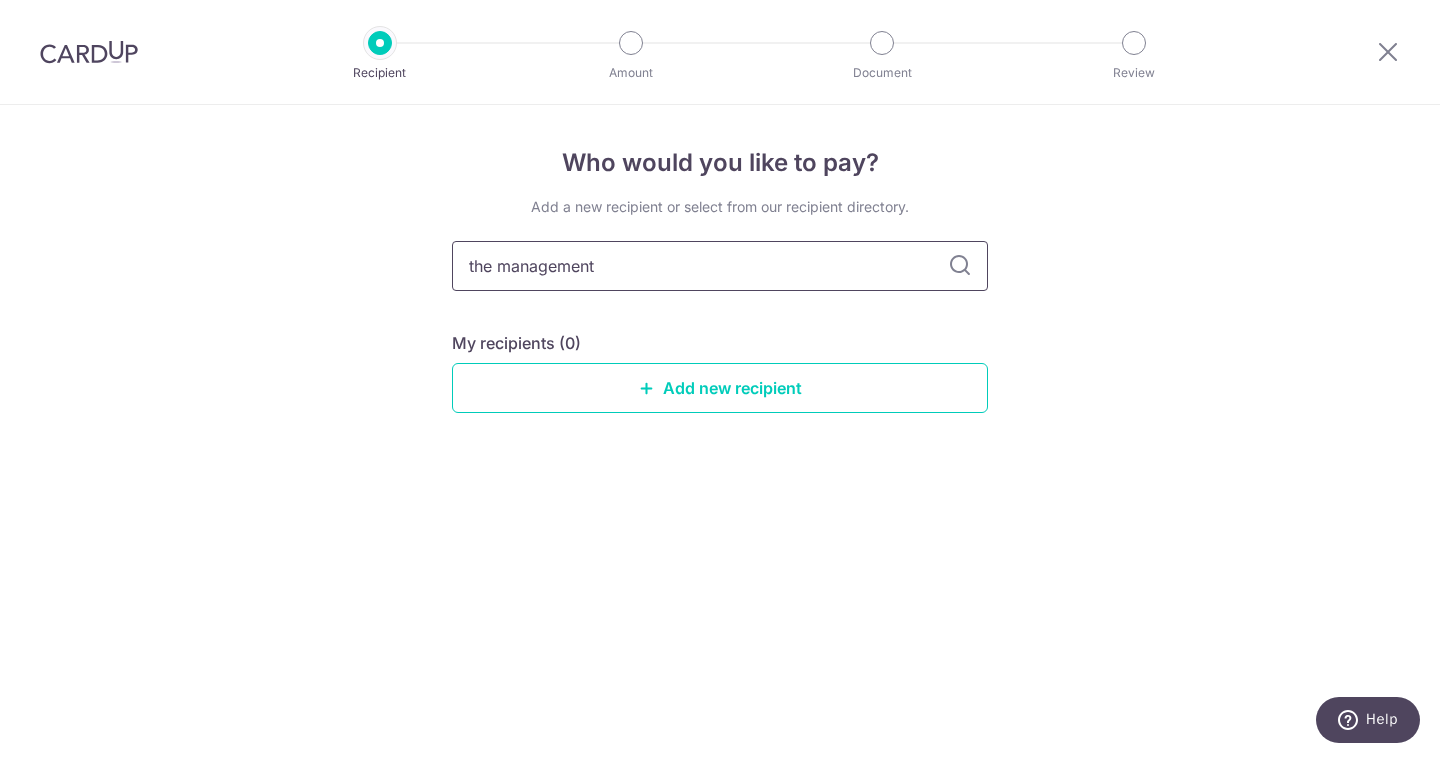 type on "the management" 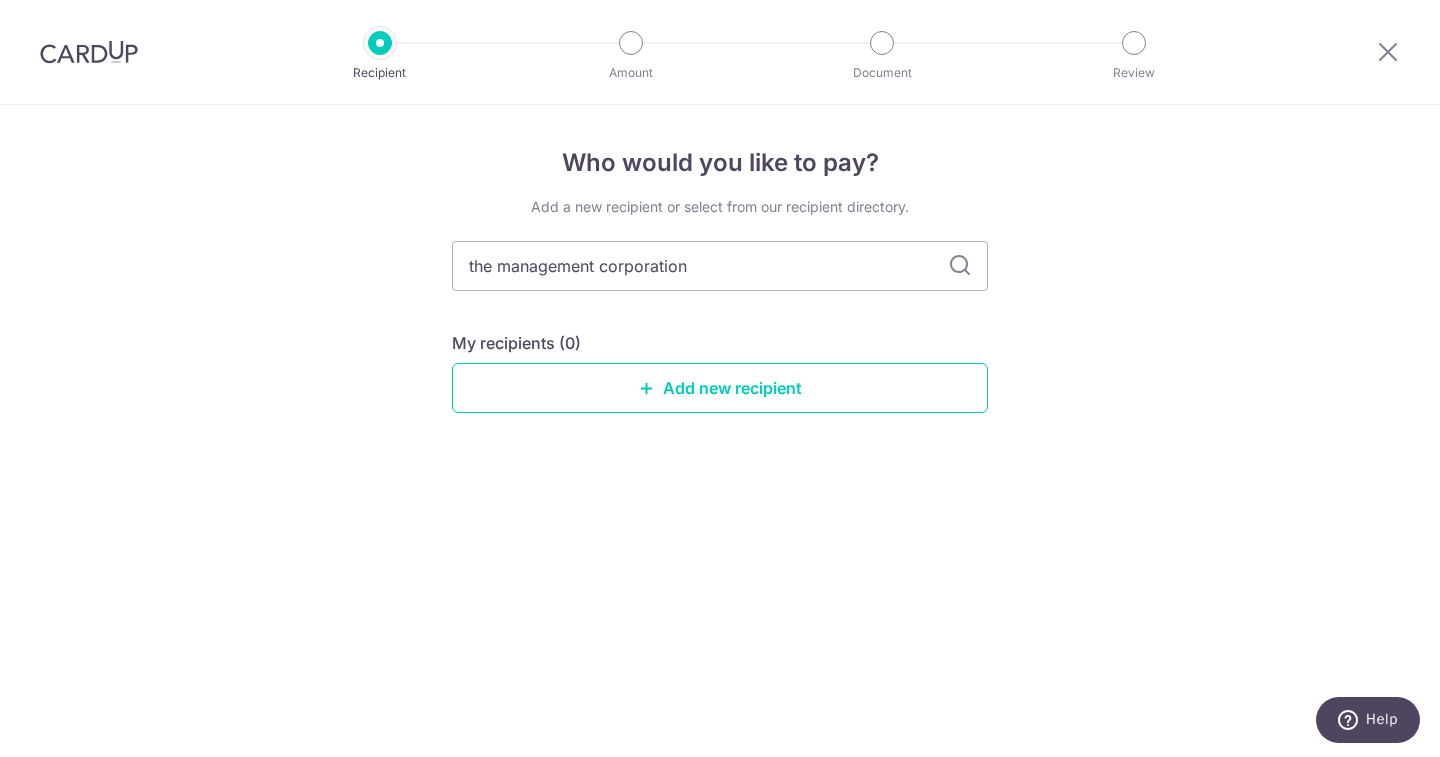 type on "the management corporation" 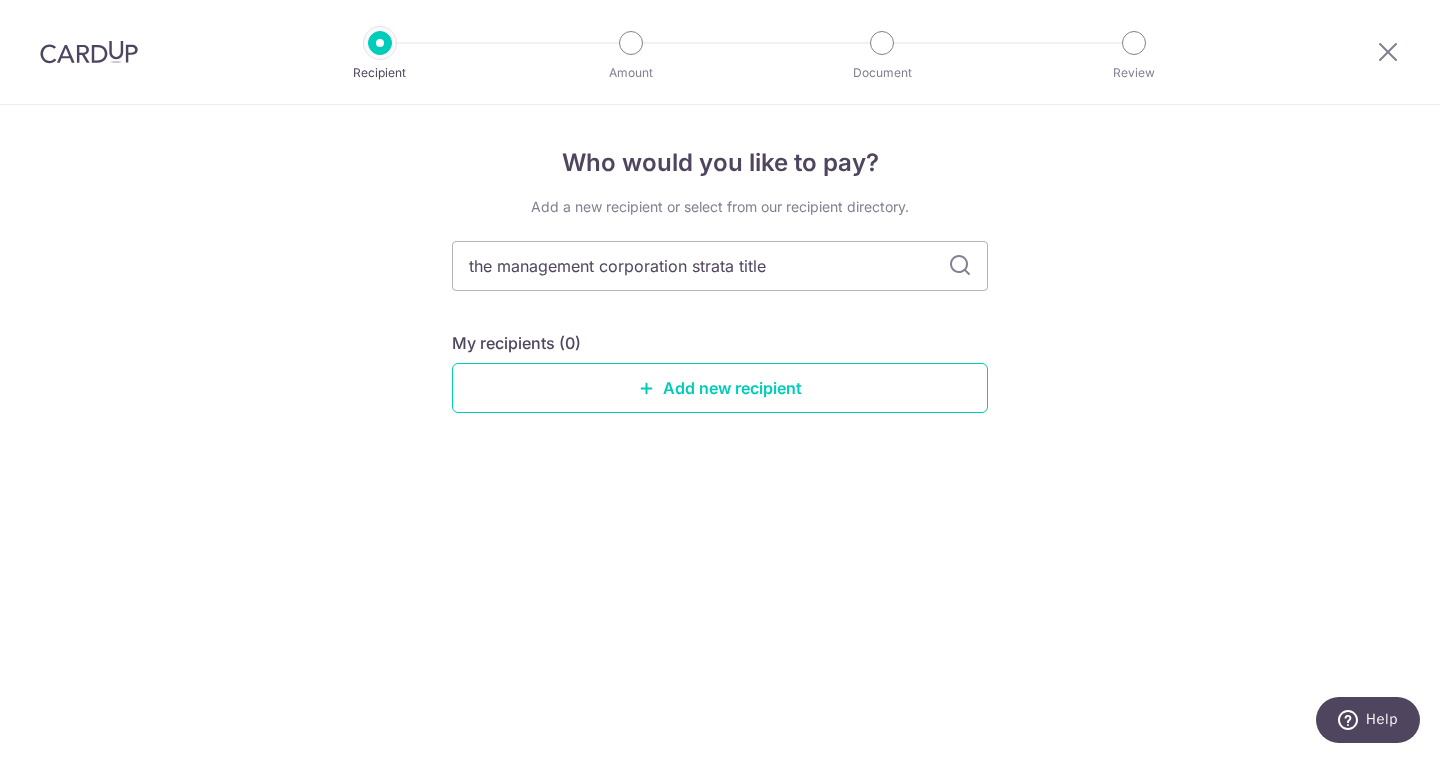type on "the management corporation strata title" 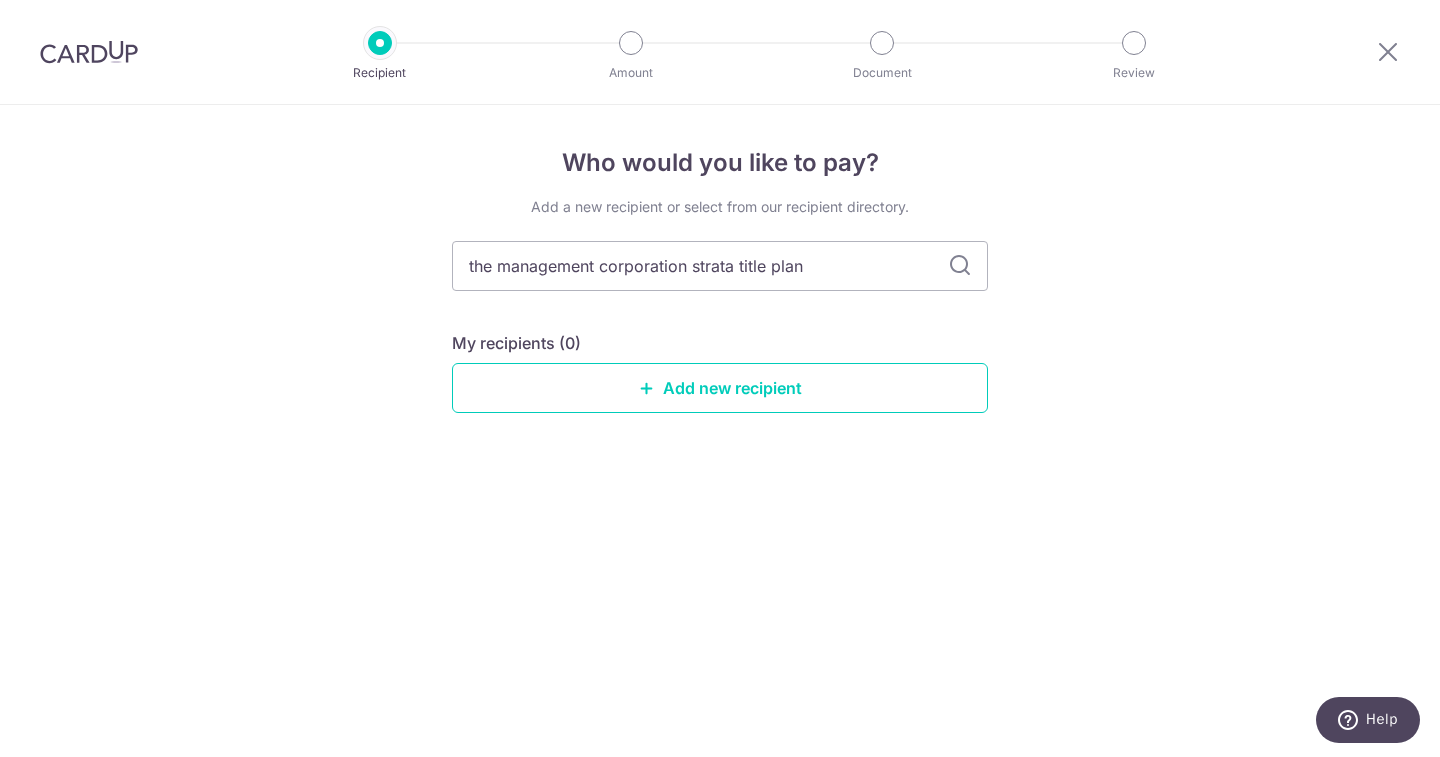 type on "the management corporation strata title plan" 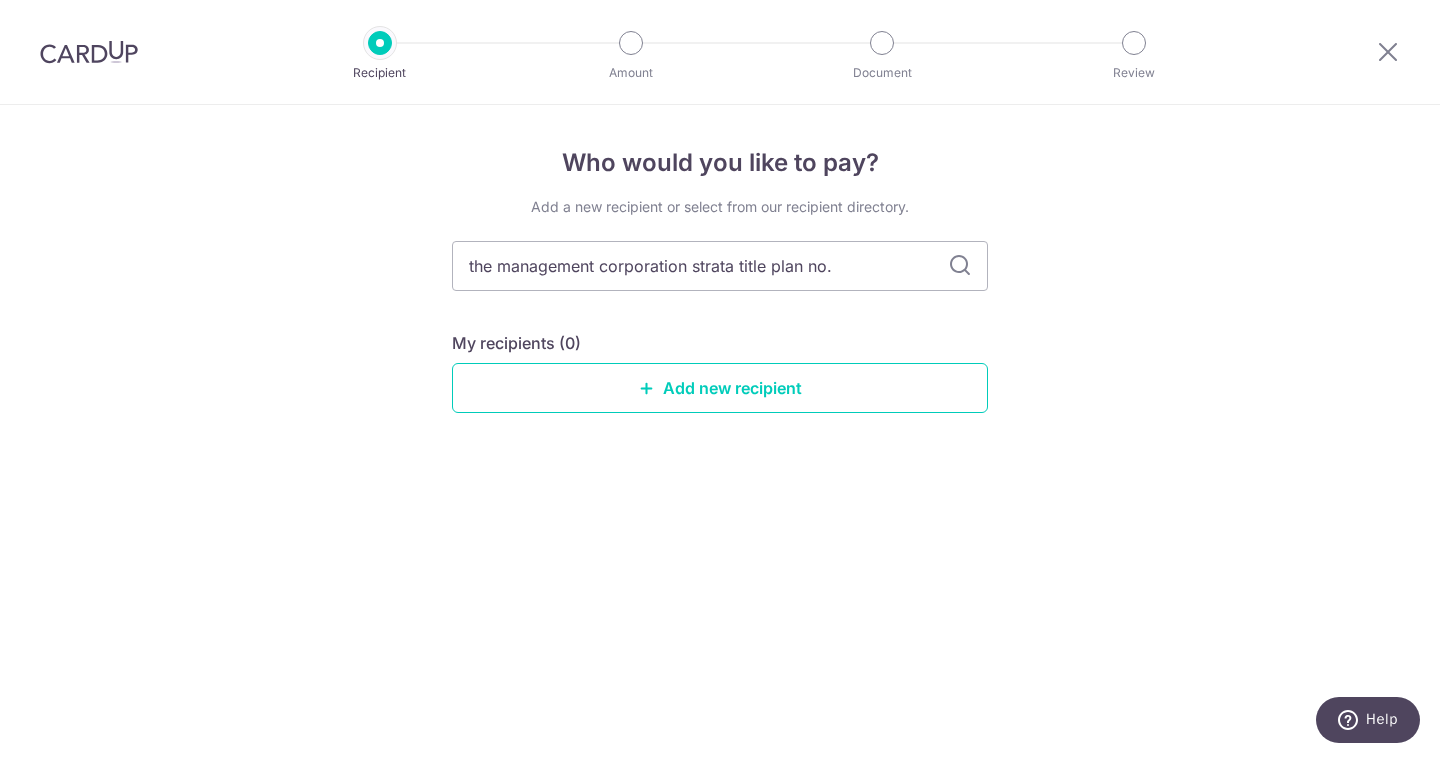 type on "the management corporation strata title plan no. 4" 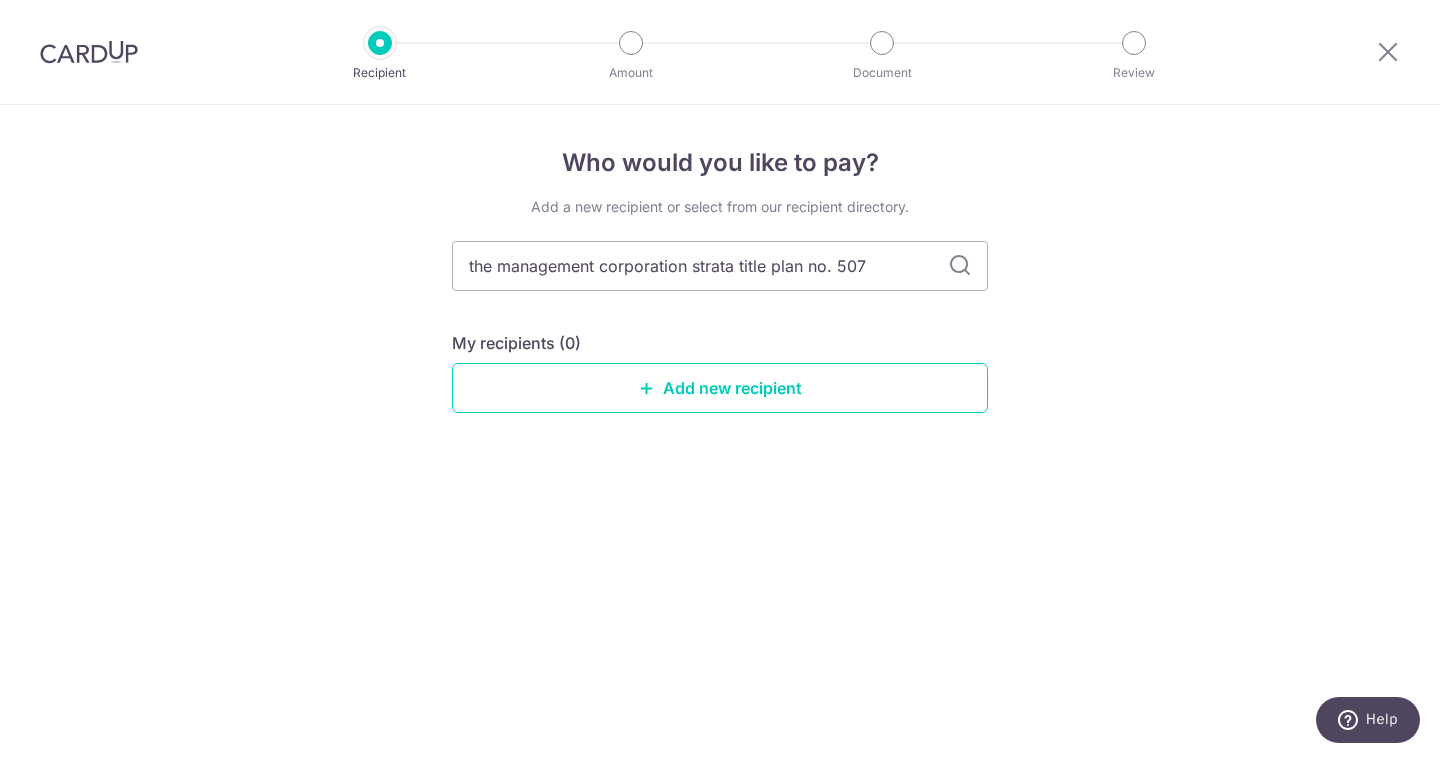 type on "the management corporation strata title plan no. 507" 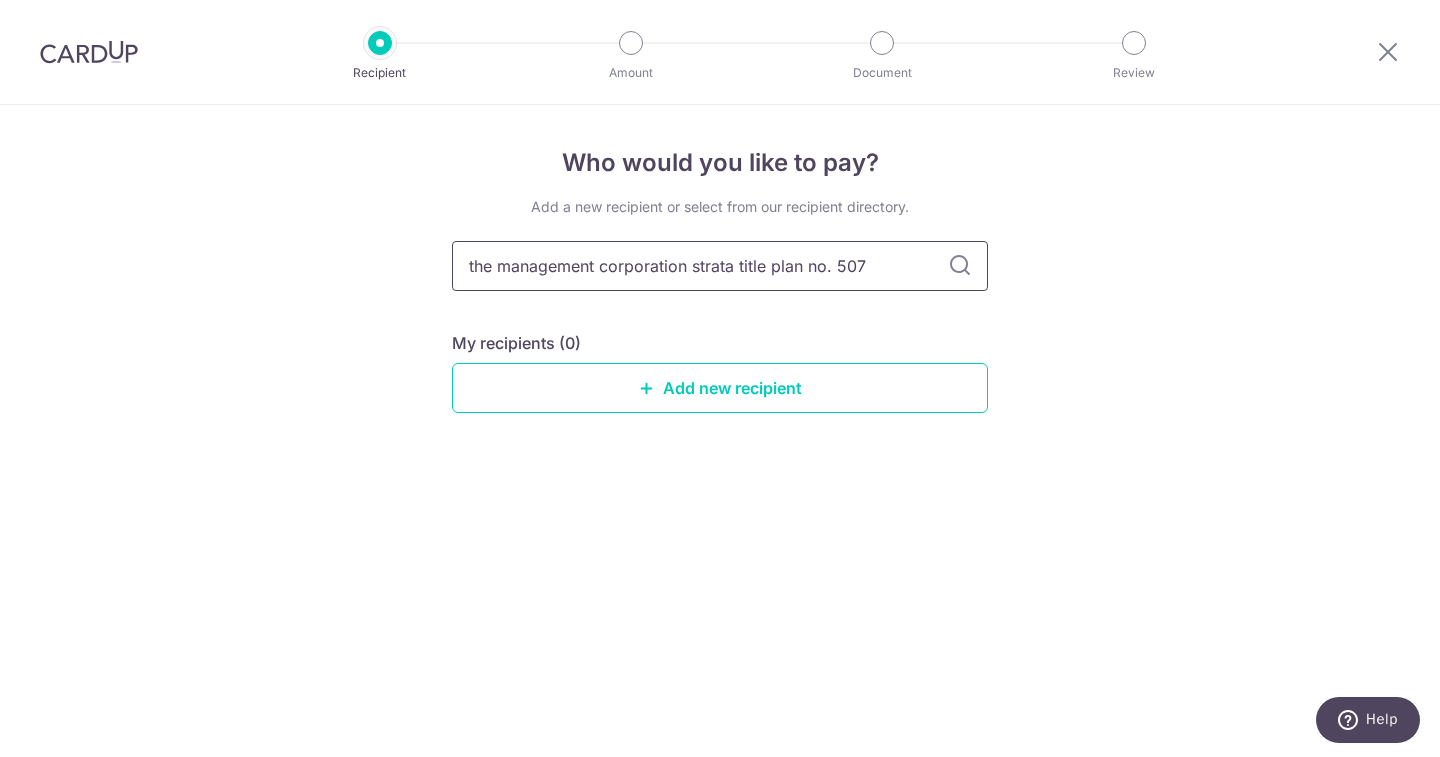 click on "the management corporation strata title plan no. 507" at bounding box center [720, 266] 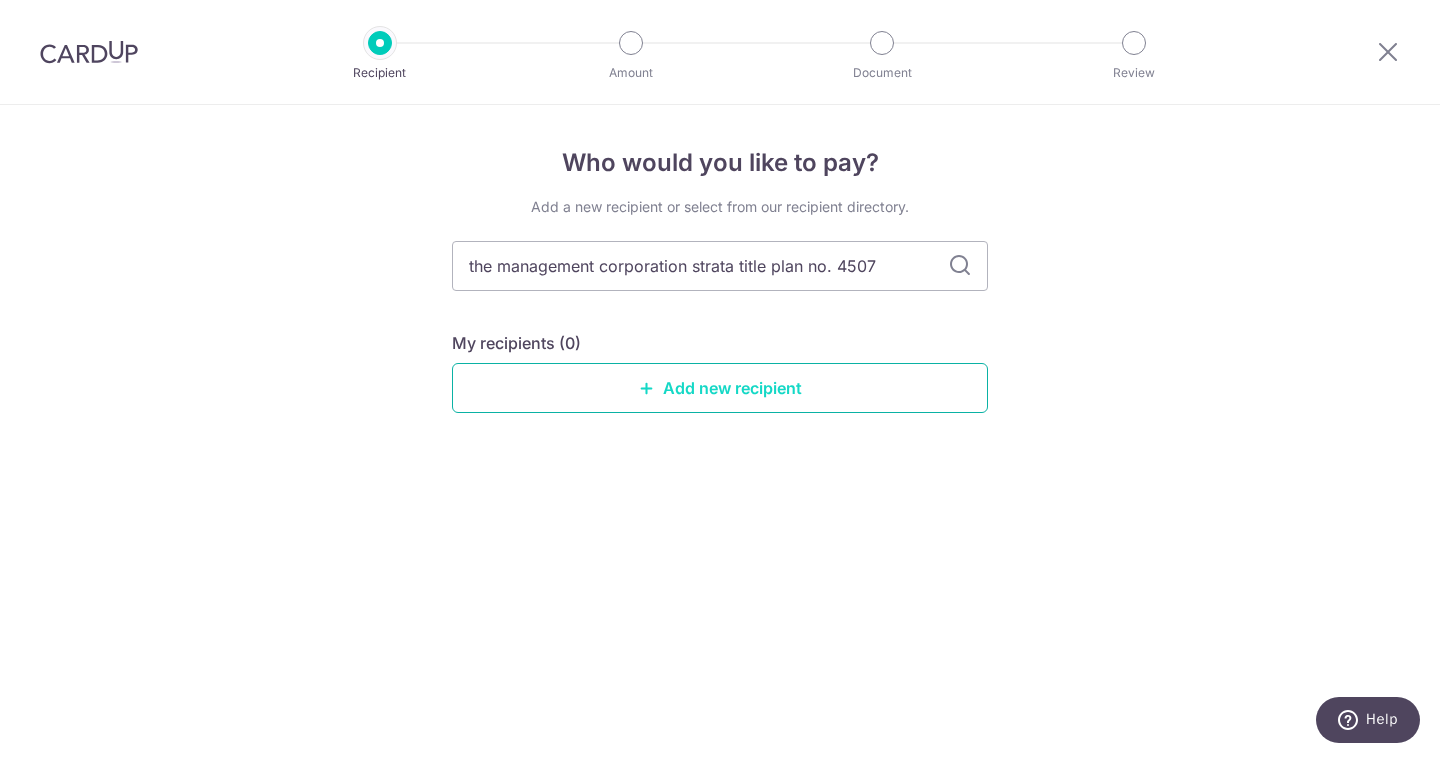 click on "Add new recipient" at bounding box center (720, 388) 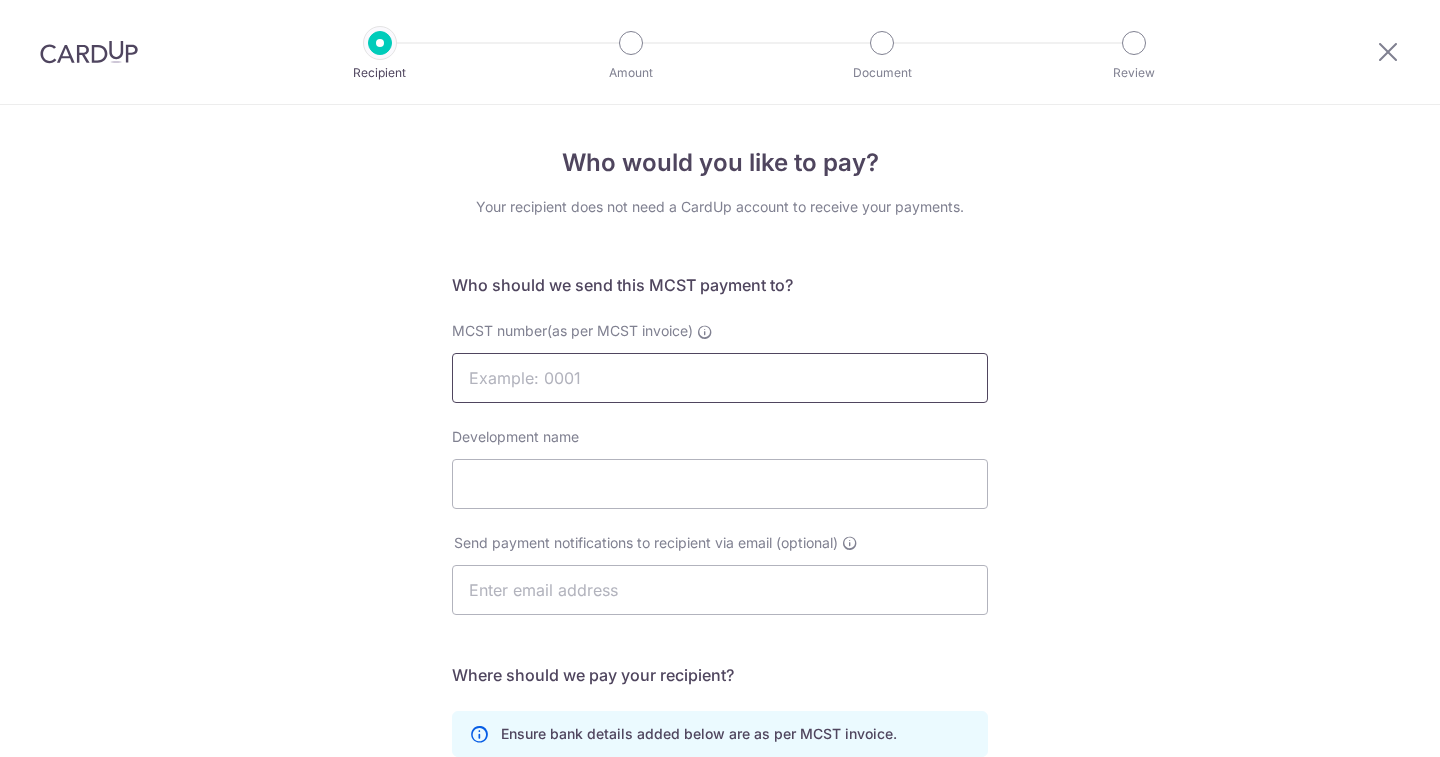 scroll, scrollTop: 0, scrollLeft: 0, axis: both 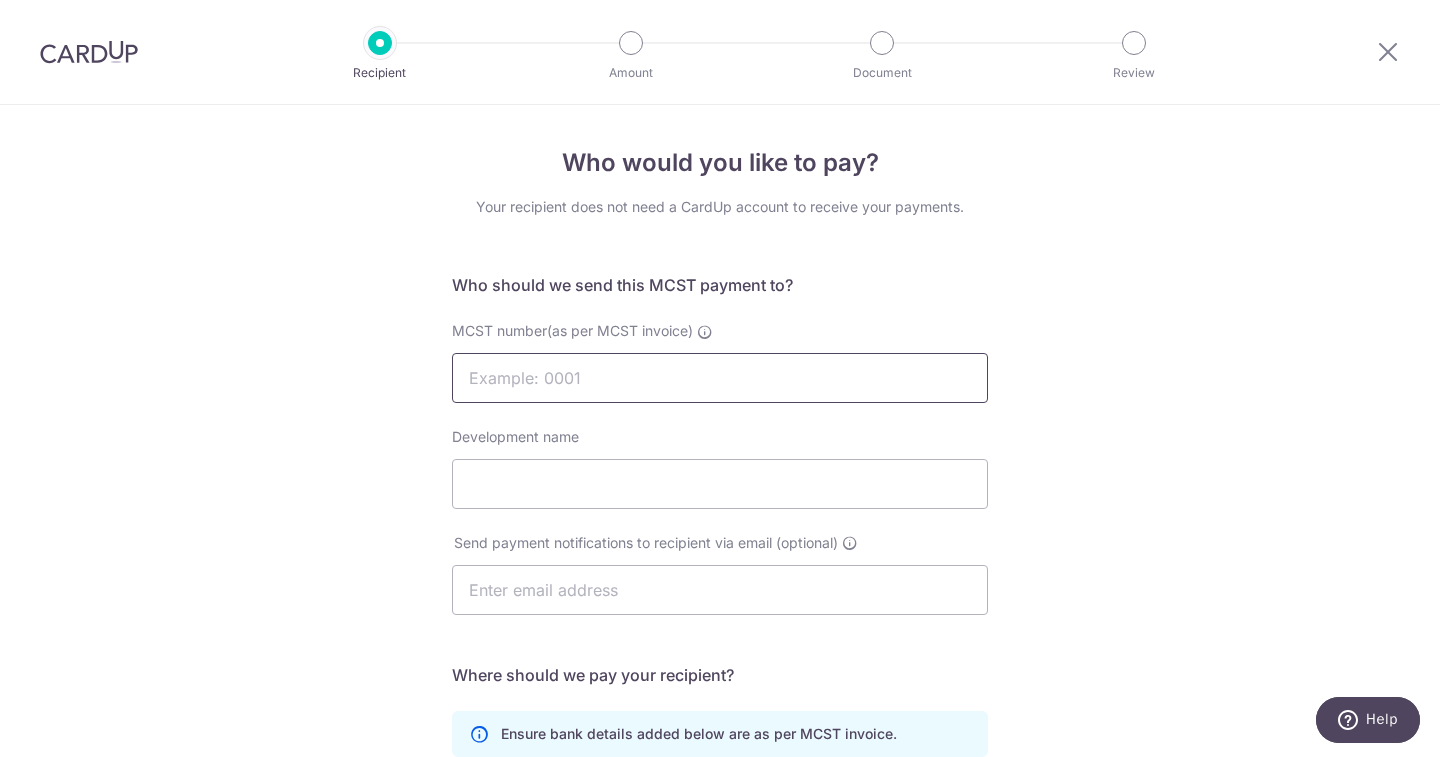click on "MCST number(as per MCST invoice)" at bounding box center (720, 378) 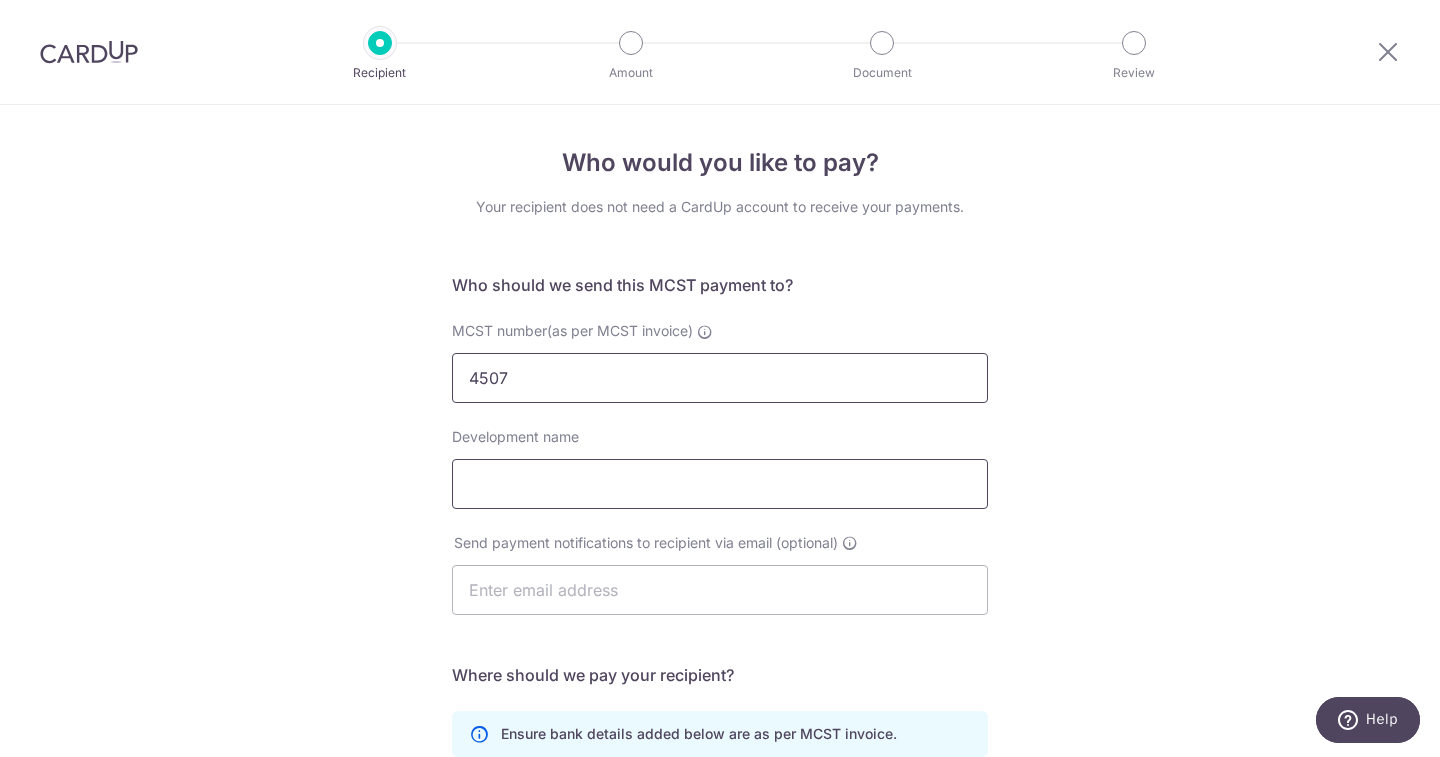 type on "4507" 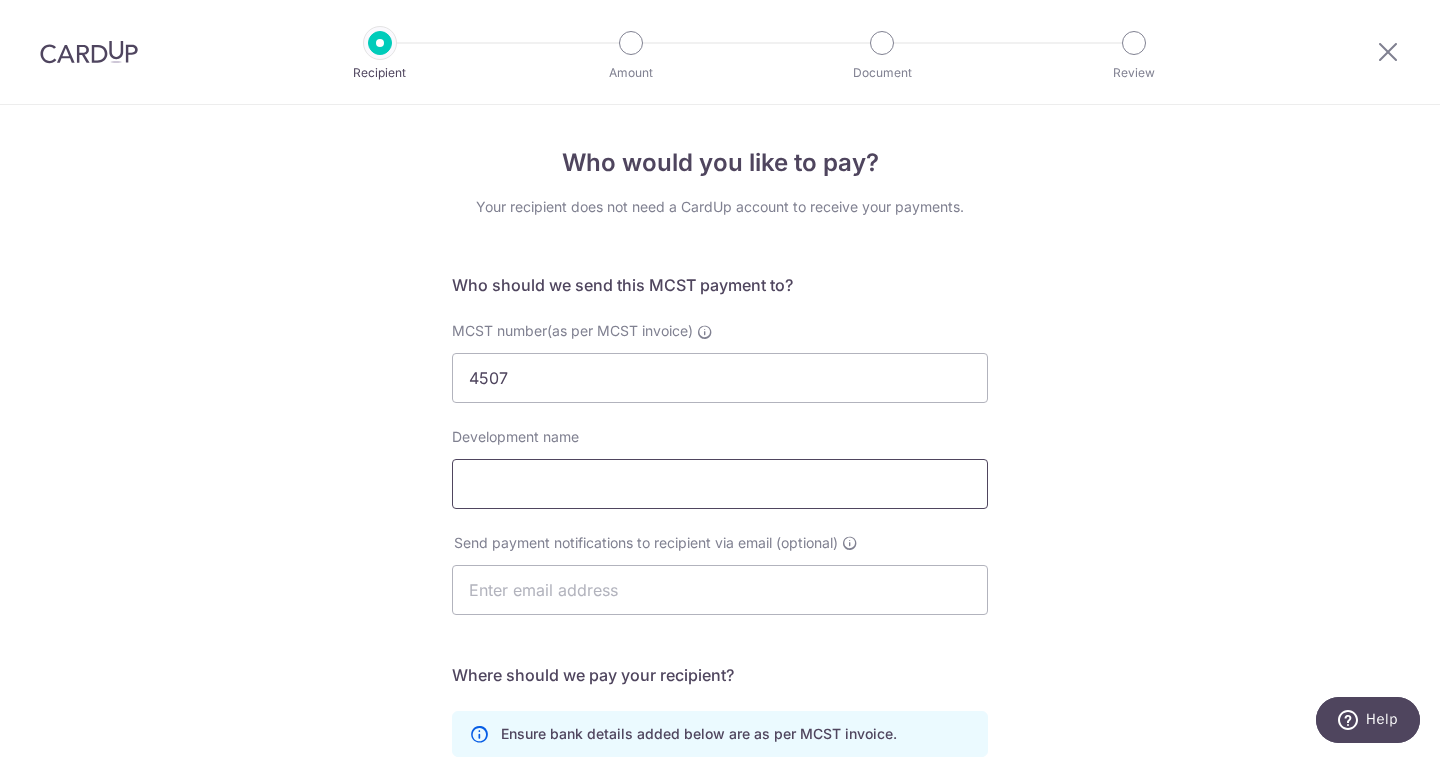 click on "Development name" at bounding box center [720, 484] 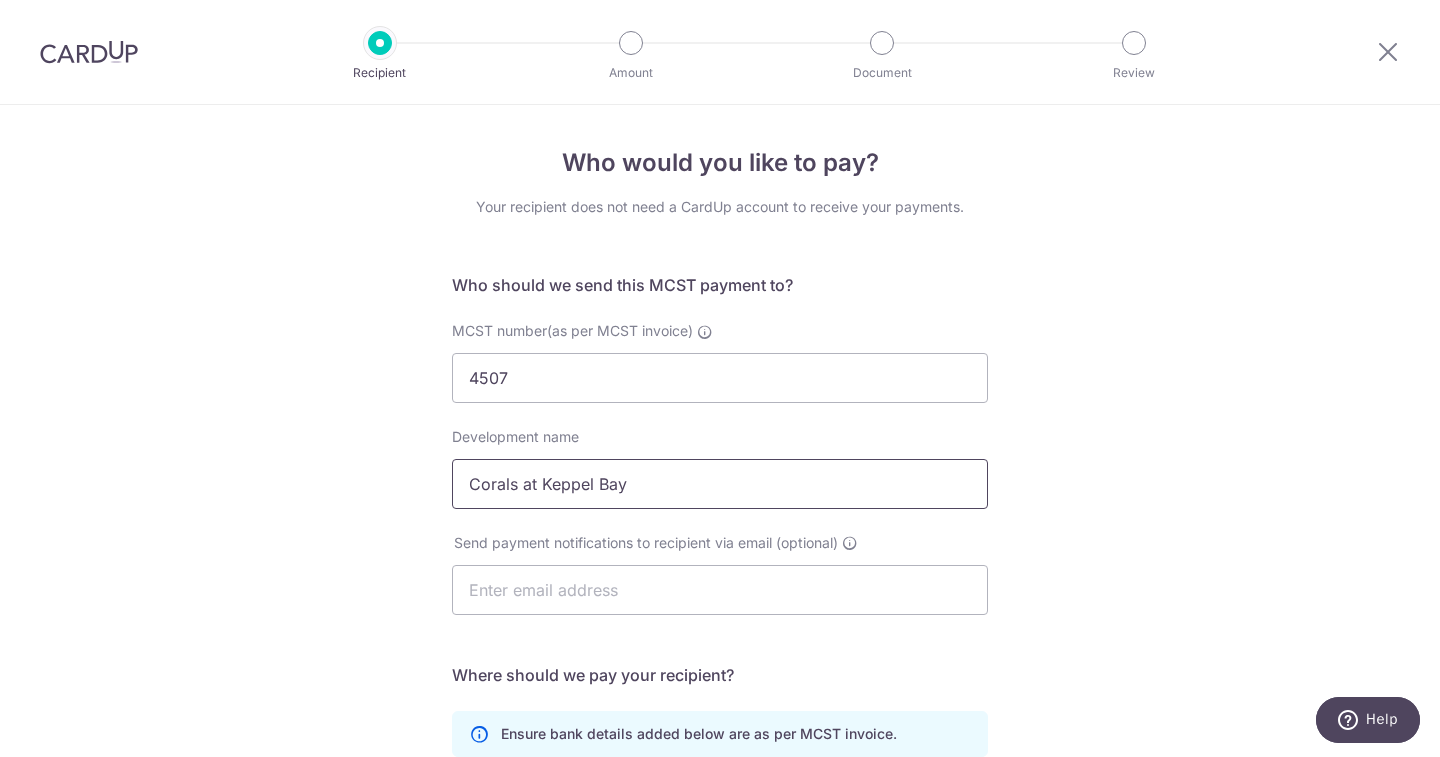 type on "Corals at Keppel Bay" 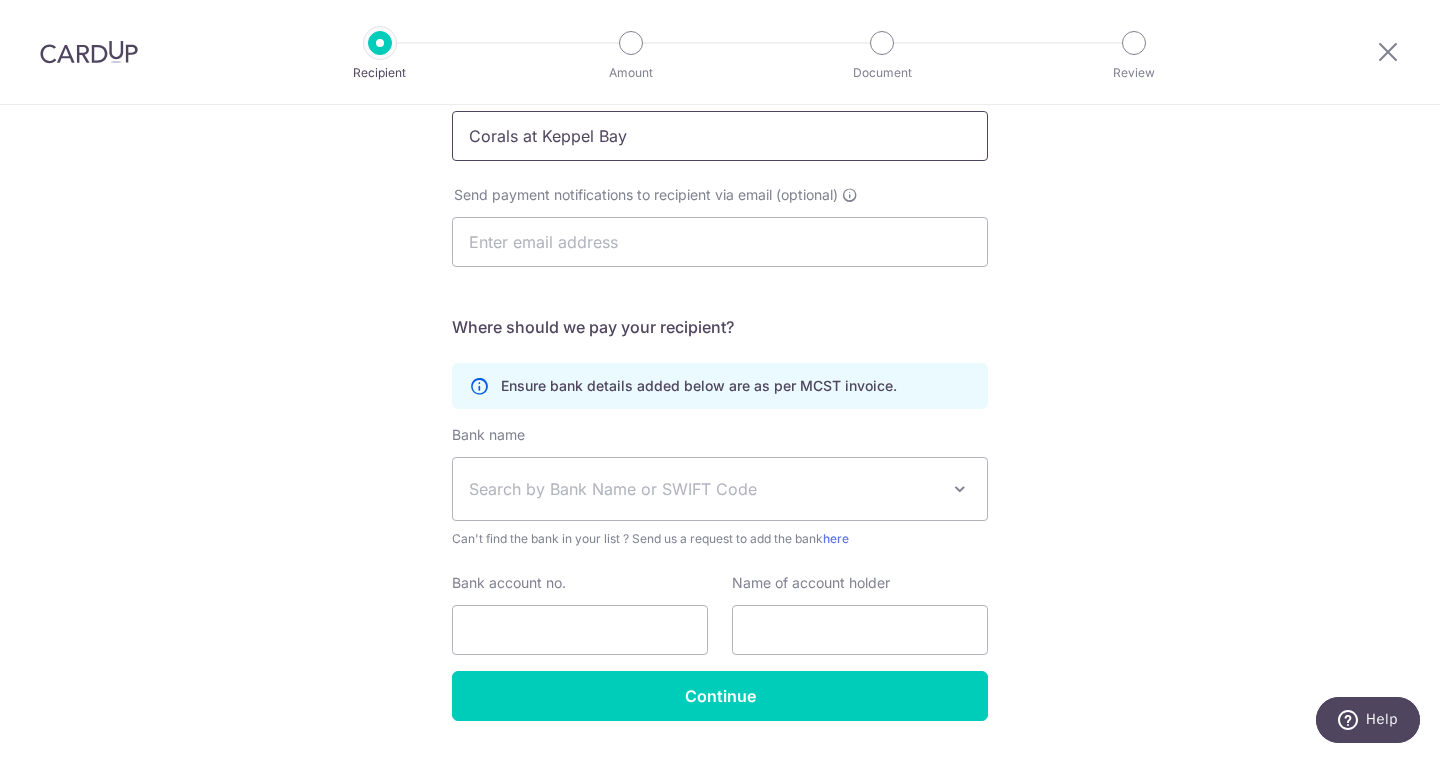 scroll, scrollTop: 400, scrollLeft: 0, axis: vertical 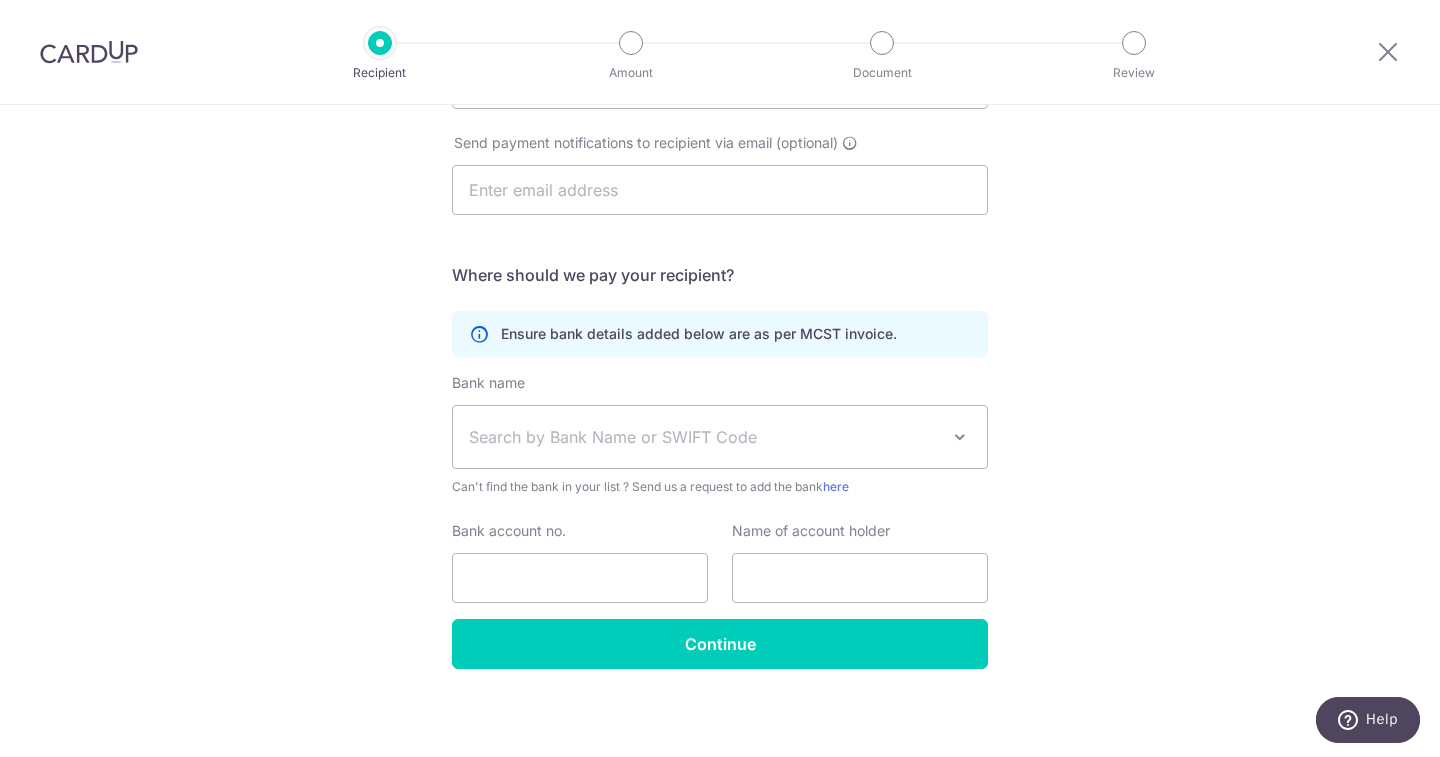 click on "Search by Bank Name or SWIFT Code" at bounding box center (704, 437) 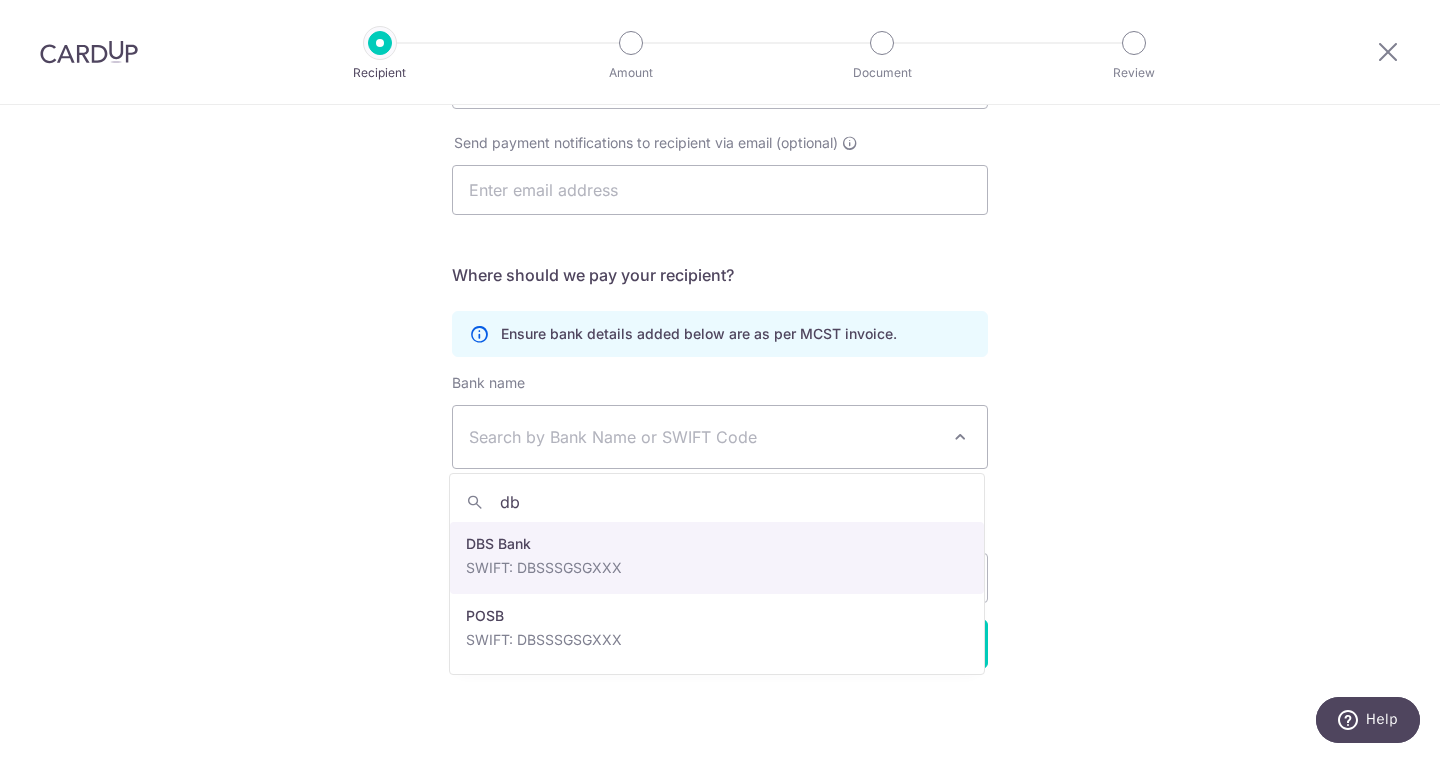 type on "dbs" 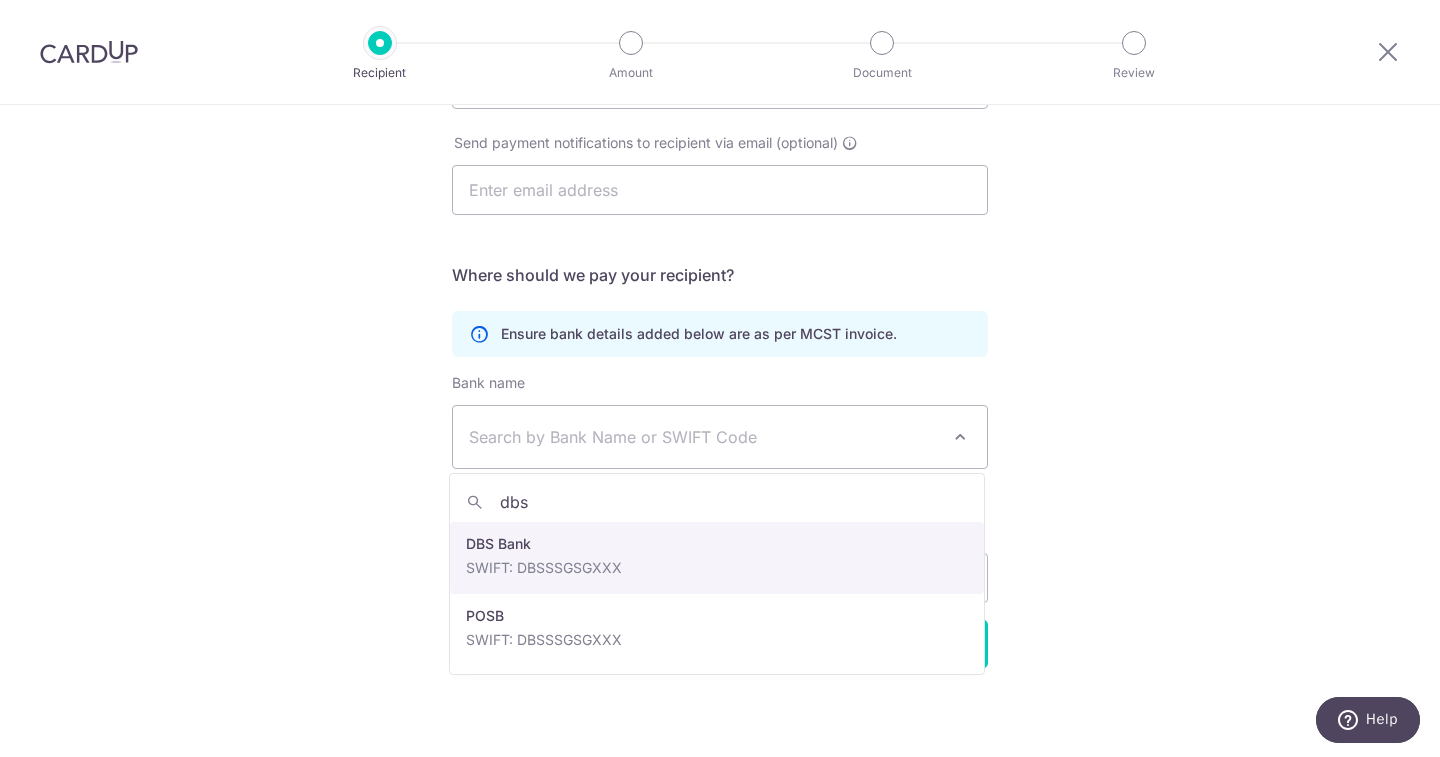 select on "6" 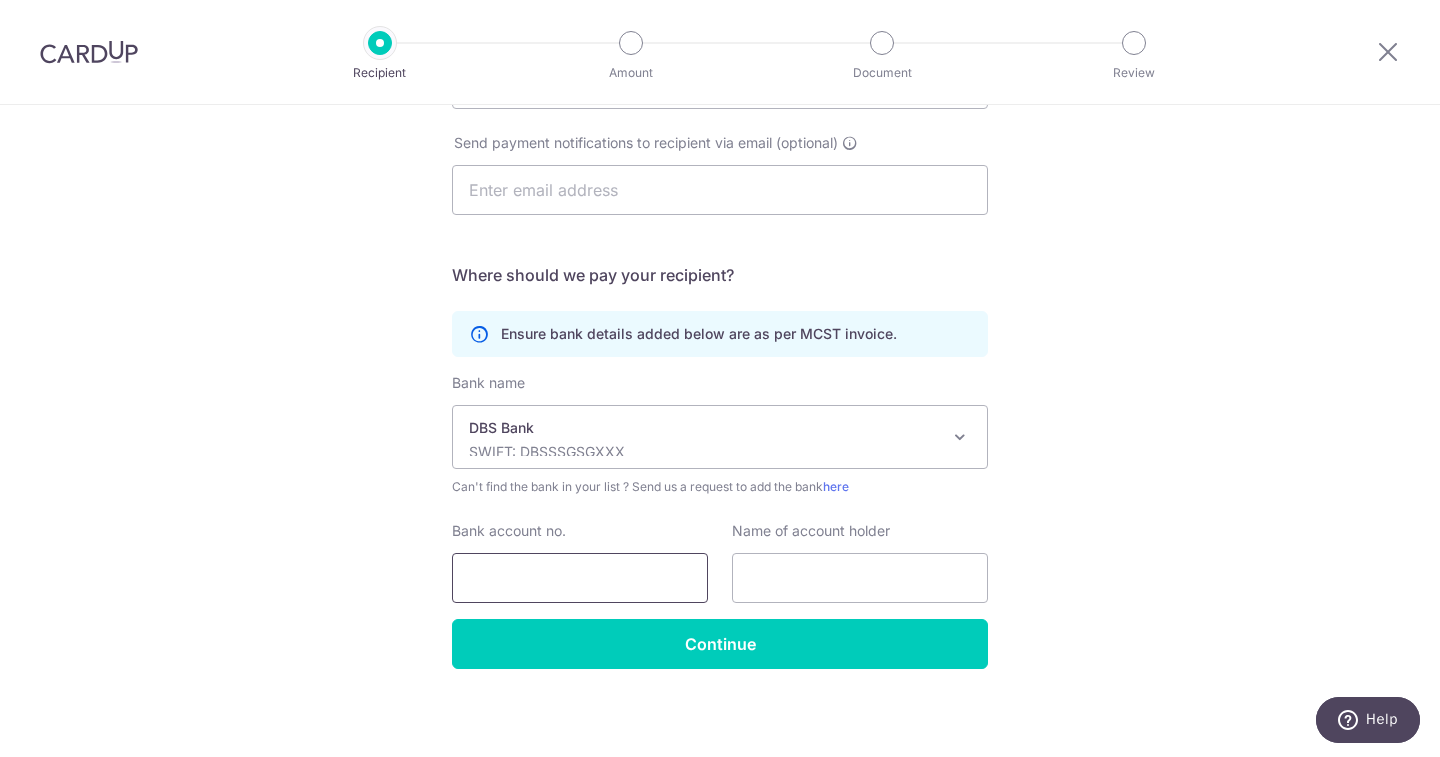 click on "Bank account no." at bounding box center (580, 578) 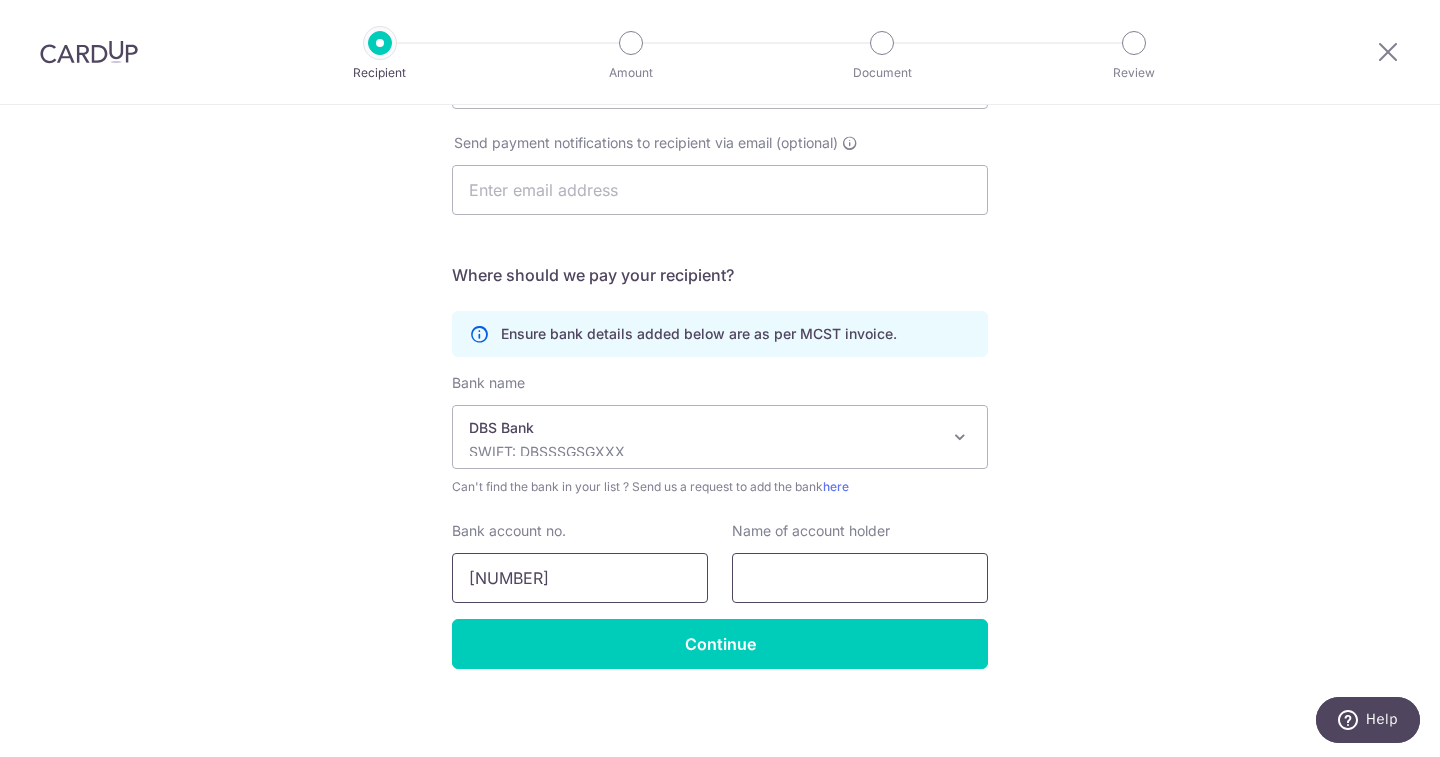 type on "0039497423" 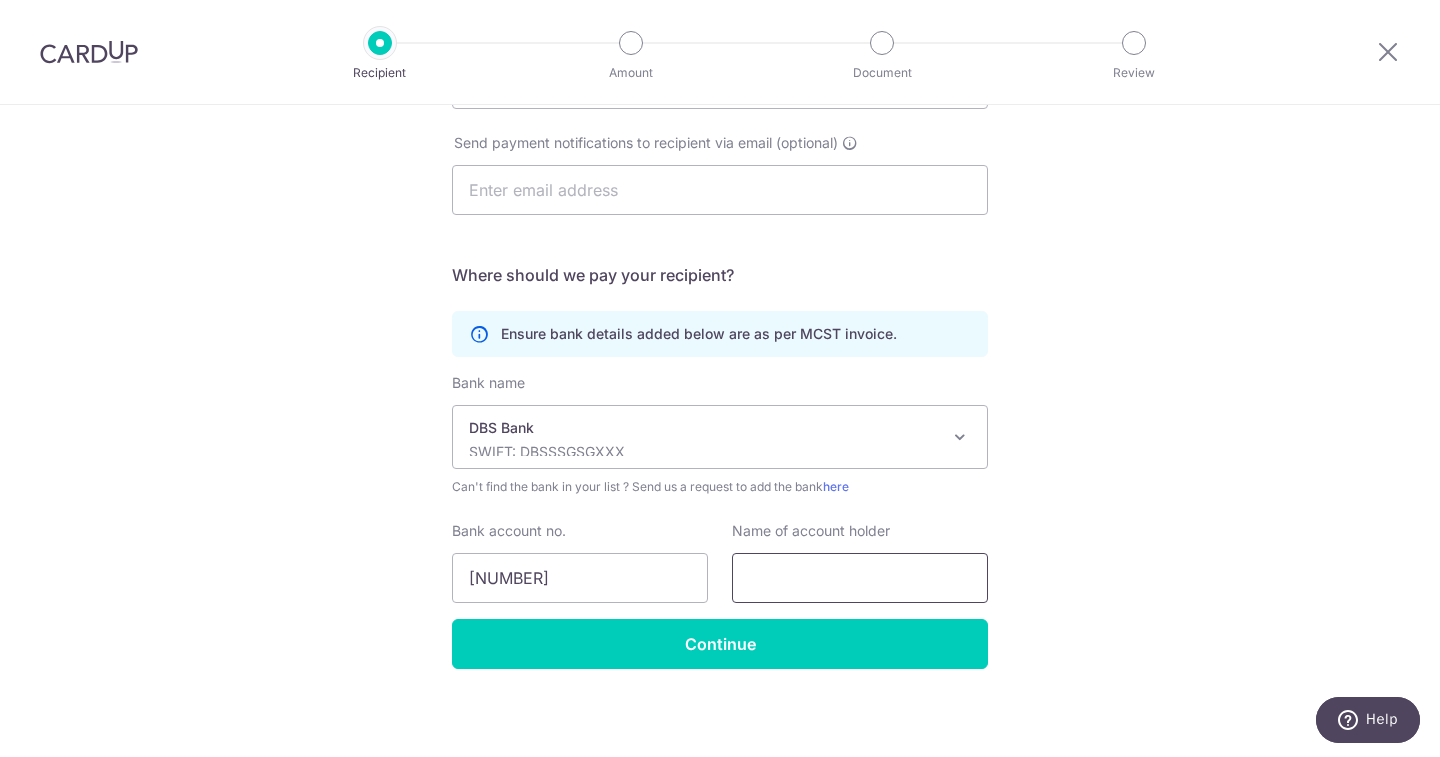 click at bounding box center [860, 578] 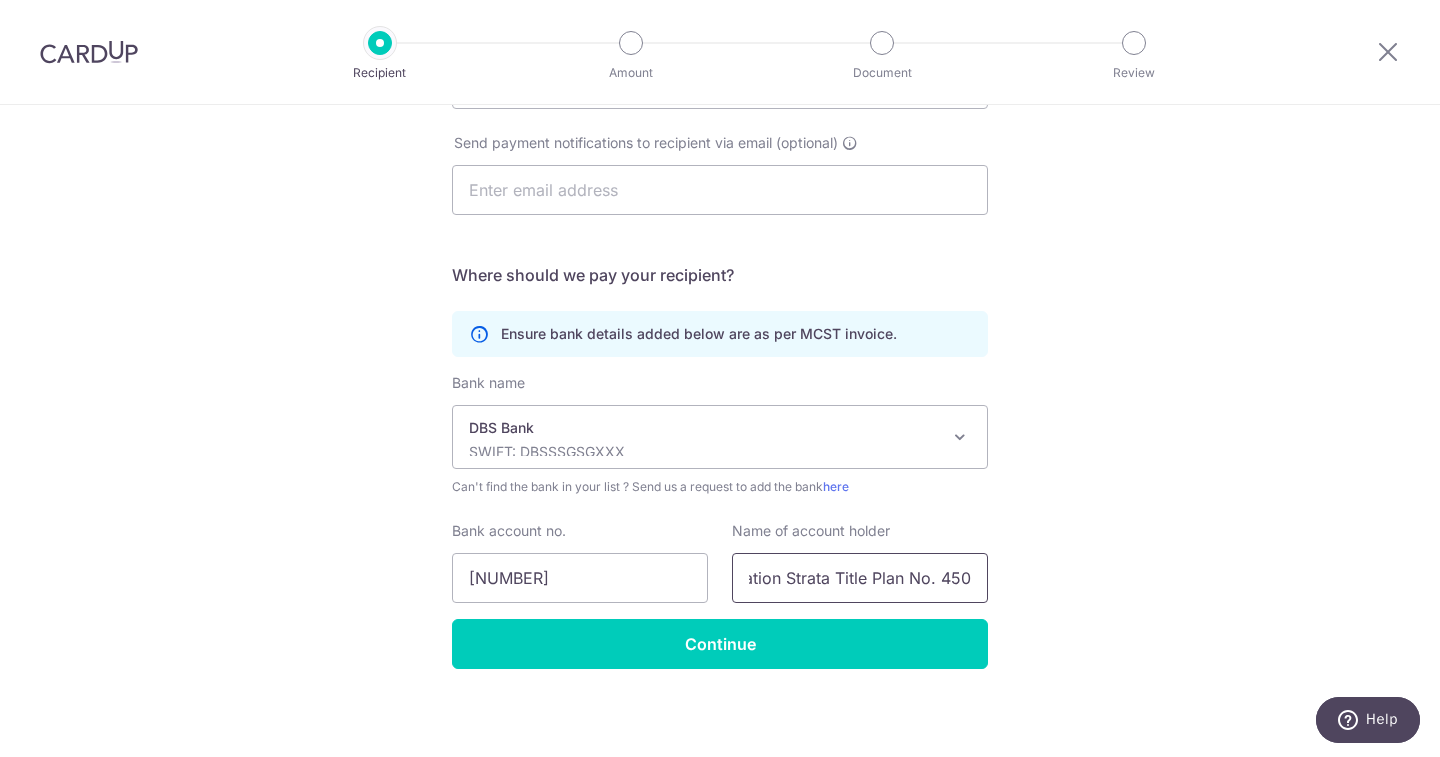 scroll, scrollTop: 0, scrollLeft: 170, axis: horizontal 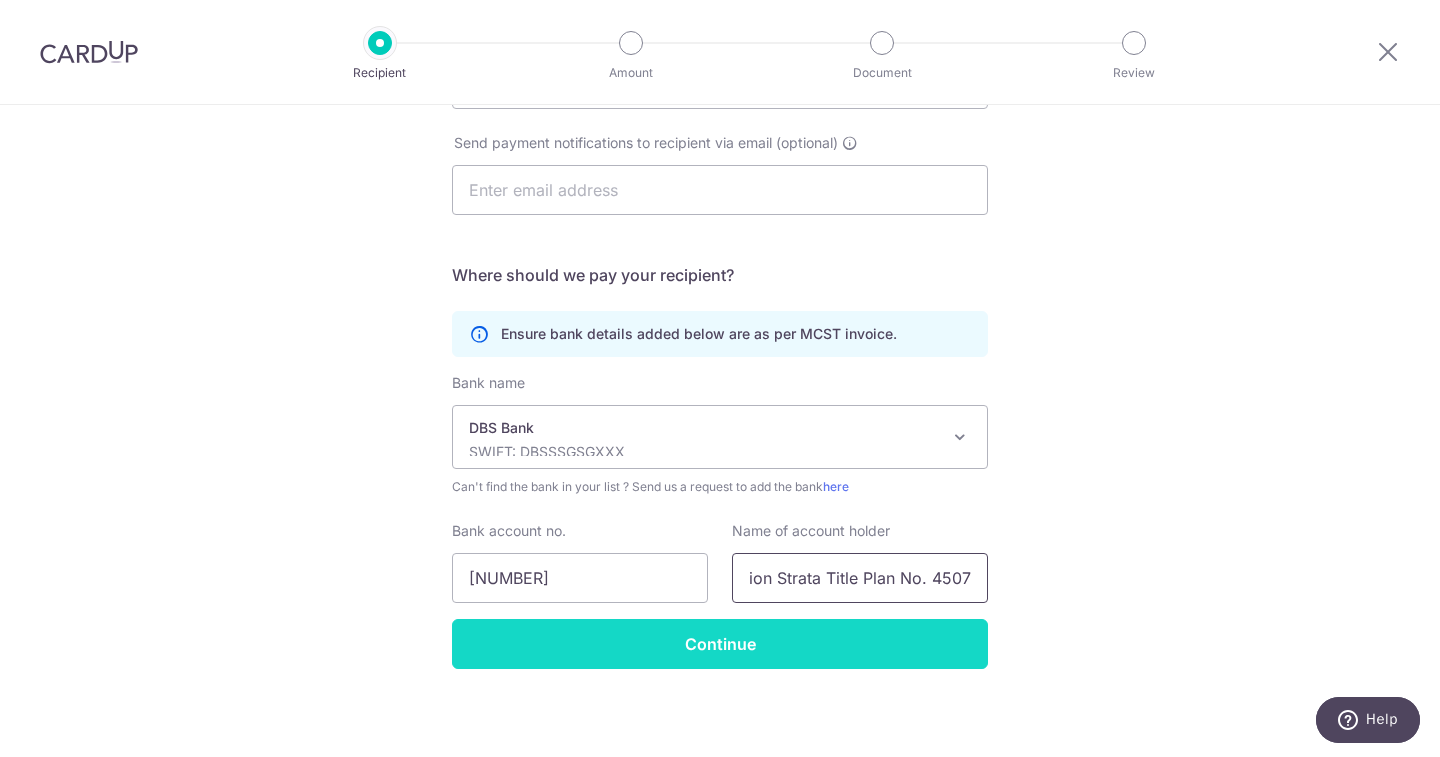 type on "Management Corporation Strata Title Plan No. 4507" 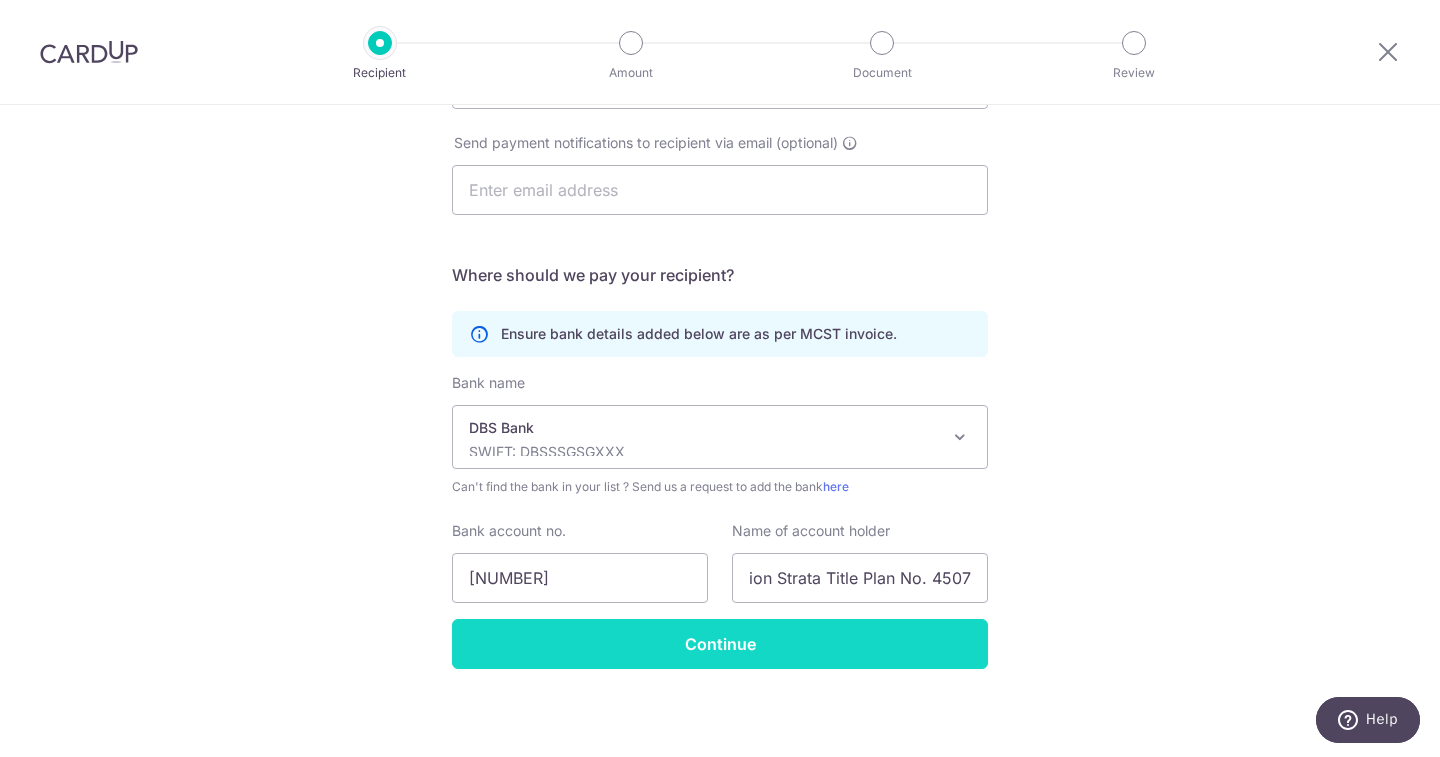 click on "Continue" at bounding box center (720, 644) 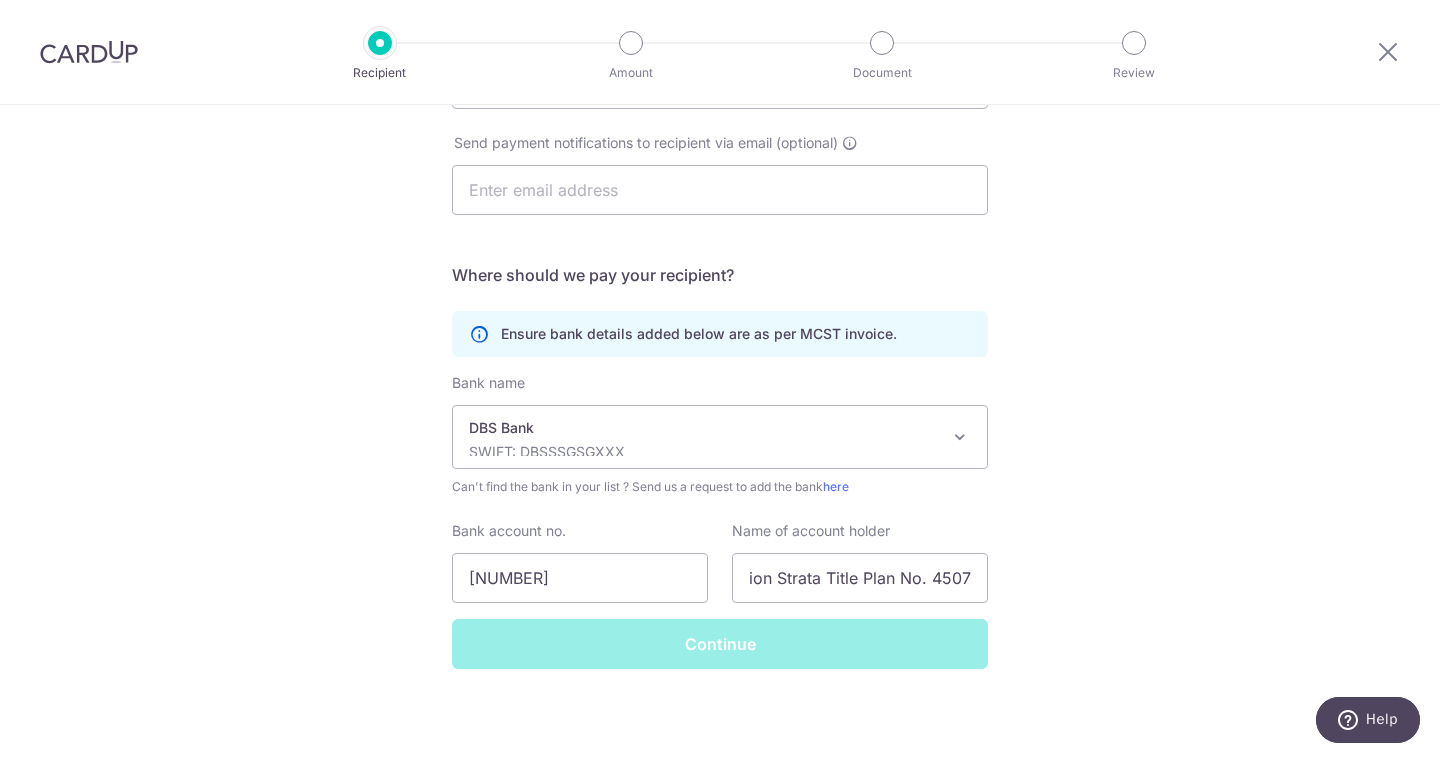 scroll, scrollTop: 0, scrollLeft: 0, axis: both 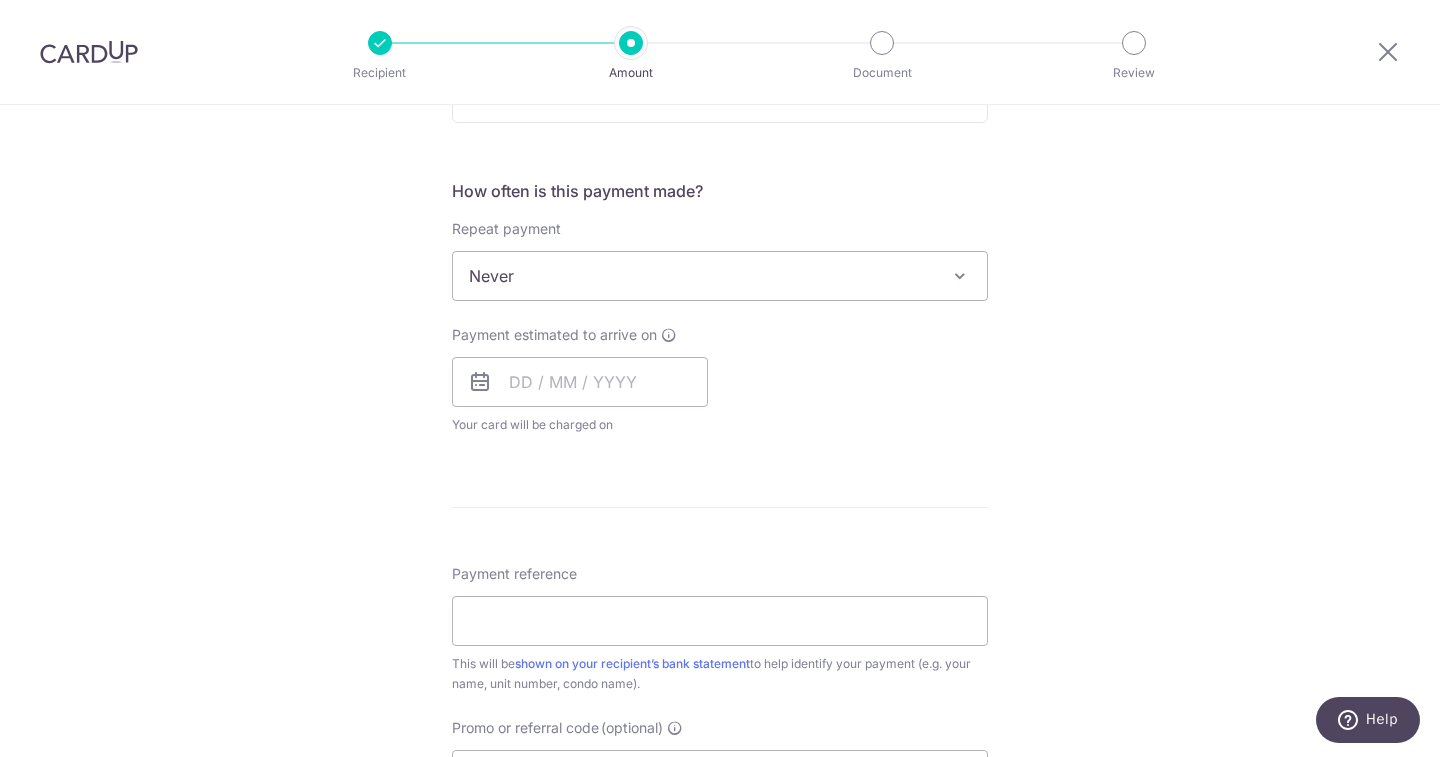 click at bounding box center (960, 276) 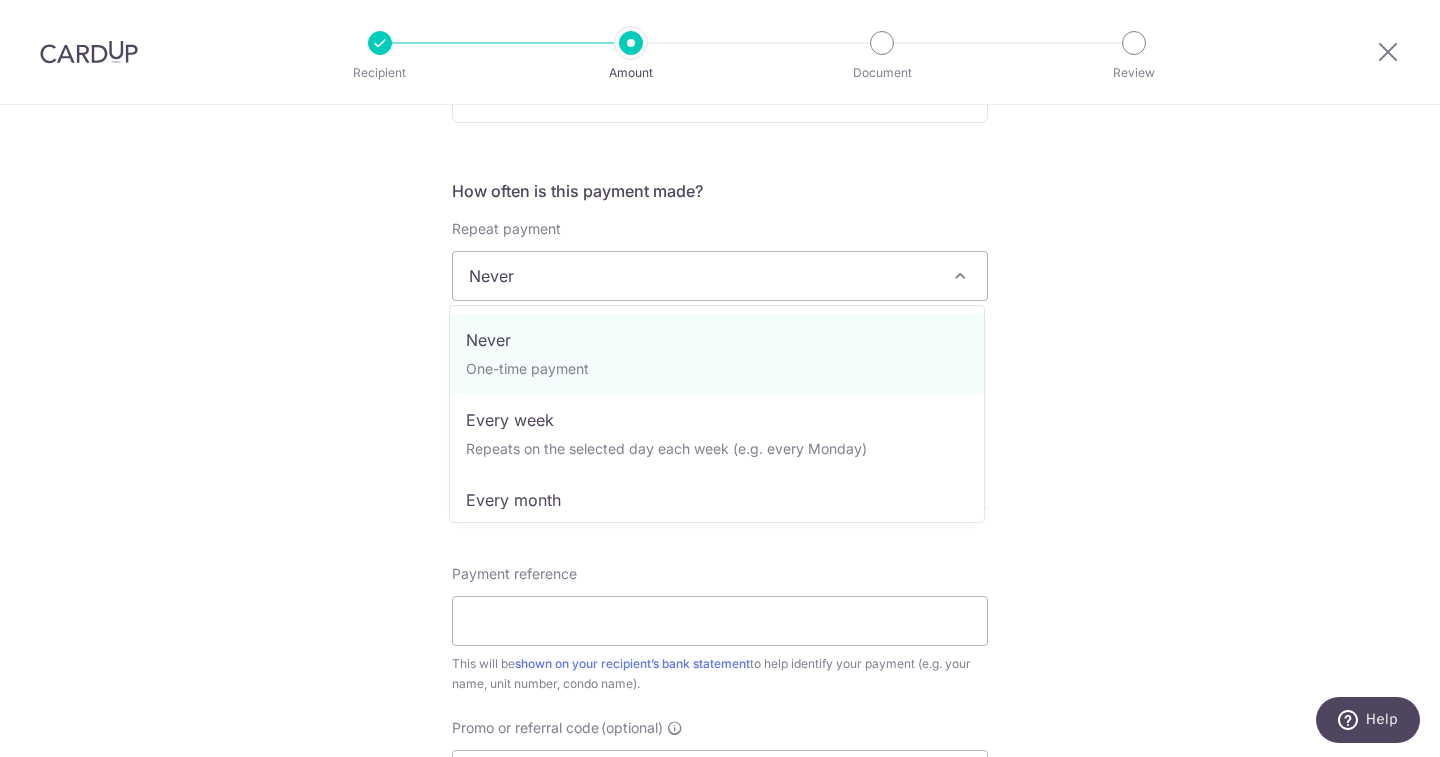 scroll, scrollTop: 200, scrollLeft: 0, axis: vertical 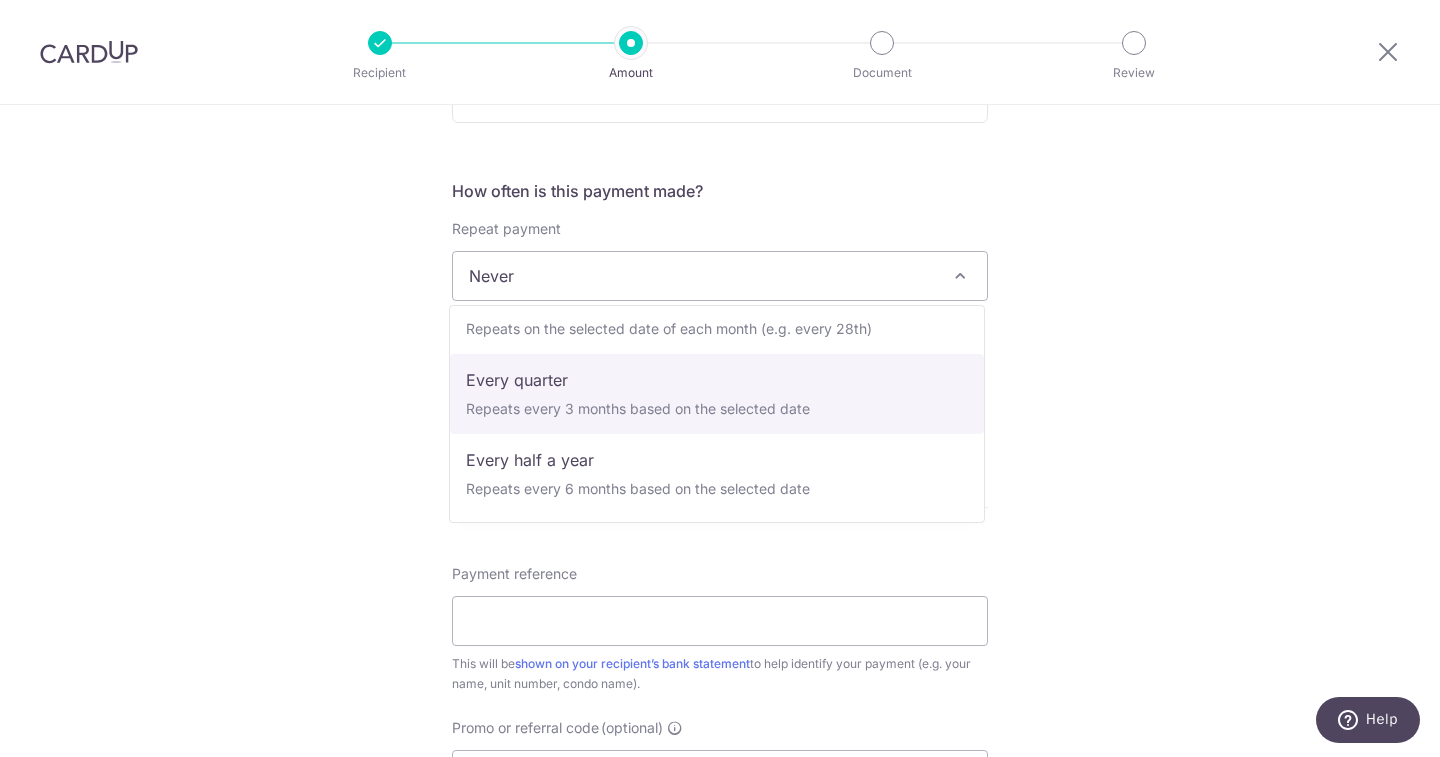 select on "4" 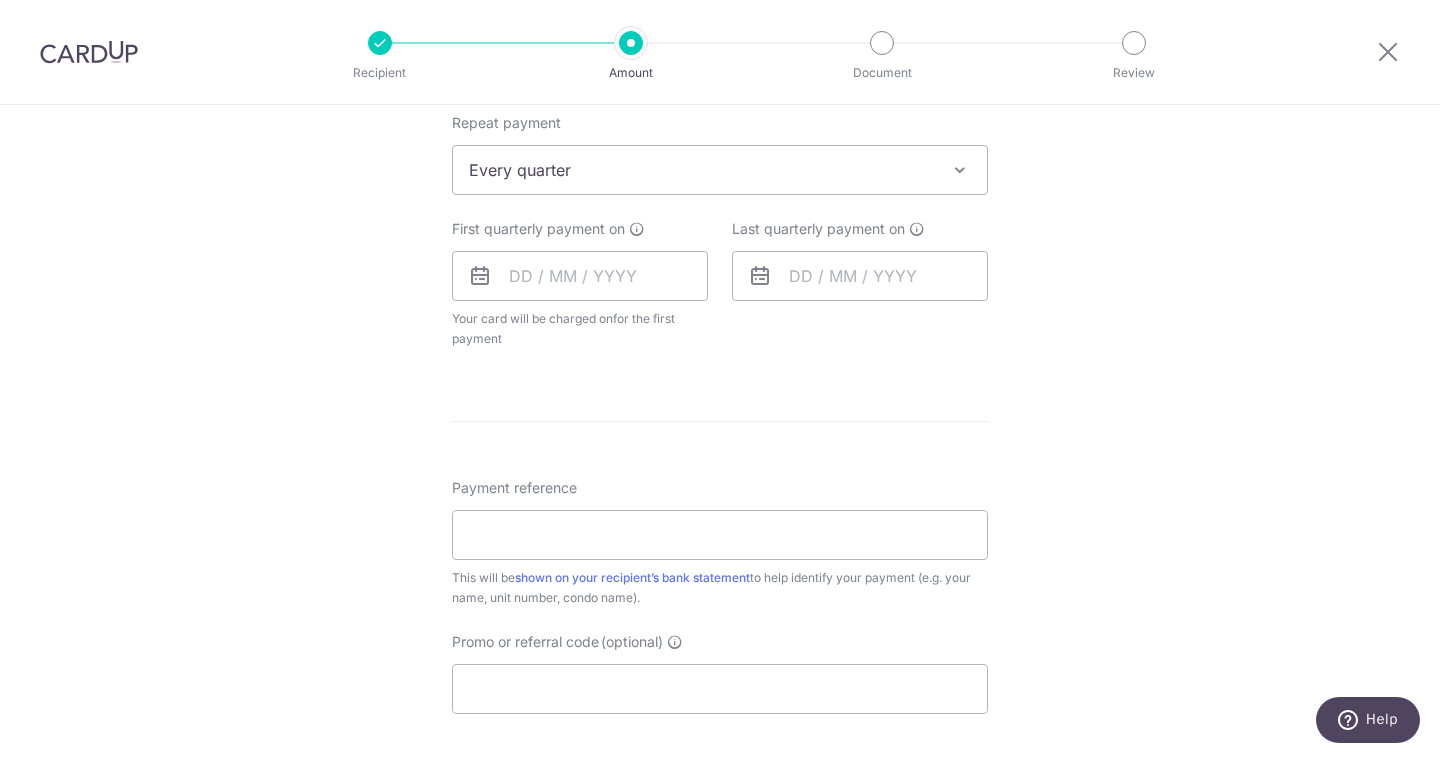 scroll, scrollTop: 1000, scrollLeft: 0, axis: vertical 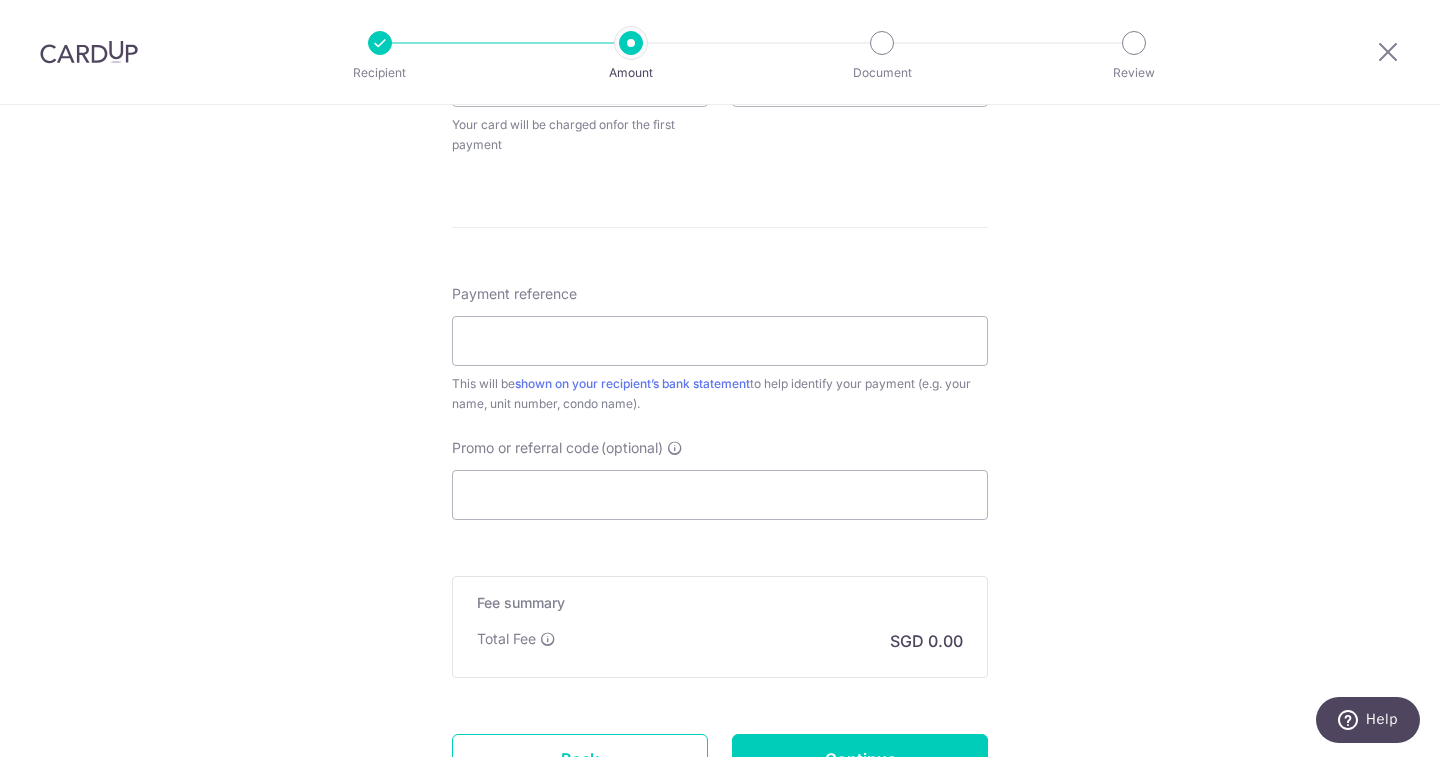 click on "Tell us more about your payment
Enter payment amount
SGD
Recipient added successfully!
Select Card
Select option
Add credit card
Your Cards
**** 5437
**** 2849
**** 8936
Secure 256-bit SSL
Text
New card details" at bounding box center [720, 19] 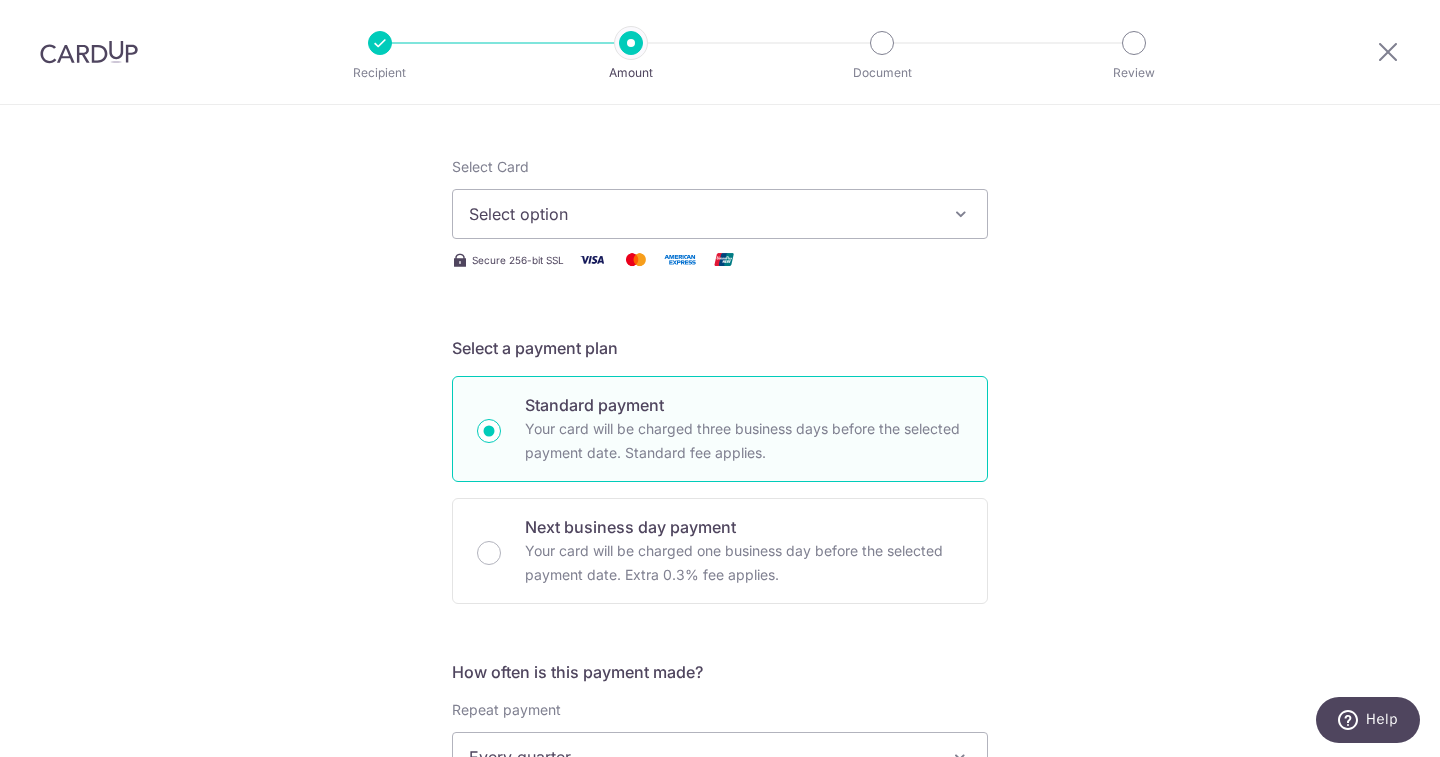 scroll, scrollTop: 0, scrollLeft: 0, axis: both 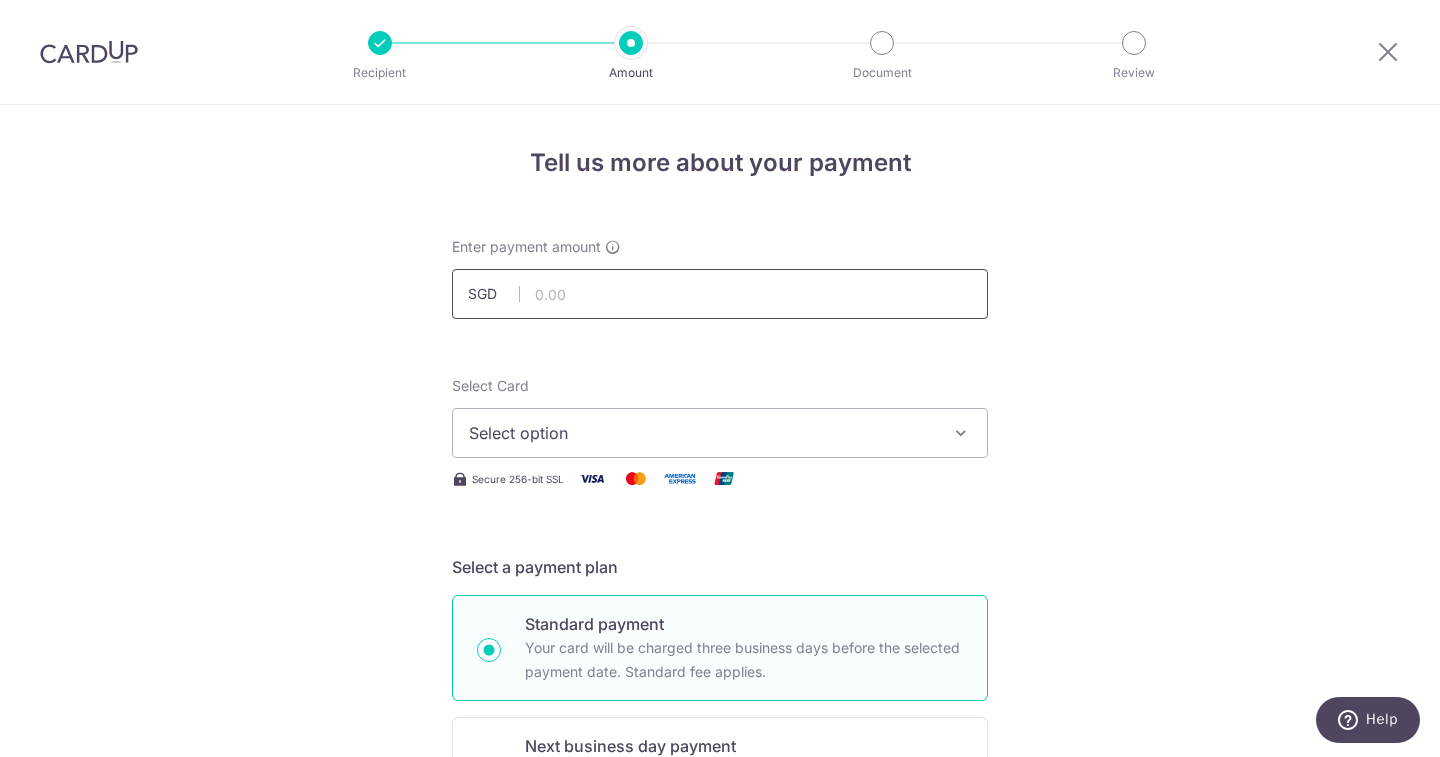 click at bounding box center (720, 294) 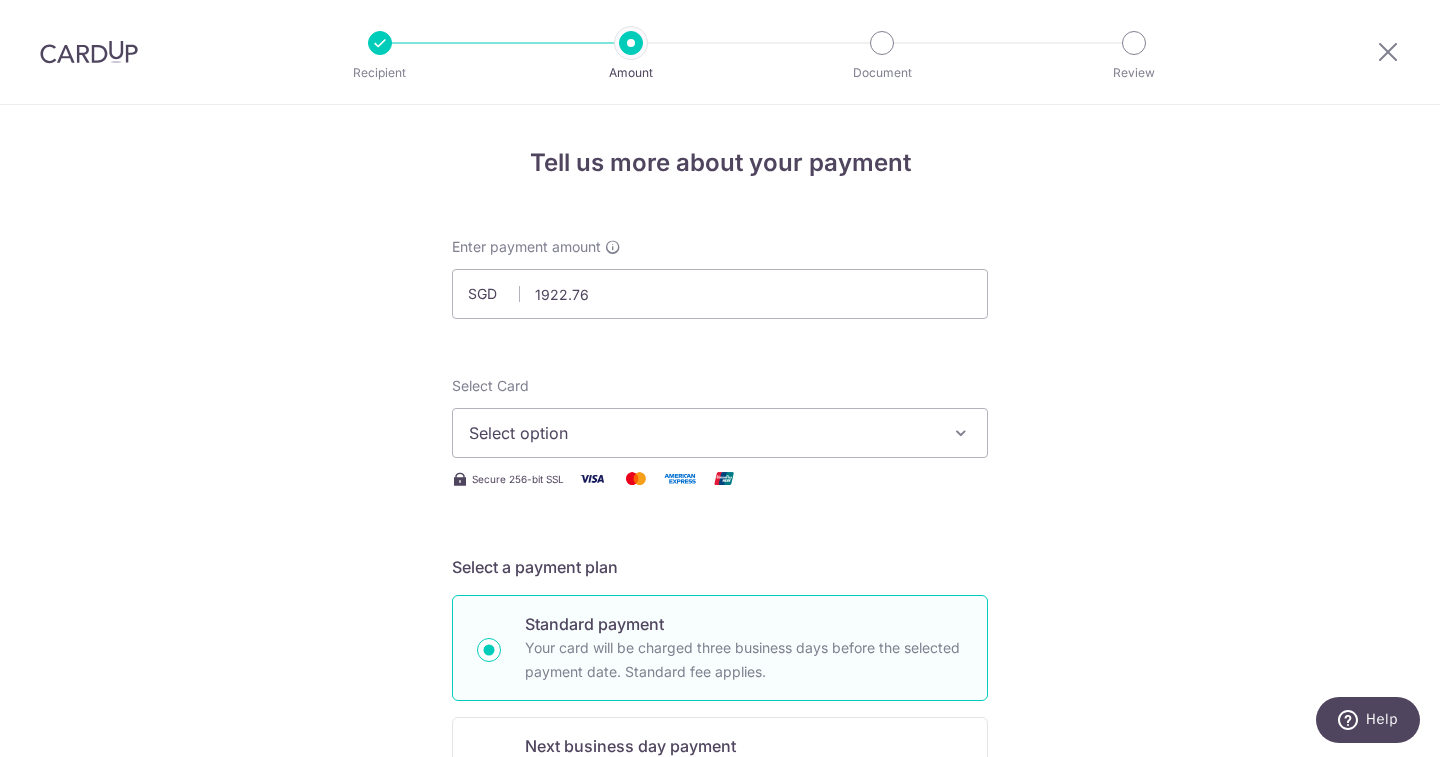 click on "Select option" at bounding box center (720, 433) 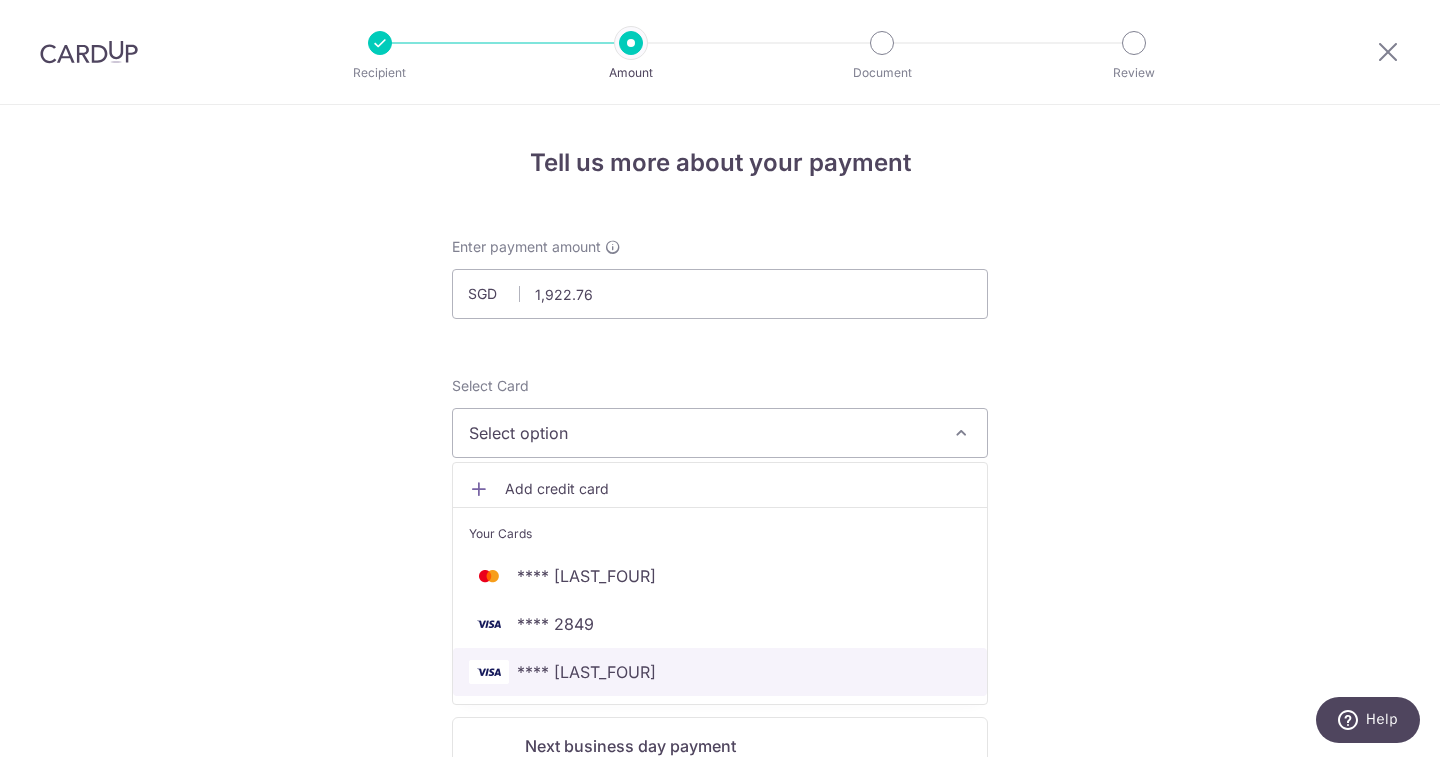 click on "**** 8936" at bounding box center [586, 672] 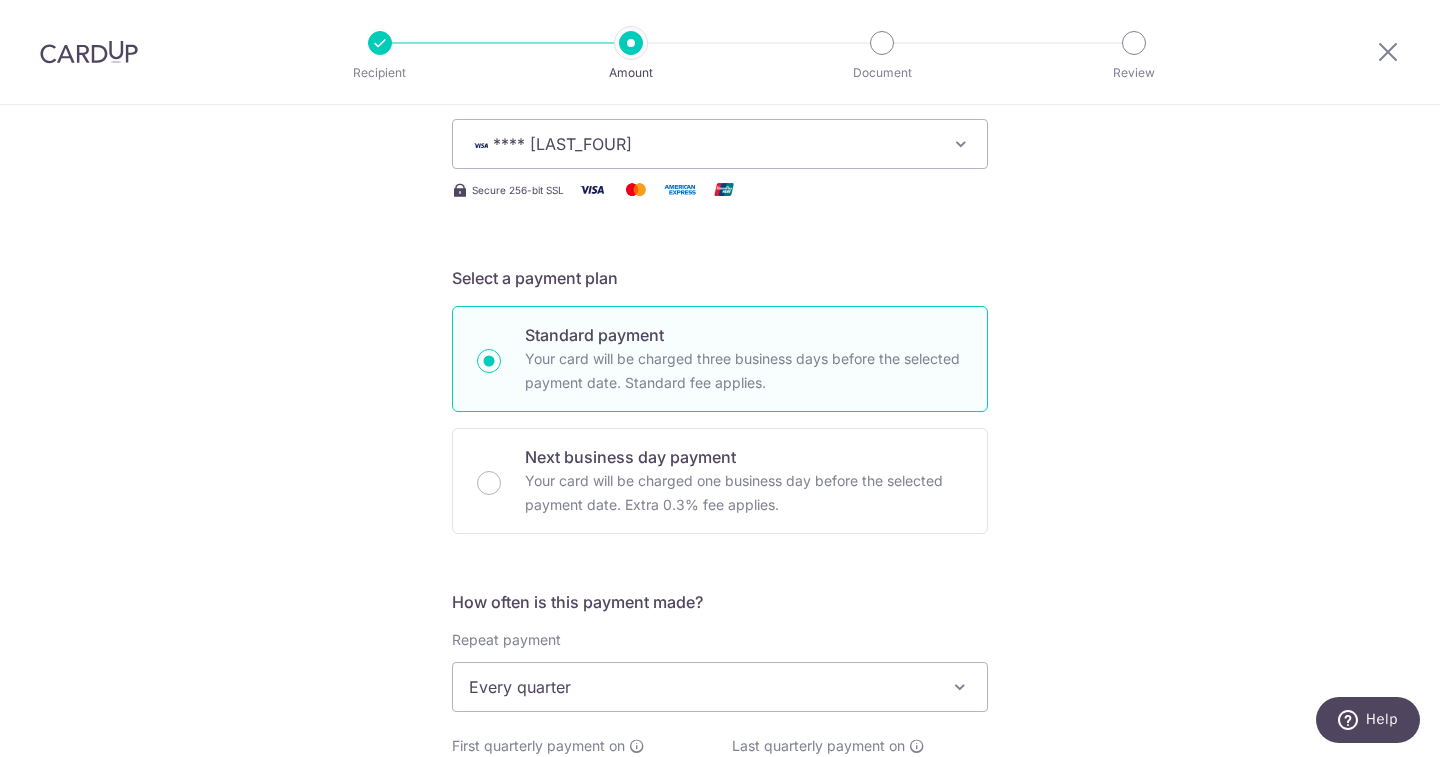 scroll, scrollTop: 500, scrollLeft: 0, axis: vertical 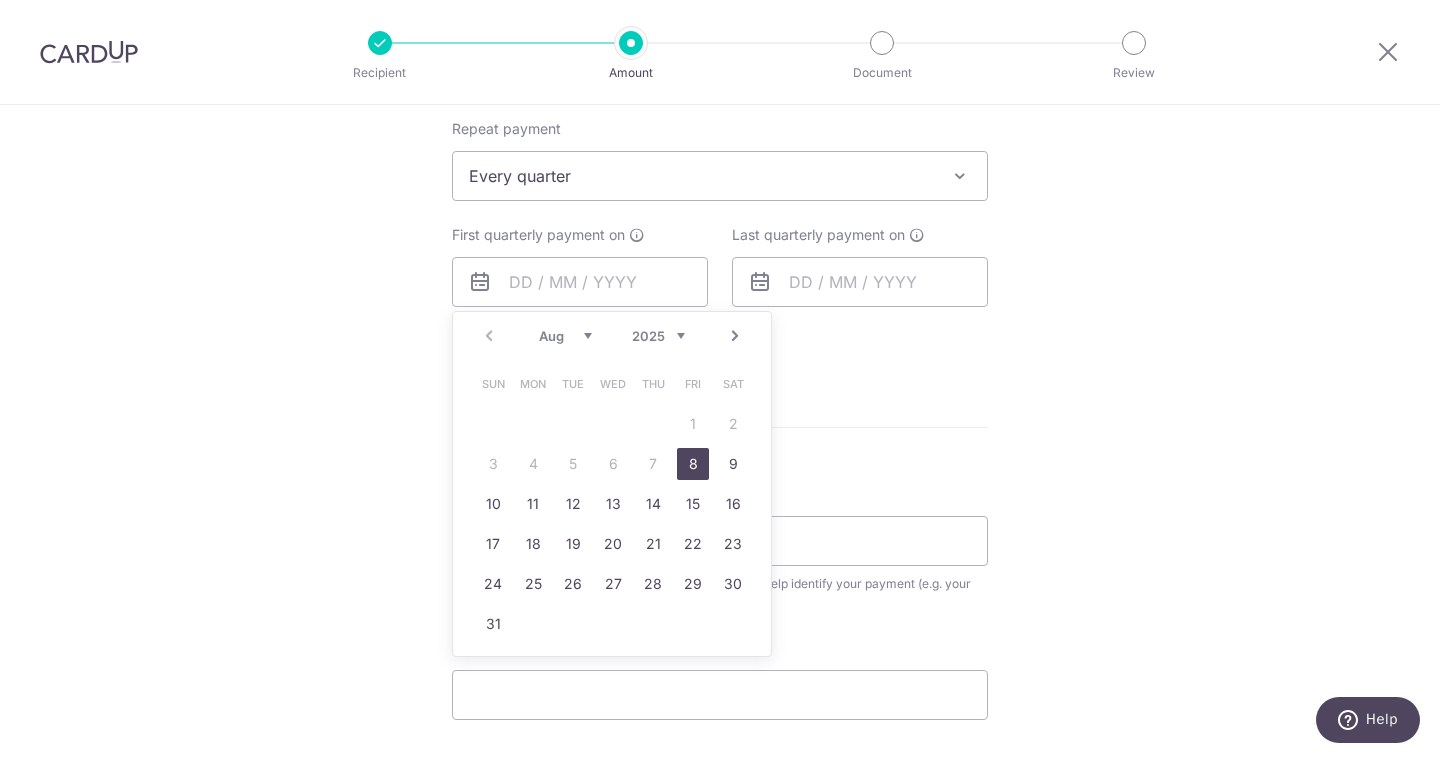 click on "8" at bounding box center [693, 464] 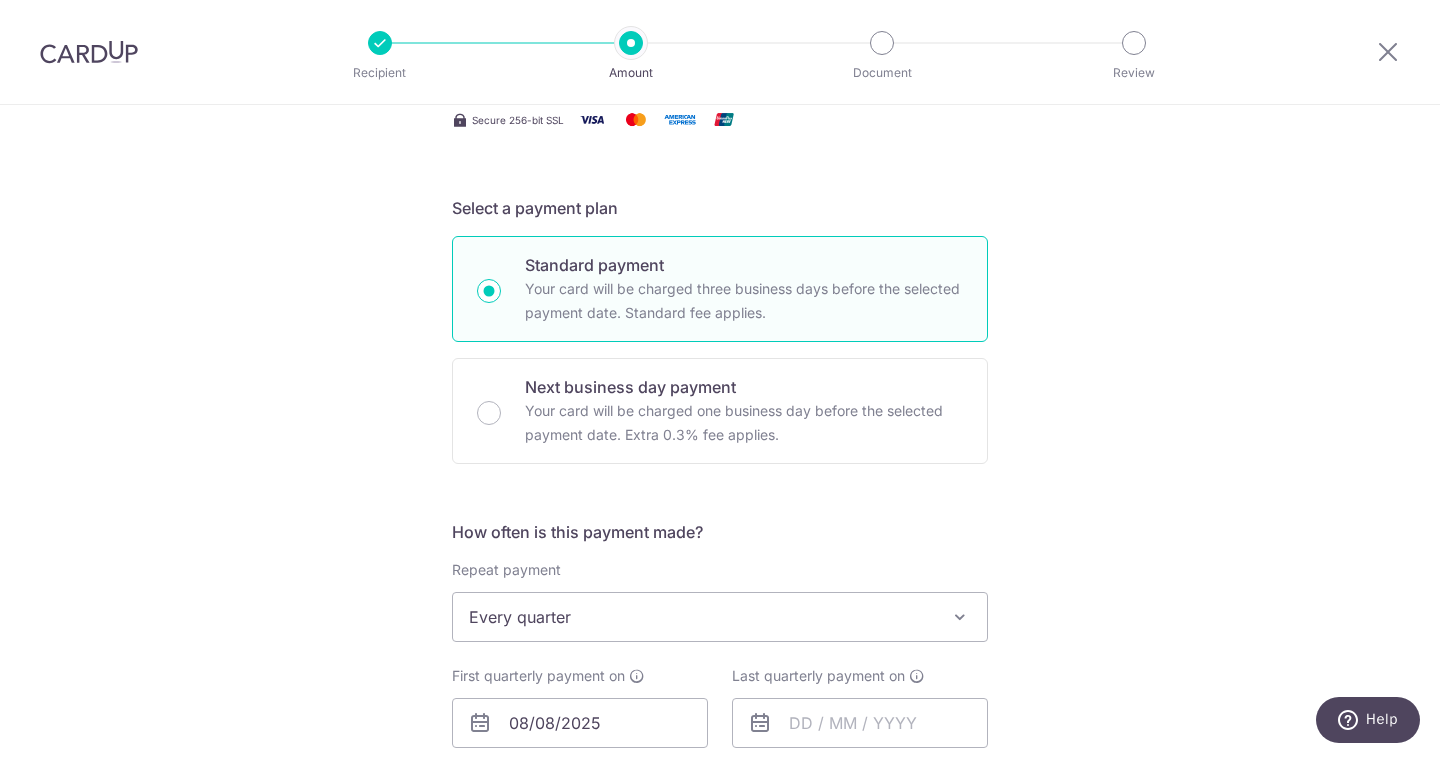 scroll, scrollTop: 600, scrollLeft: 0, axis: vertical 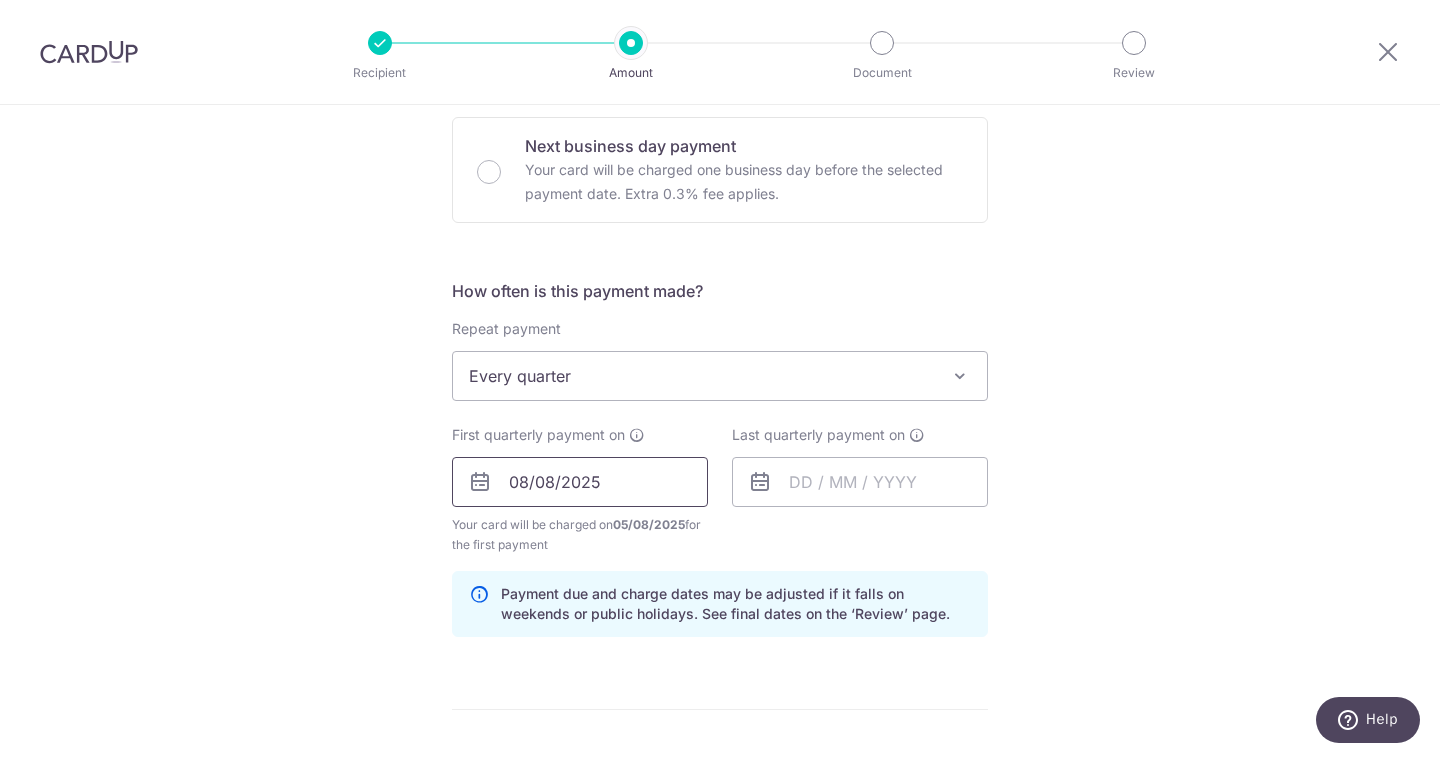 click on "08/08/2025" at bounding box center [580, 482] 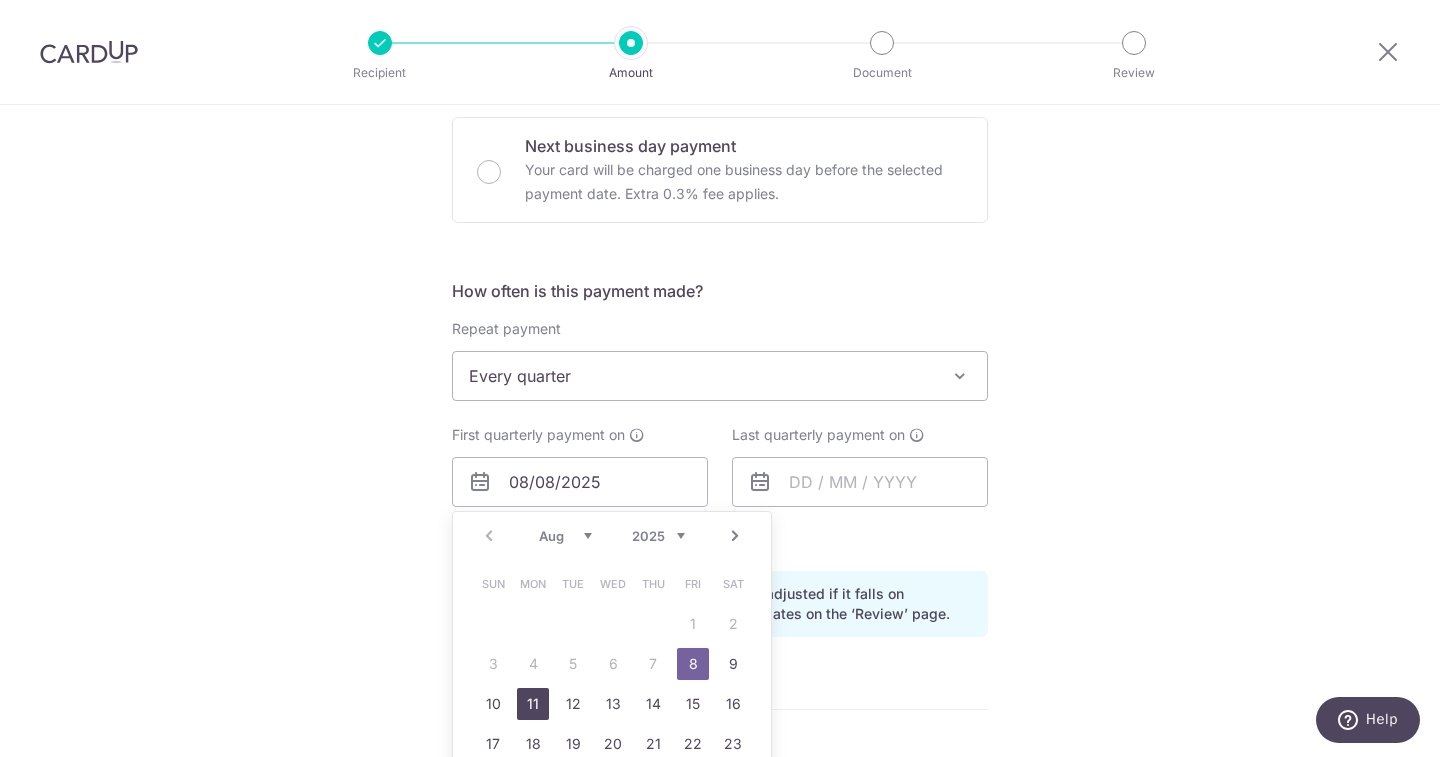 click on "11" at bounding box center [533, 704] 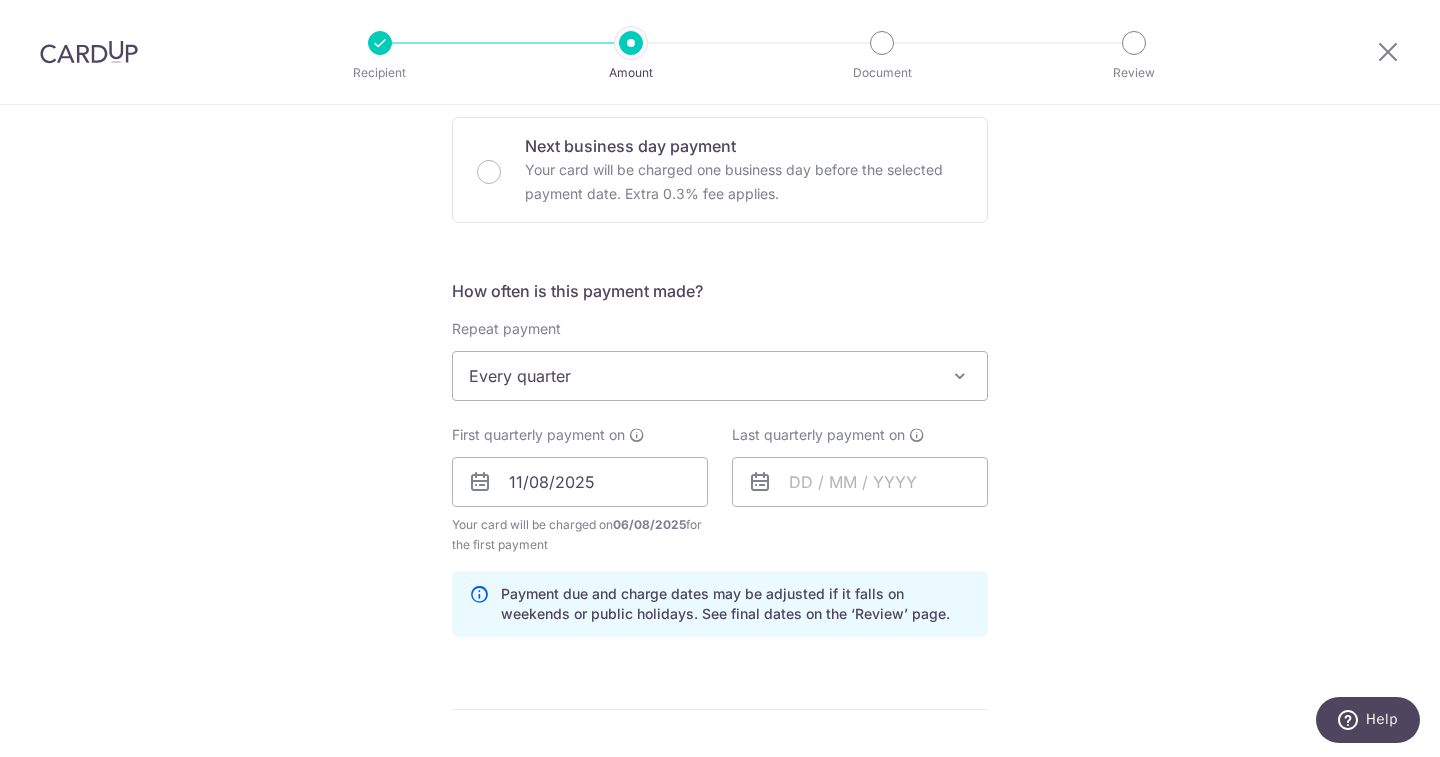 click on "Tell us more about your payment
Enter payment amount
SGD
1,922.76
1922.76
Recipient added successfully!
Select Card
**** 8936
Add credit card
Your Cards
**** 5437
**** 2849
**** 8936
Secure 256-bit SSL
Text
New card details
Card" at bounding box center (720, 460) 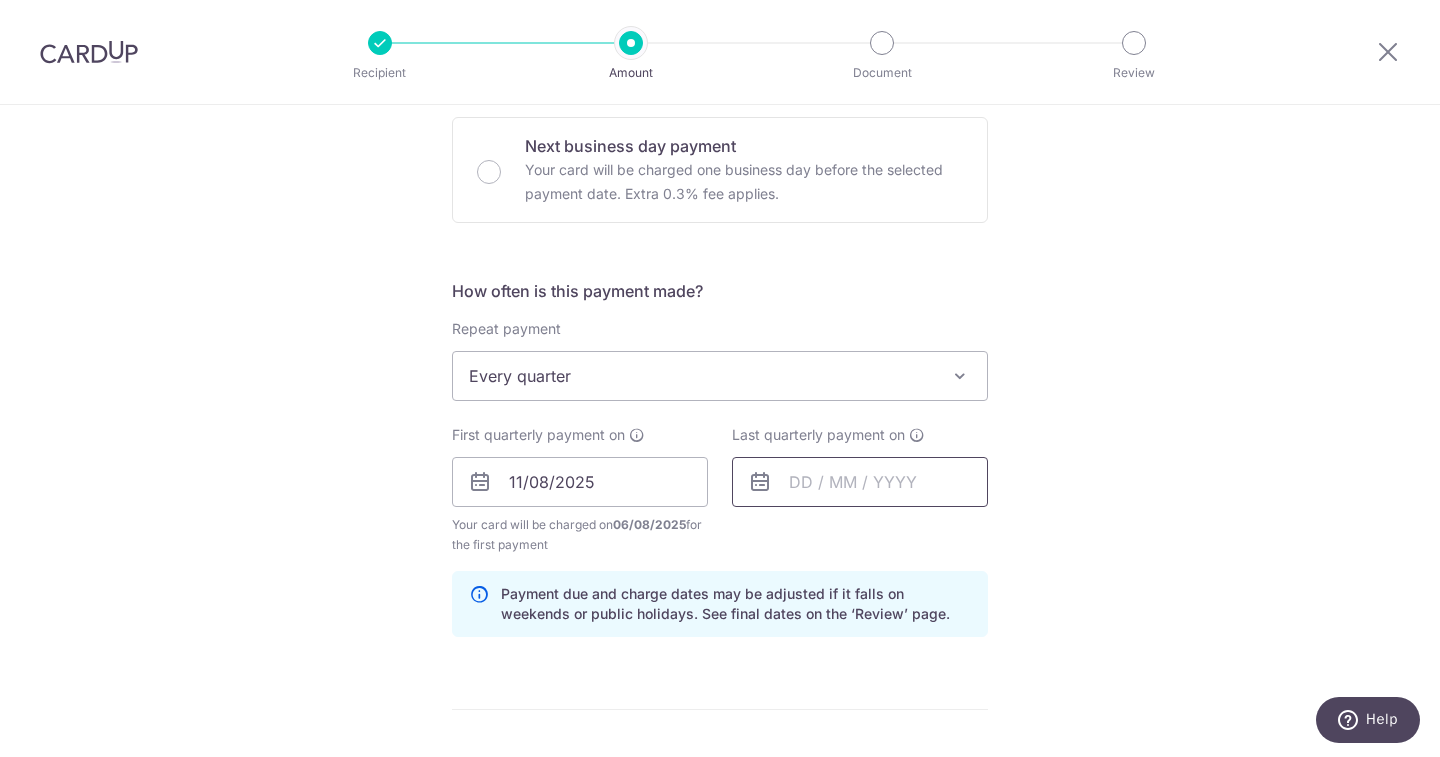 click at bounding box center (860, 482) 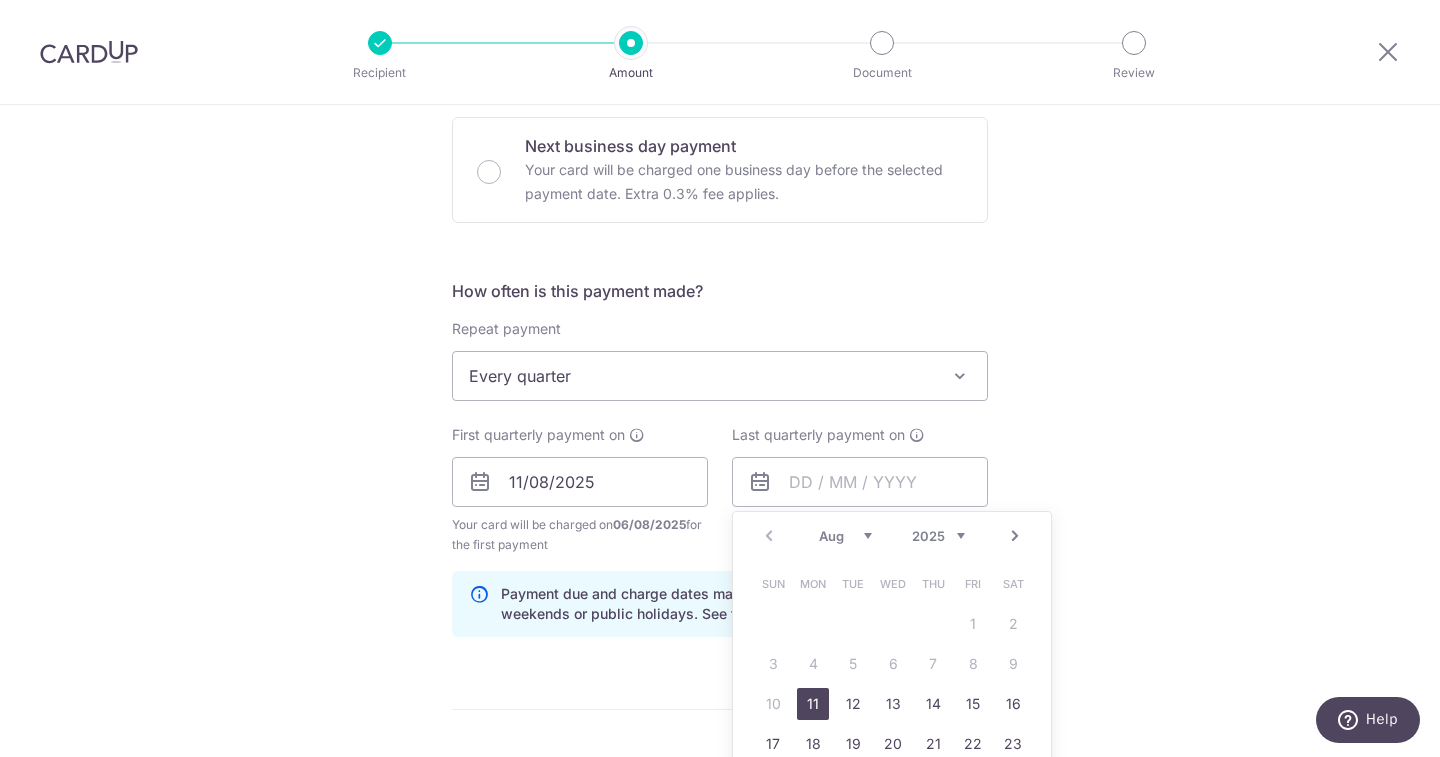 click on "2025 2026 2027 2028 2029 2030 2031 2032 2033 2034 2035" at bounding box center [938, 536] 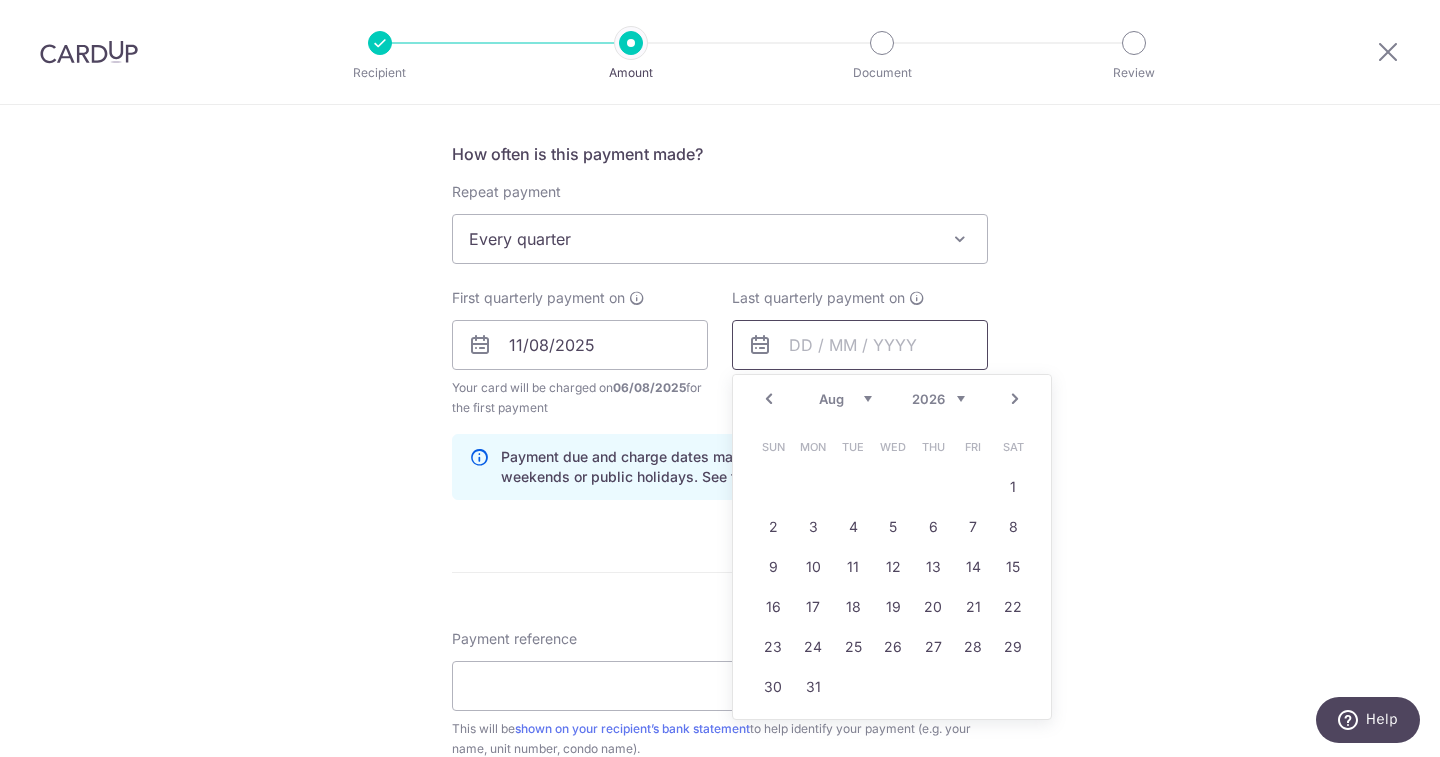 scroll, scrollTop: 800, scrollLeft: 0, axis: vertical 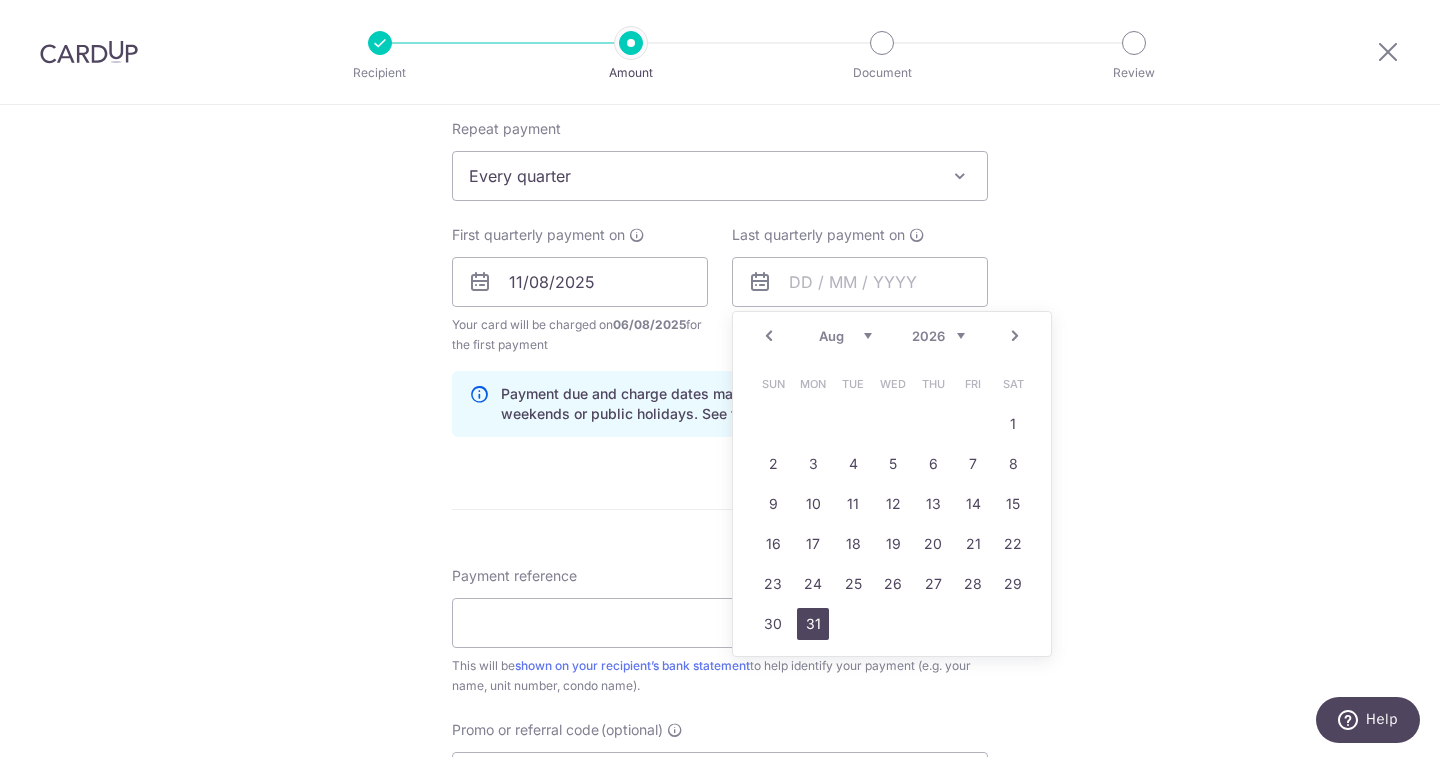 click on "31" at bounding box center (813, 624) 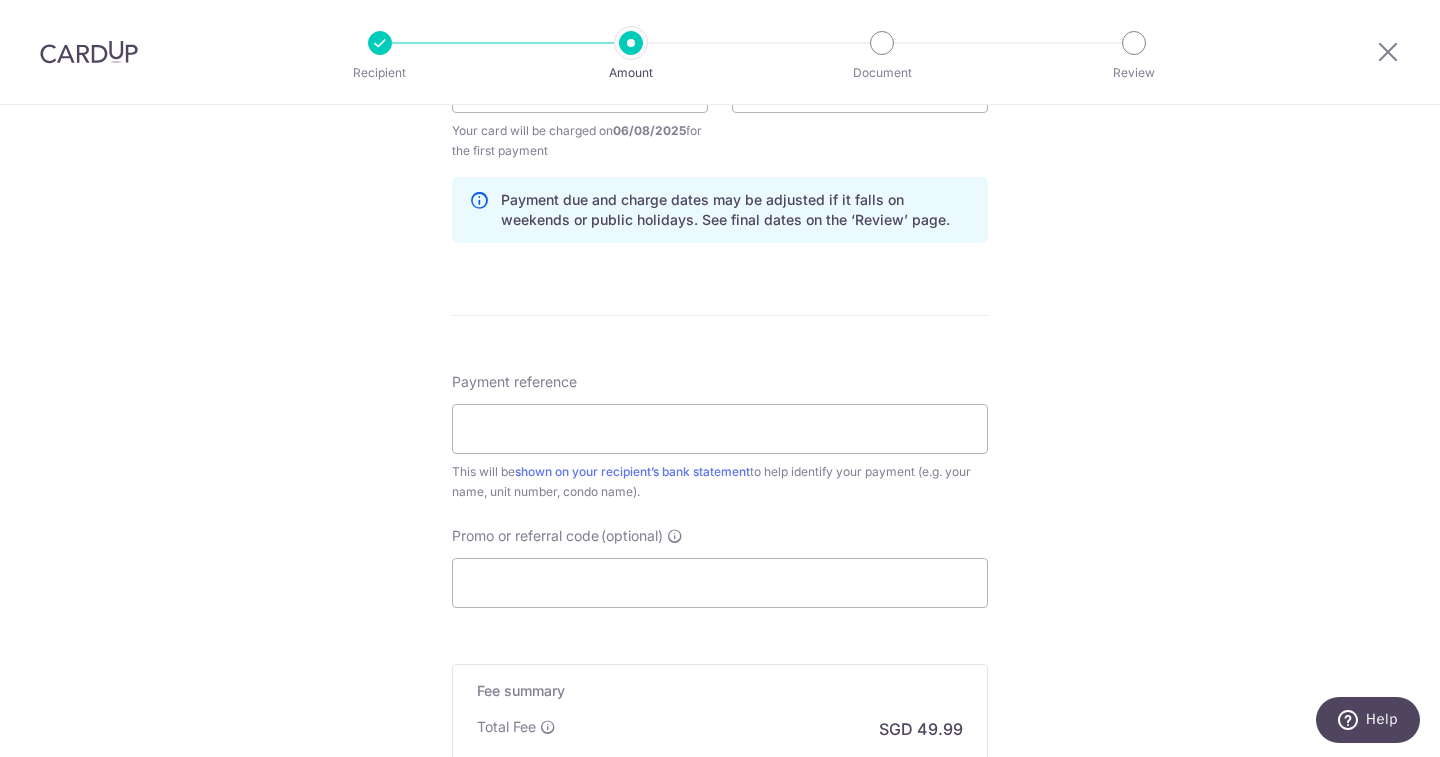 scroll, scrollTop: 1100, scrollLeft: 0, axis: vertical 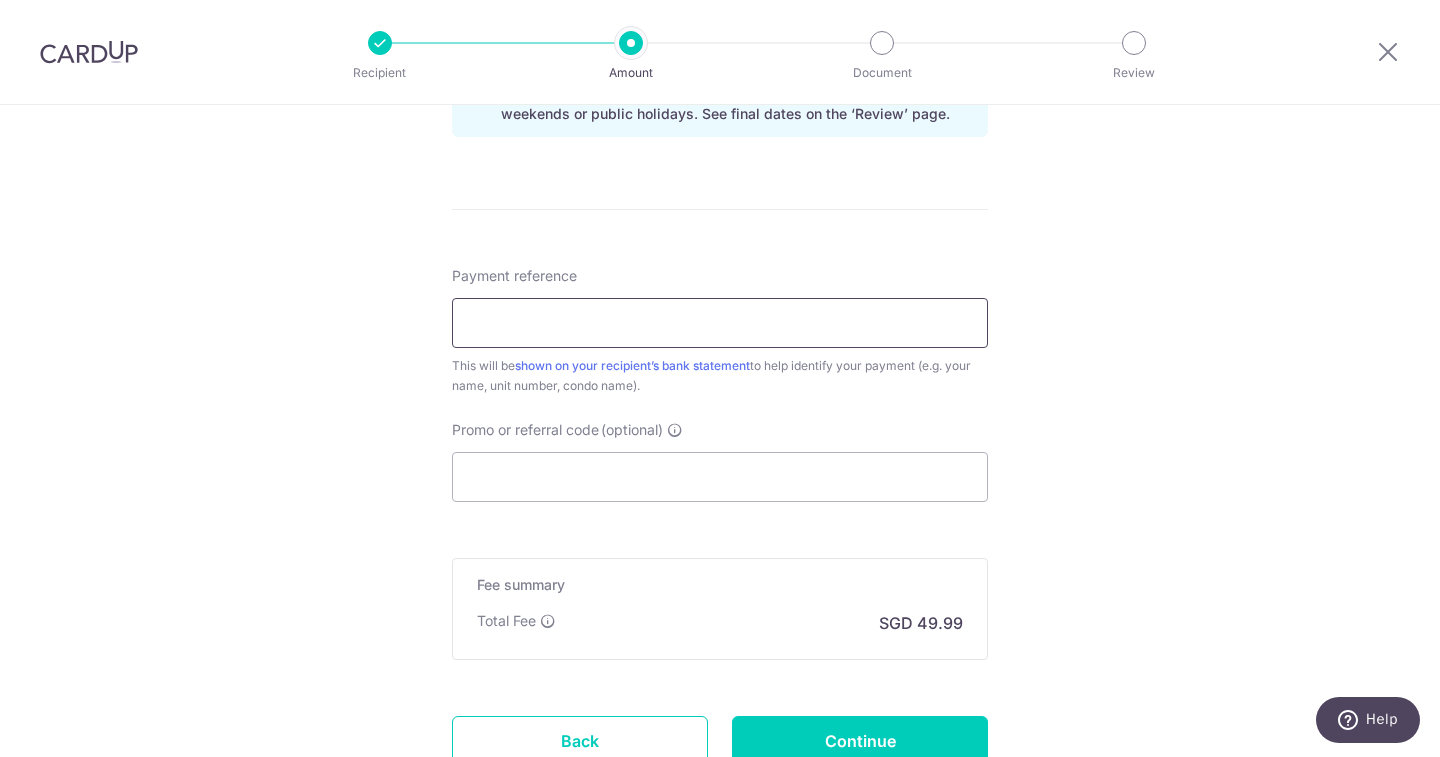 click on "Payment reference" at bounding box center [720, 323] 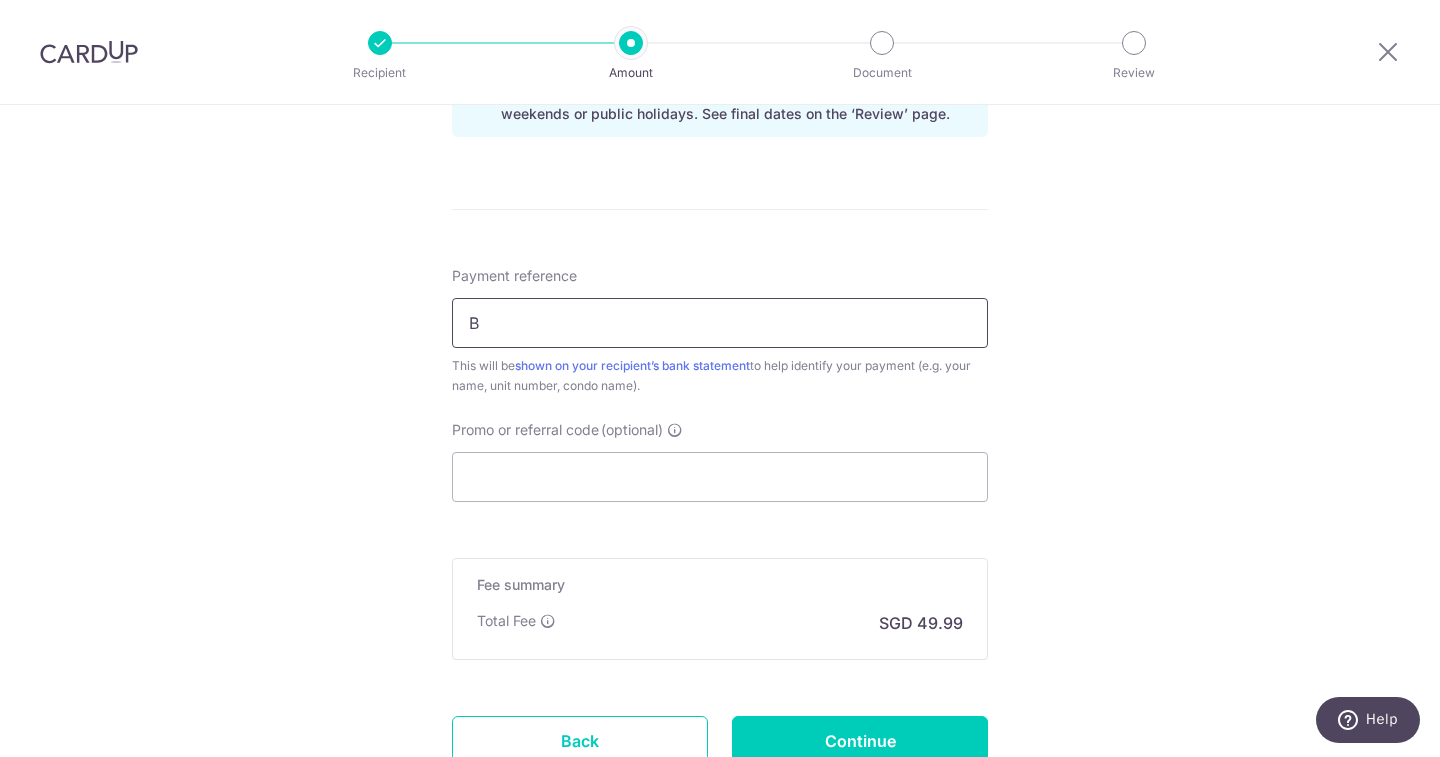 click on "B" at bounding box center [720, 323] 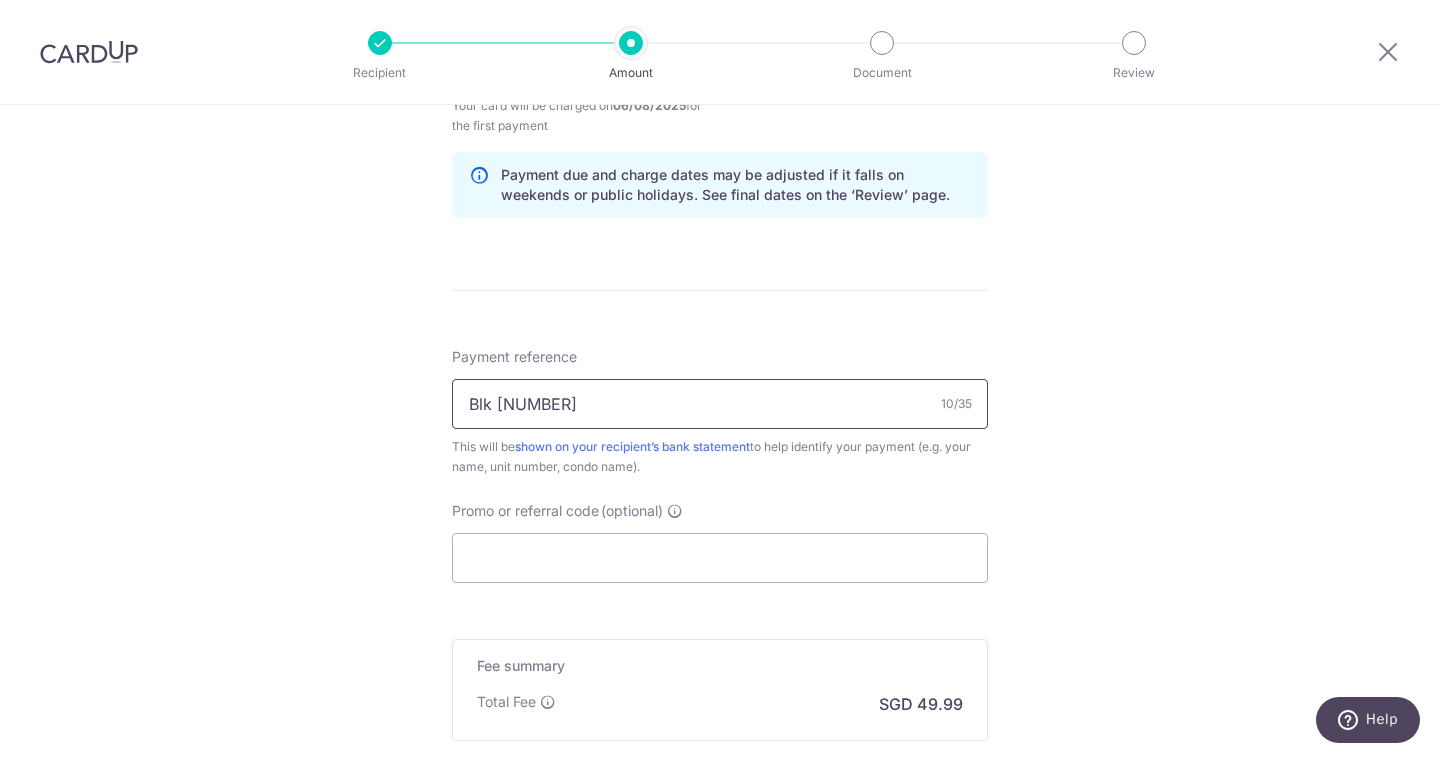 scroll, scrollTop: 1100, scrollLeft: 0, axis: vertical 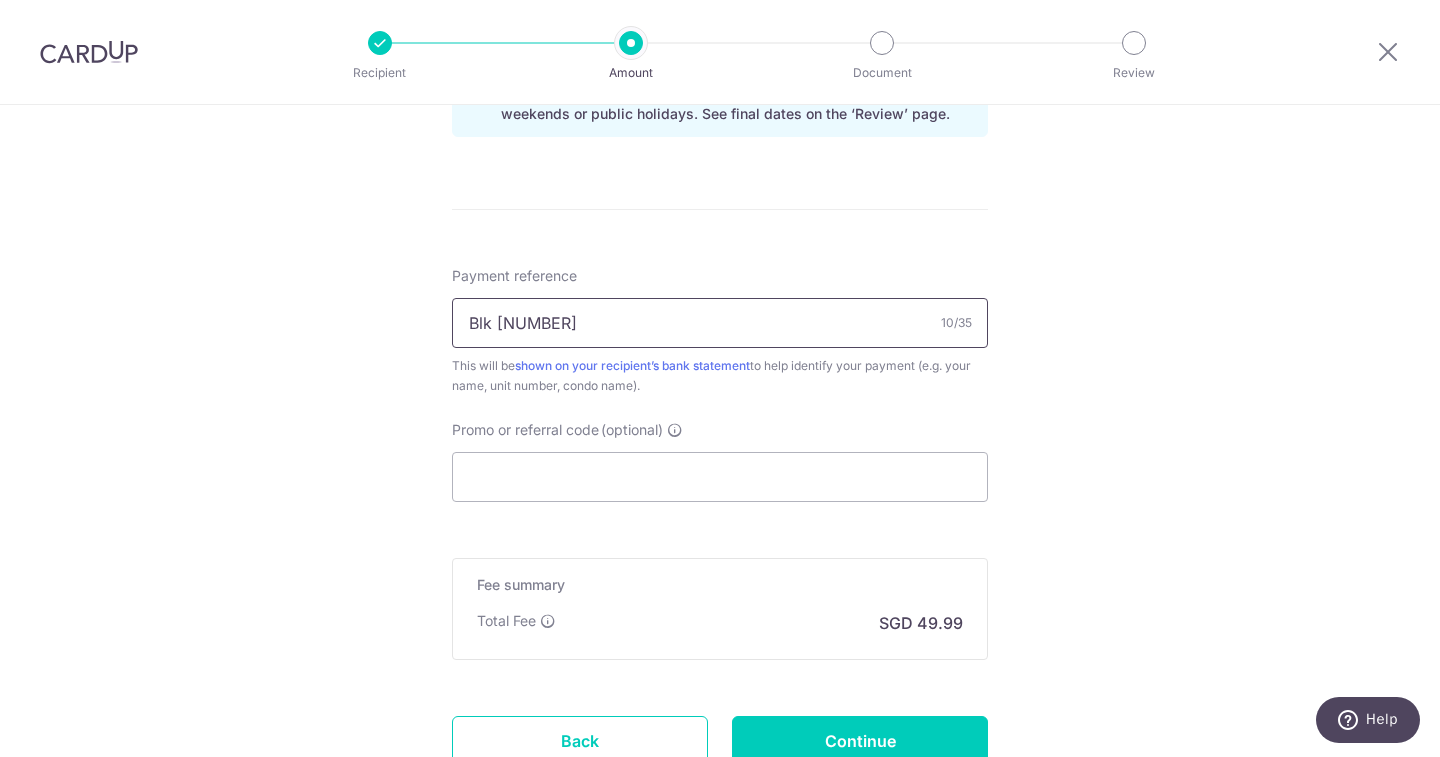 type on "Blk 210643" 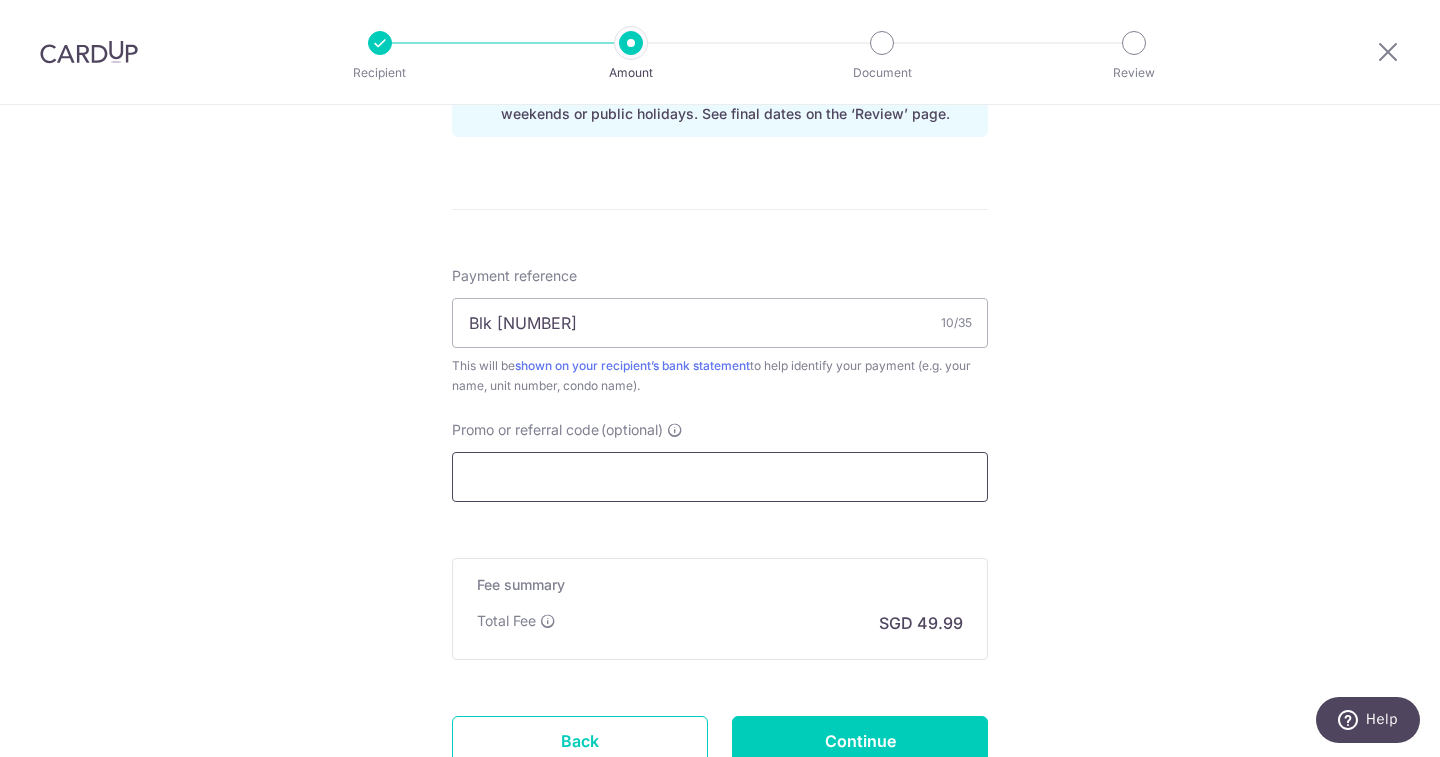 click on "Promo or referral code
(optional)" at bounding box center [720, 477] 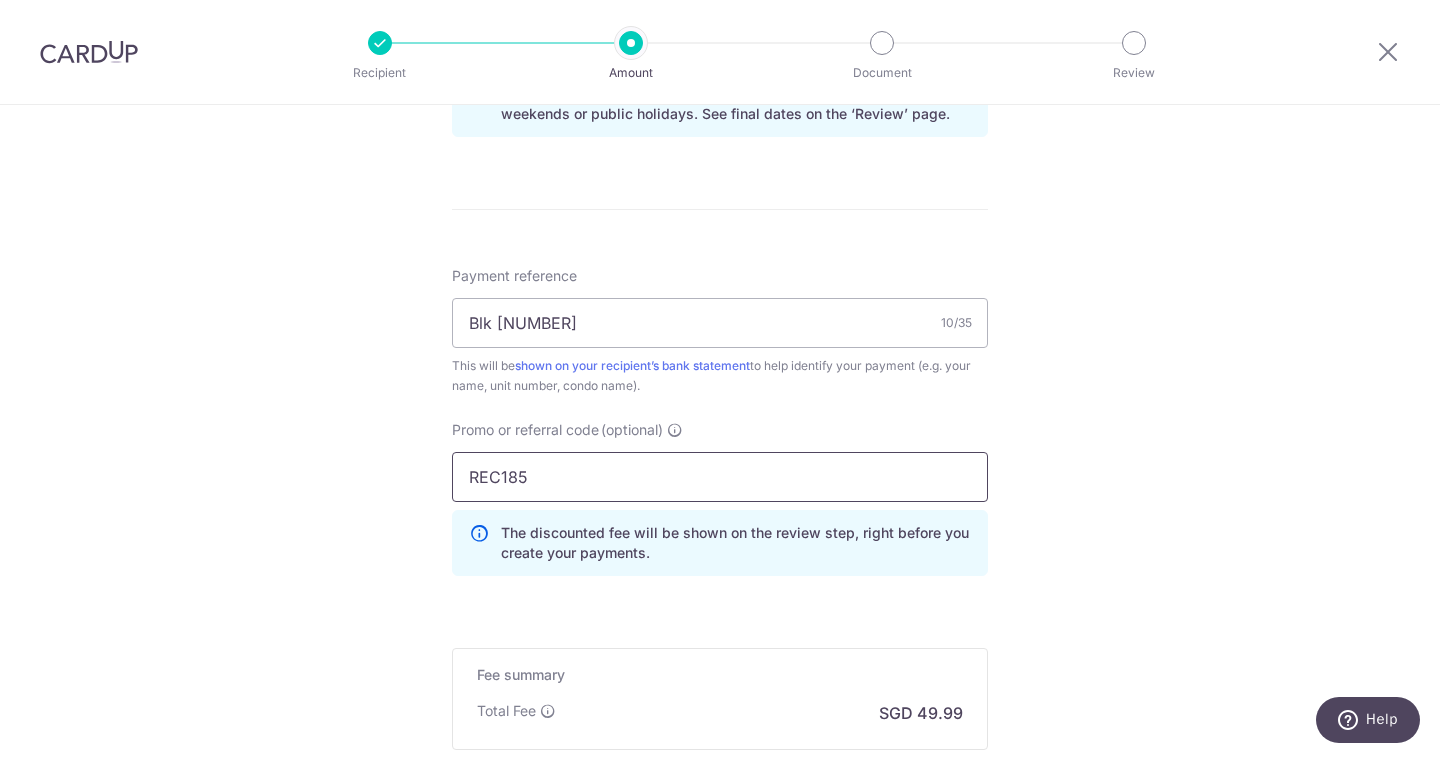 type on "REC185" 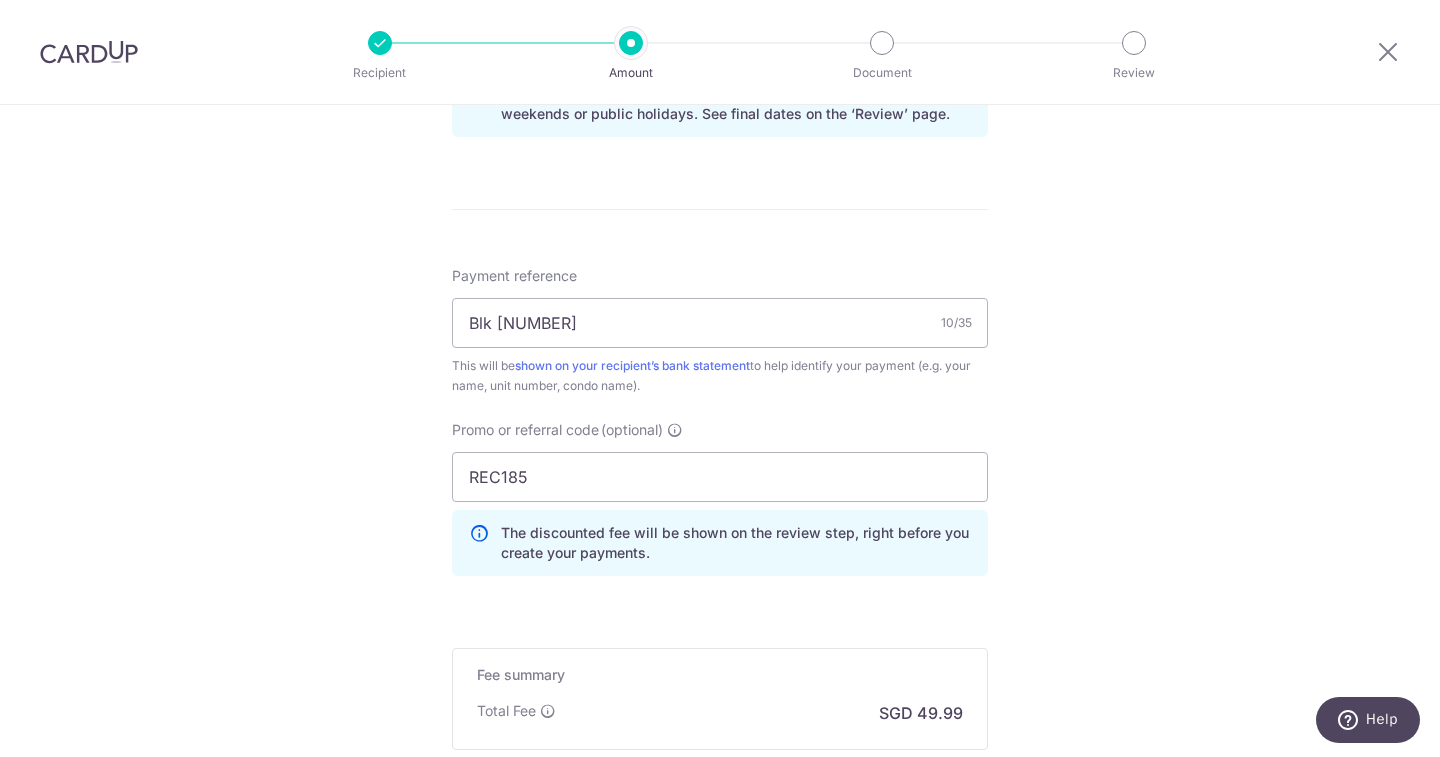 click on "Tell us more about your payment
Enter payment amount
SGD
1,922.76
1922.76
Recipient added successfully!
Select Card
**** 8936
Add credit card
Your Cards
**** 5437
**** 2849
**** 8936
Secure 256-bit SSL
Text
New card details
Card" at bounding box center [720, 5] 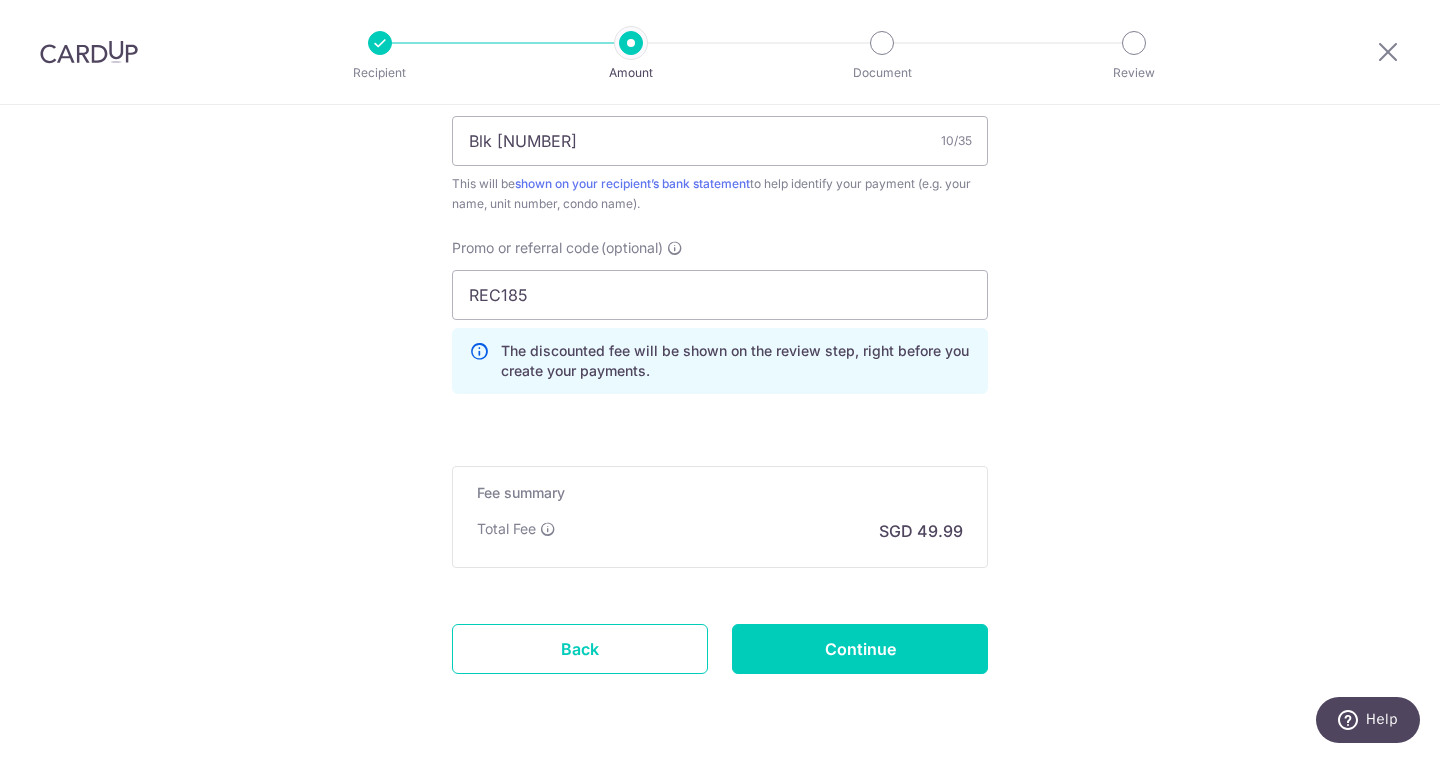 scroll, scrollTop: 1349, scrollLeft: 0, axis: vertical 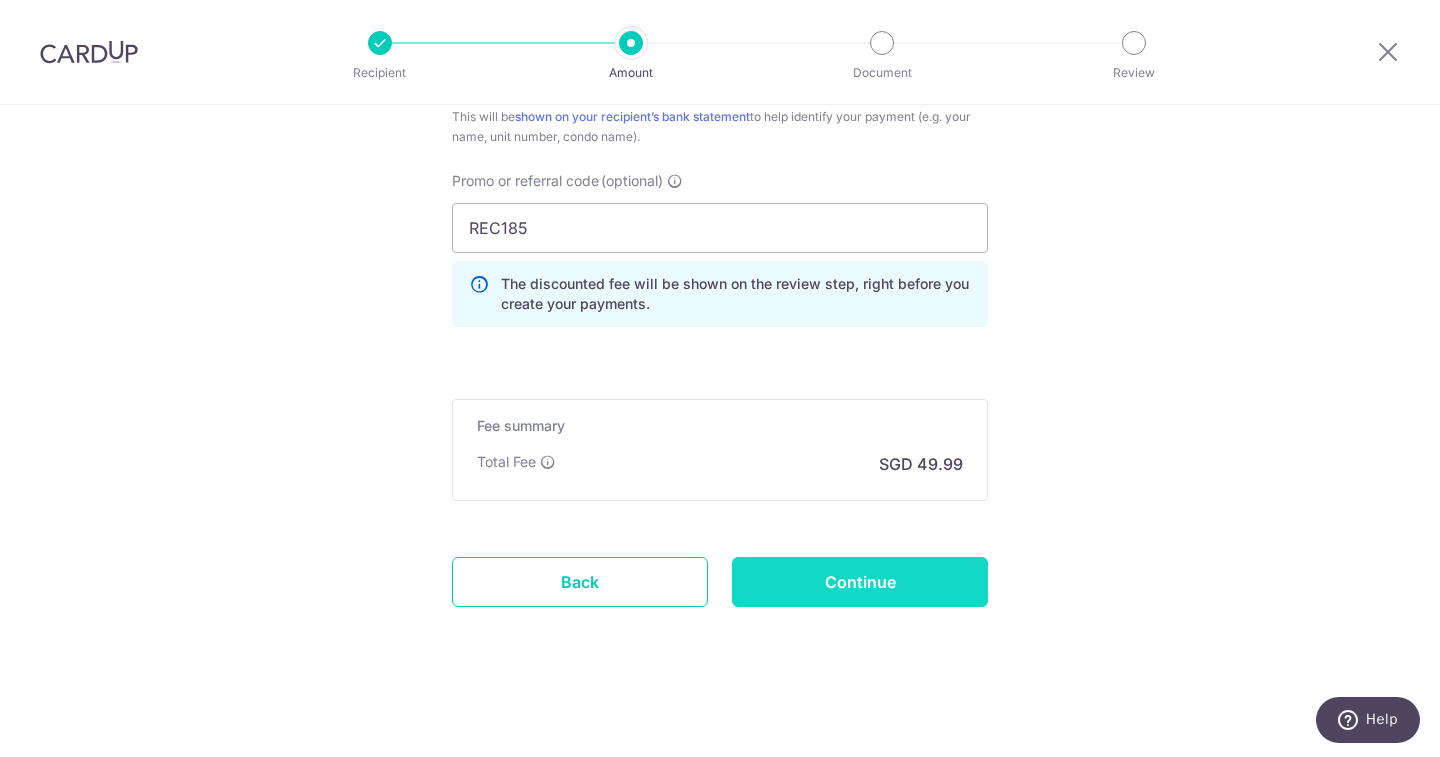 click on "Continue" at bounding box center [860, 582] 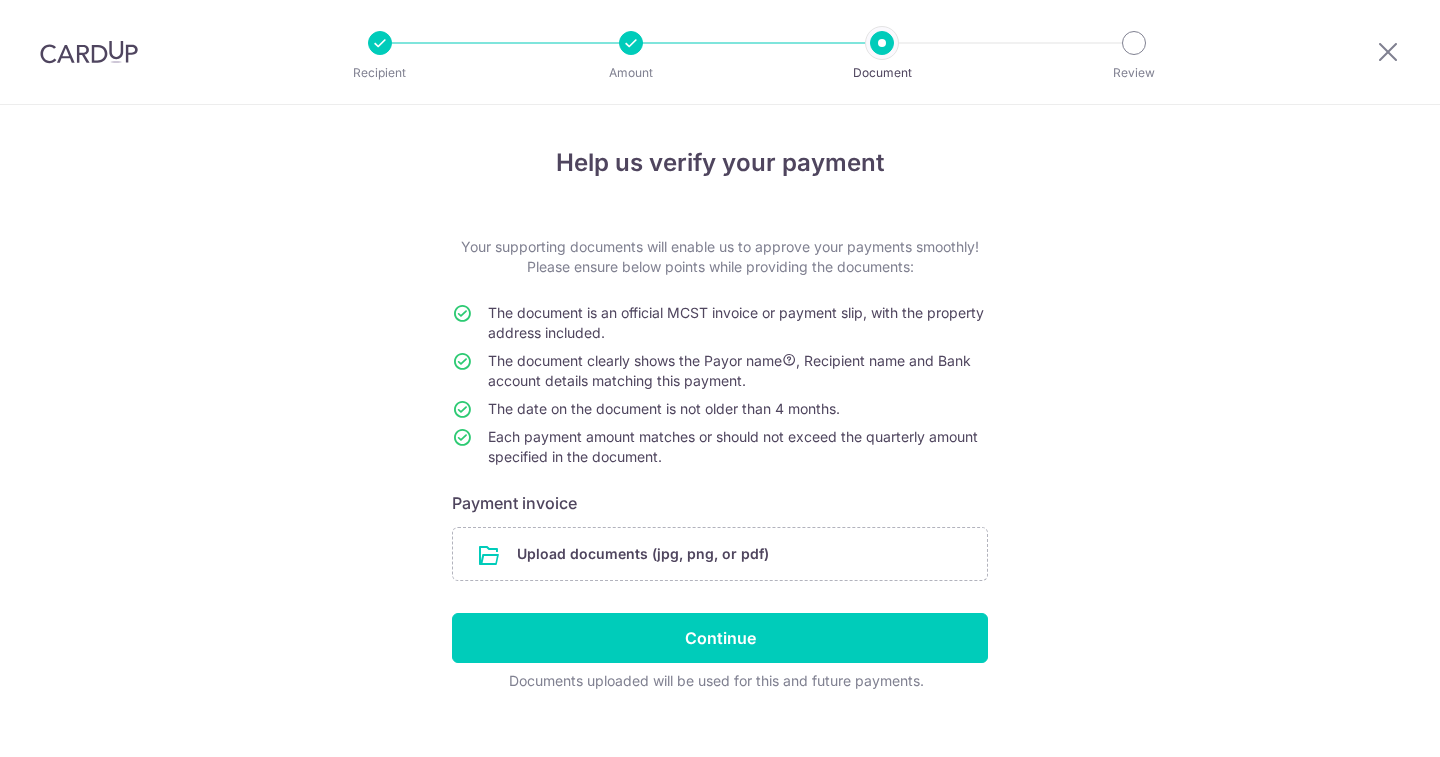 scroll, scrollTop: 0, scrollLeft: 0, axis: both 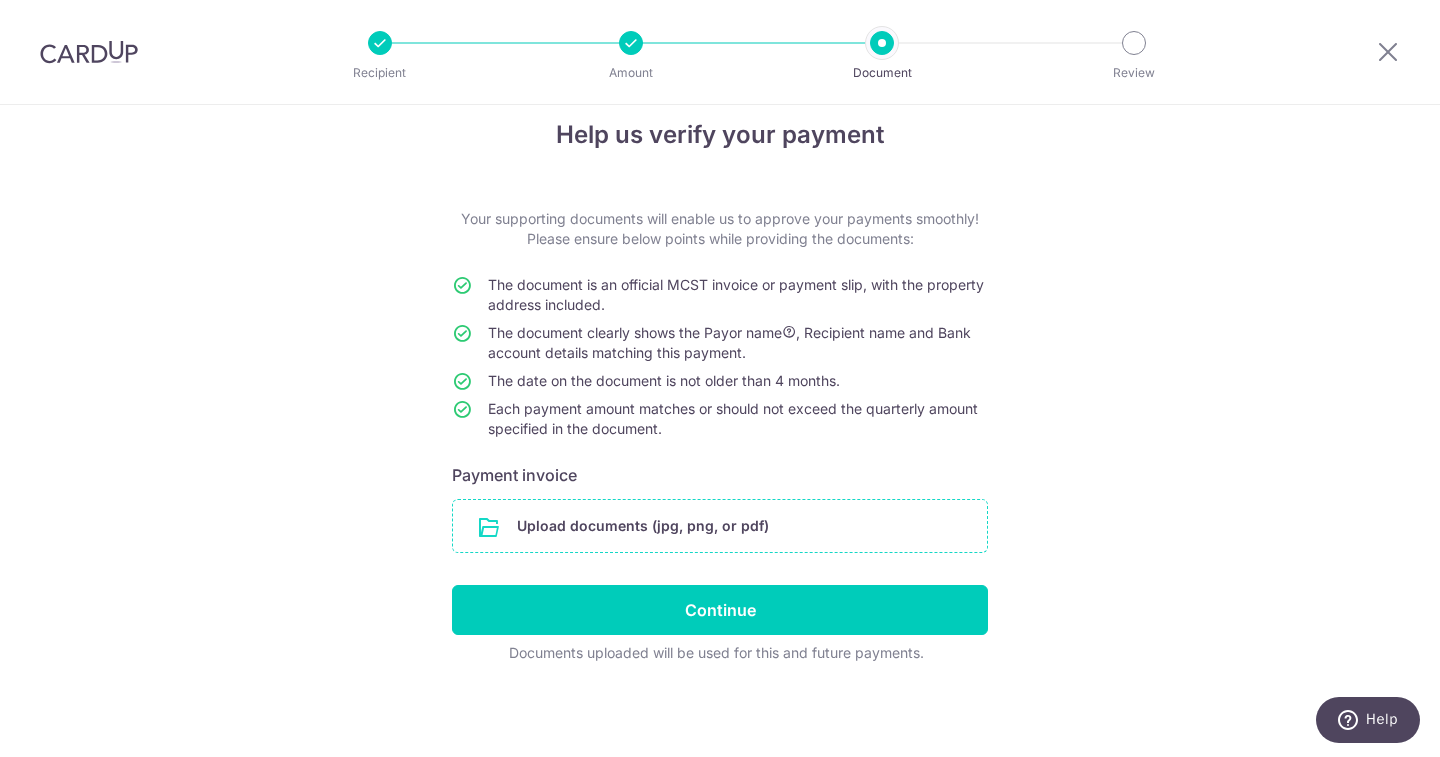 click at bounding box center [720, 526] 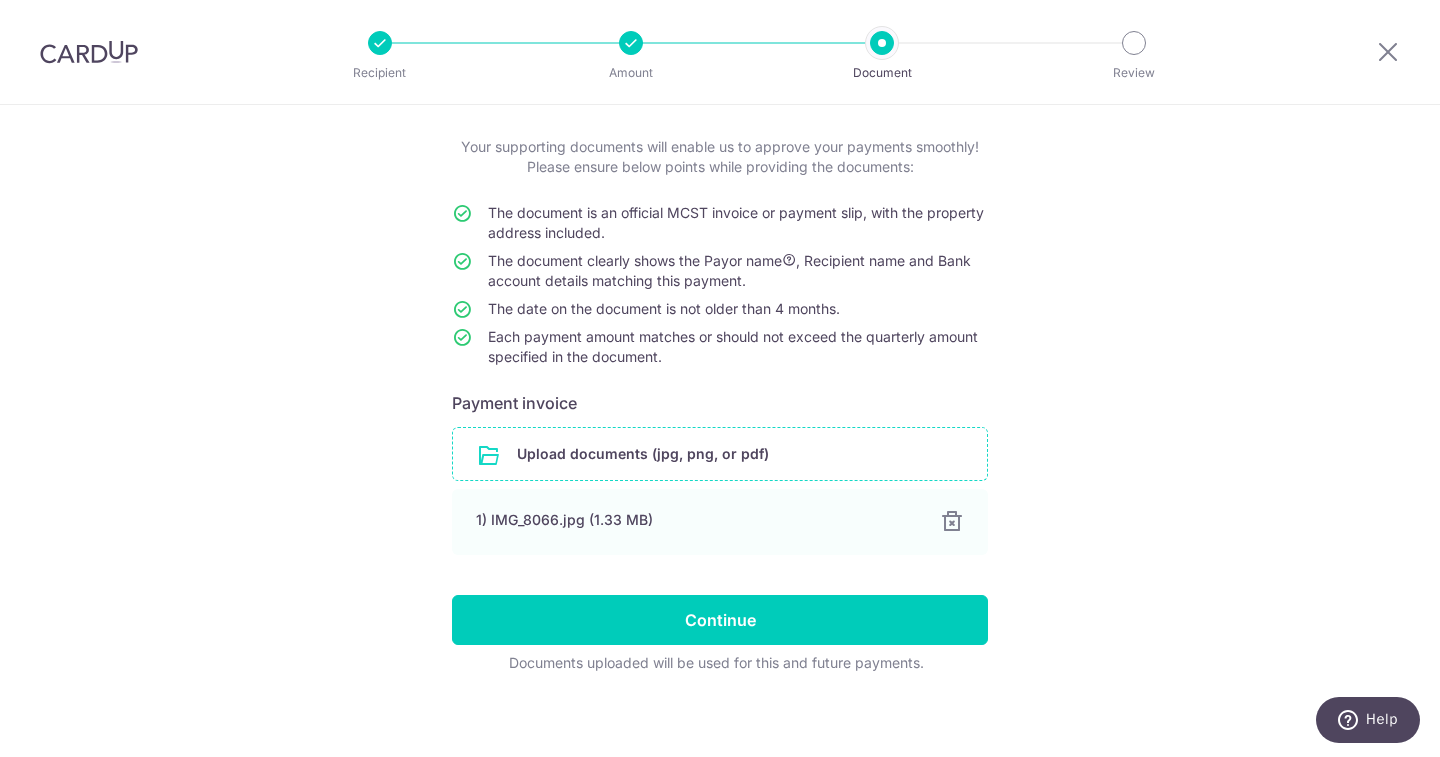 scroll, scrollTop: 110, scrollLeft: 0, axis: vertical 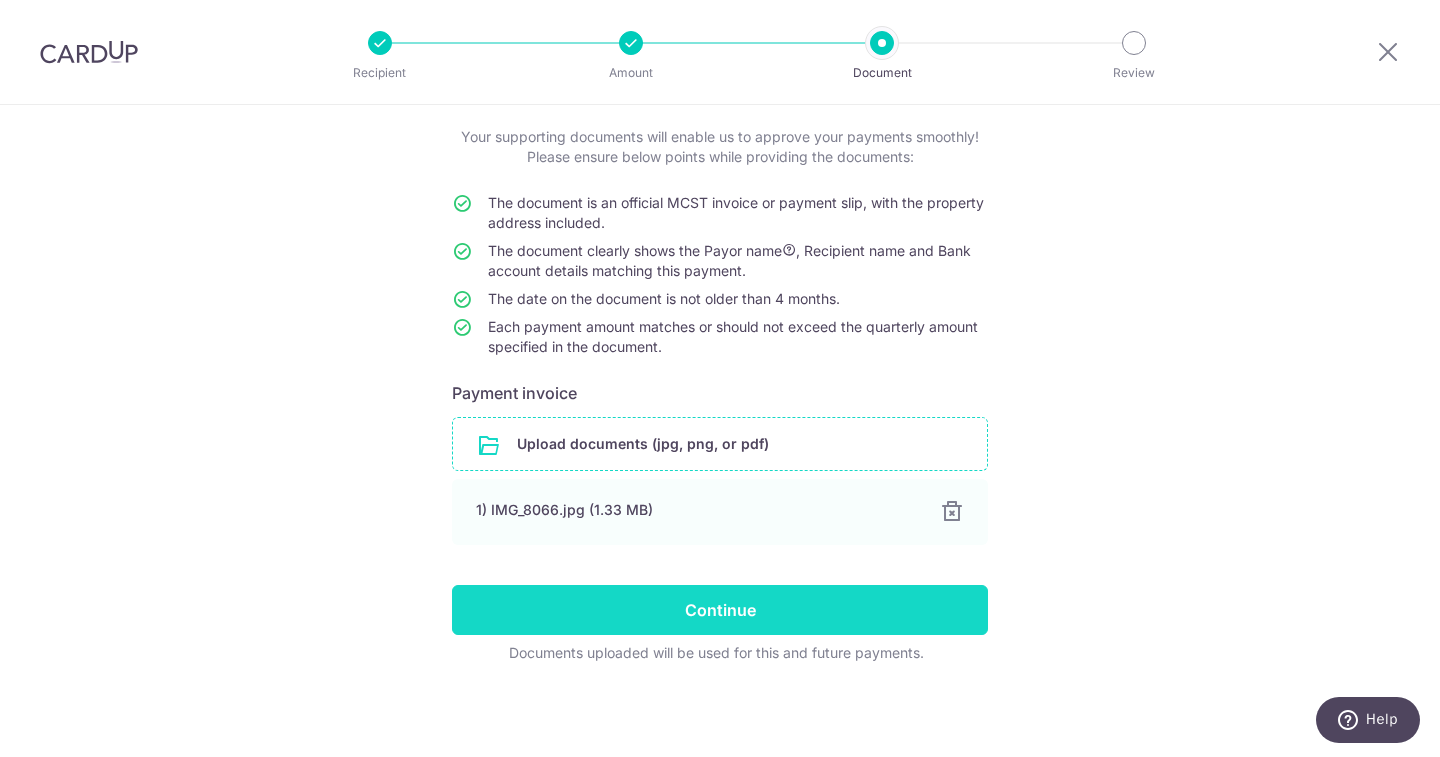 click on "Continue" at bounding box center [720, 610] 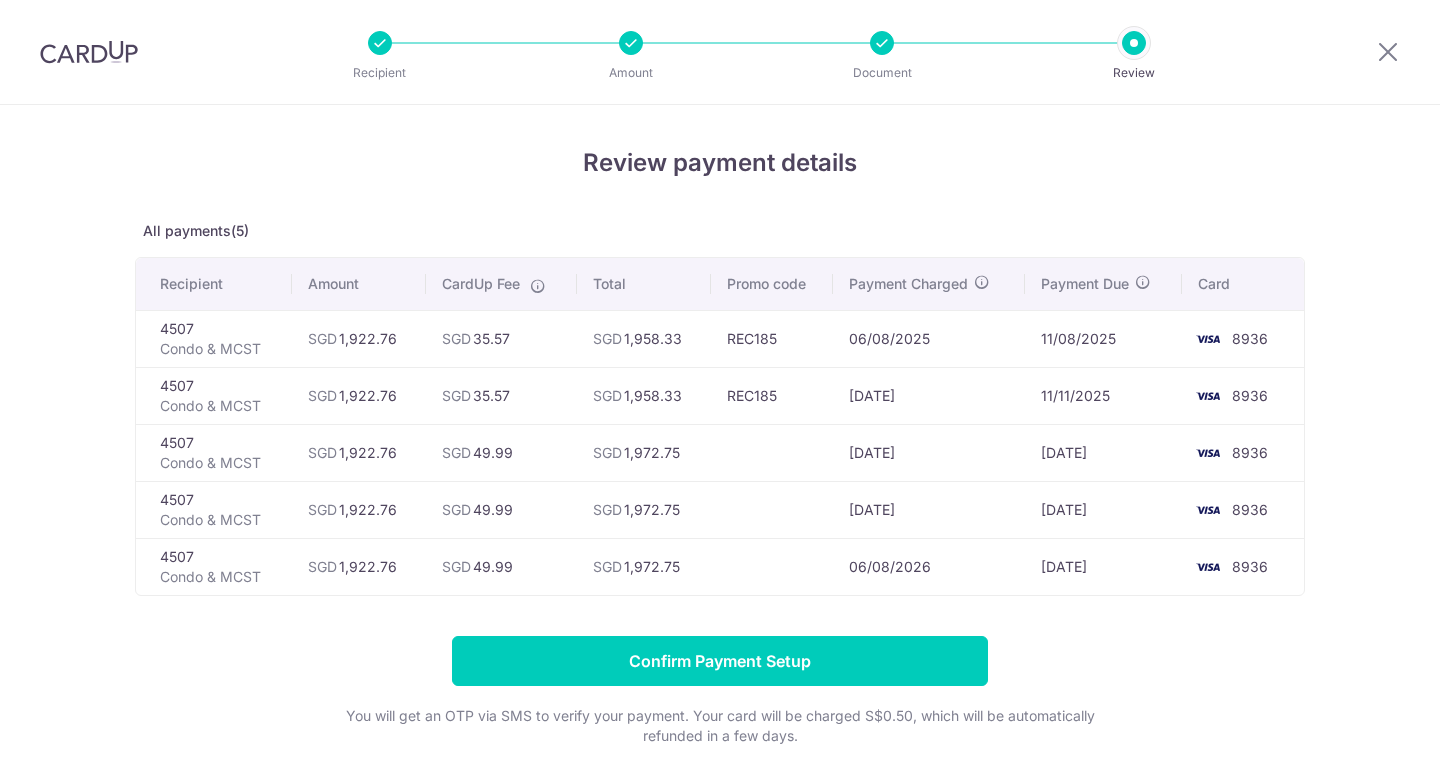 scroll, scrollTop: 0, scrollLeft: 0, axis: both 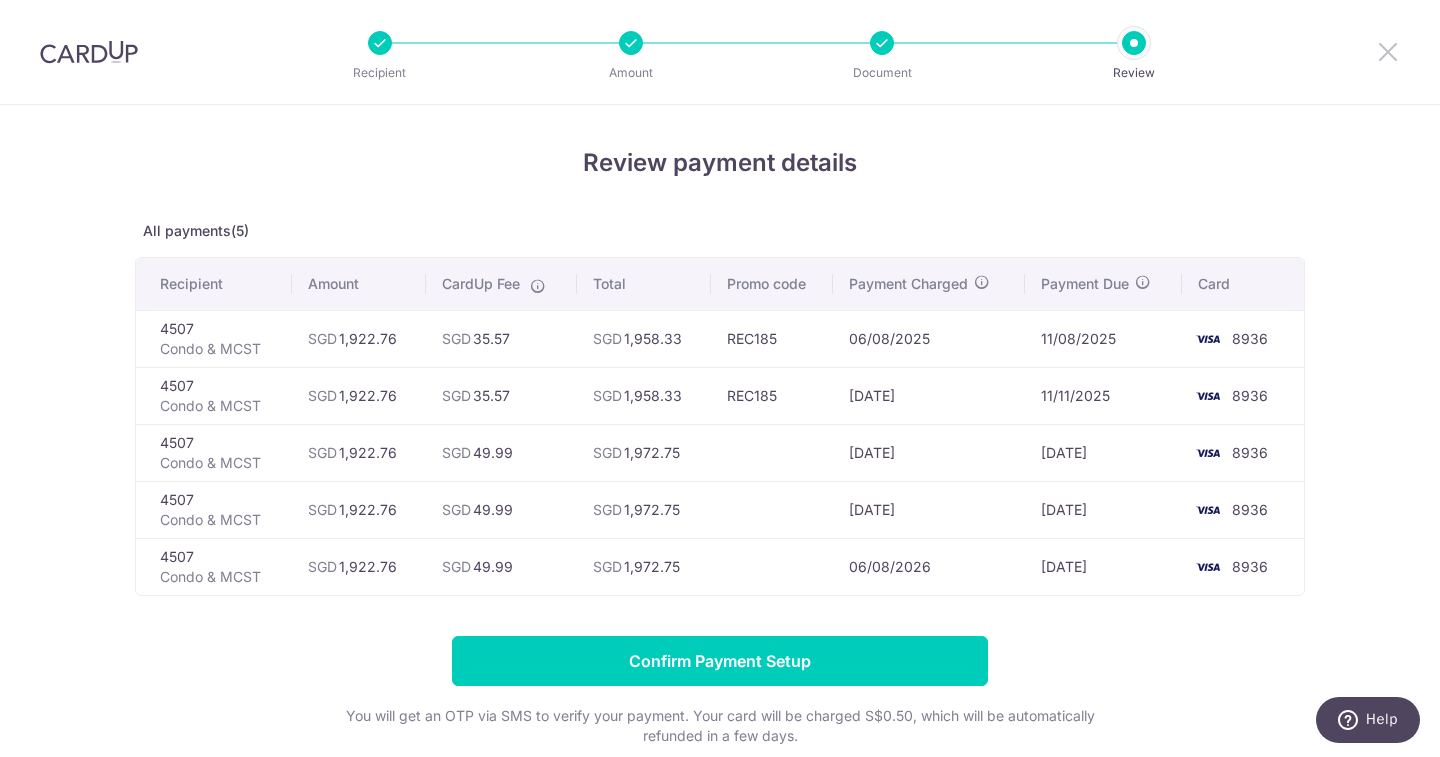 click at bounding box center [1388, 51] 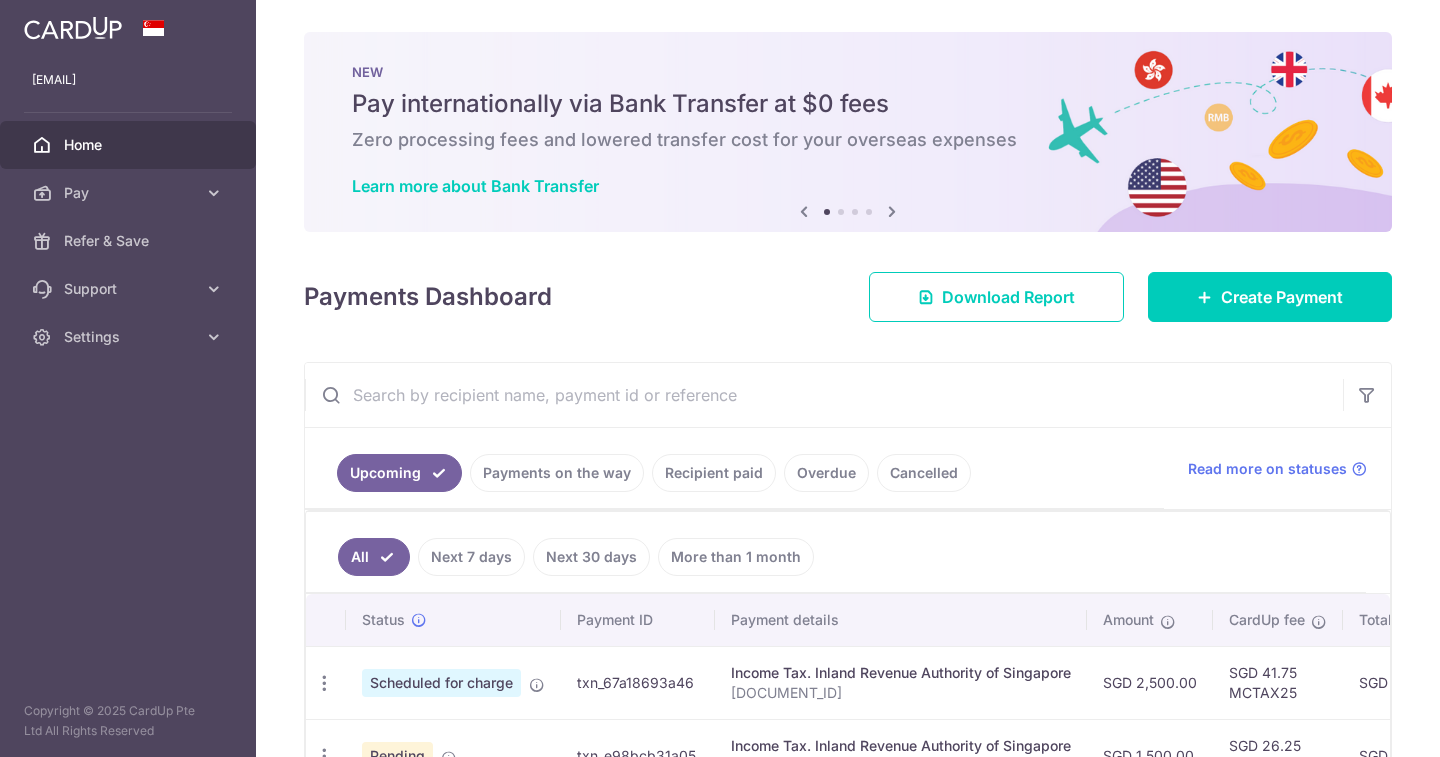 scroll, scrollTop: 0, scrollLeft: 0, axis: both 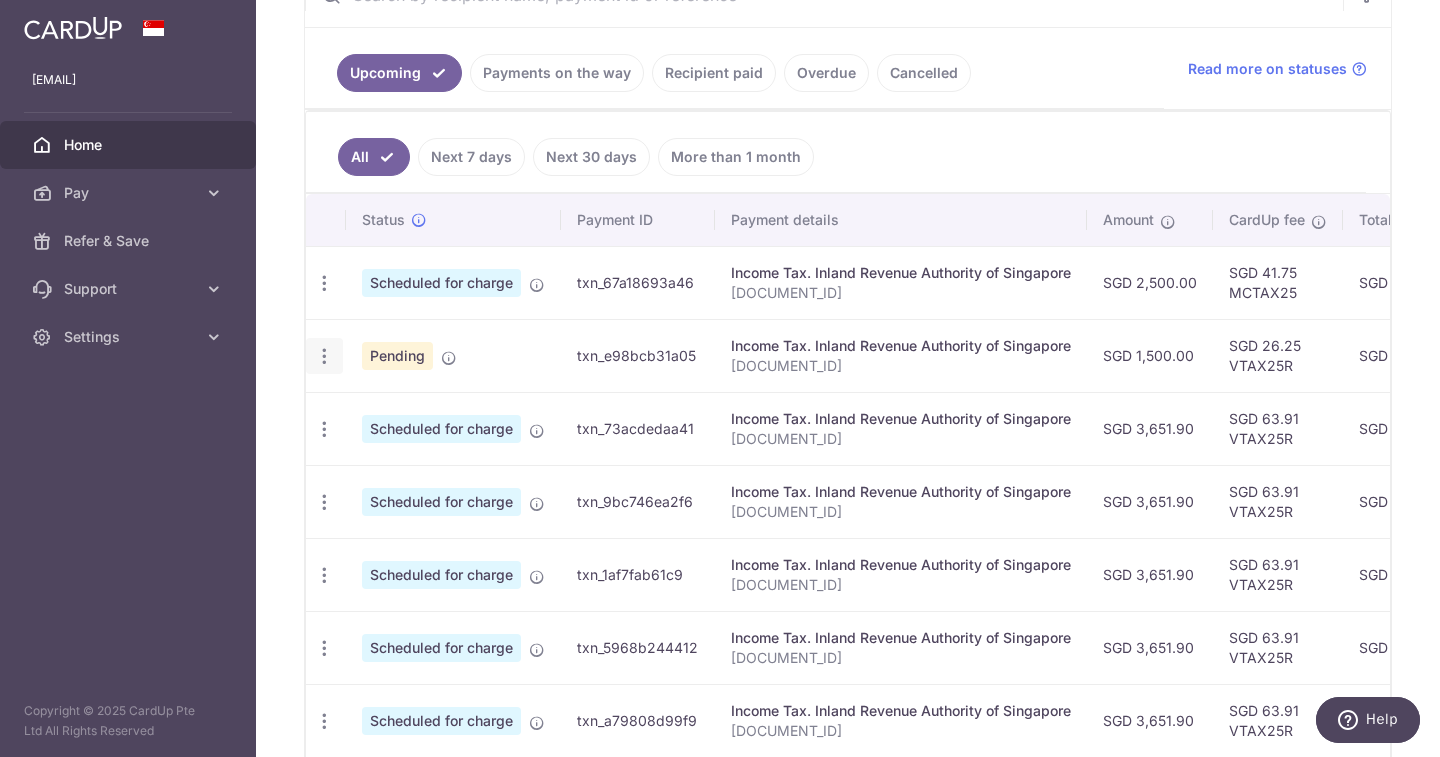 click at bounding box center (324, 283) 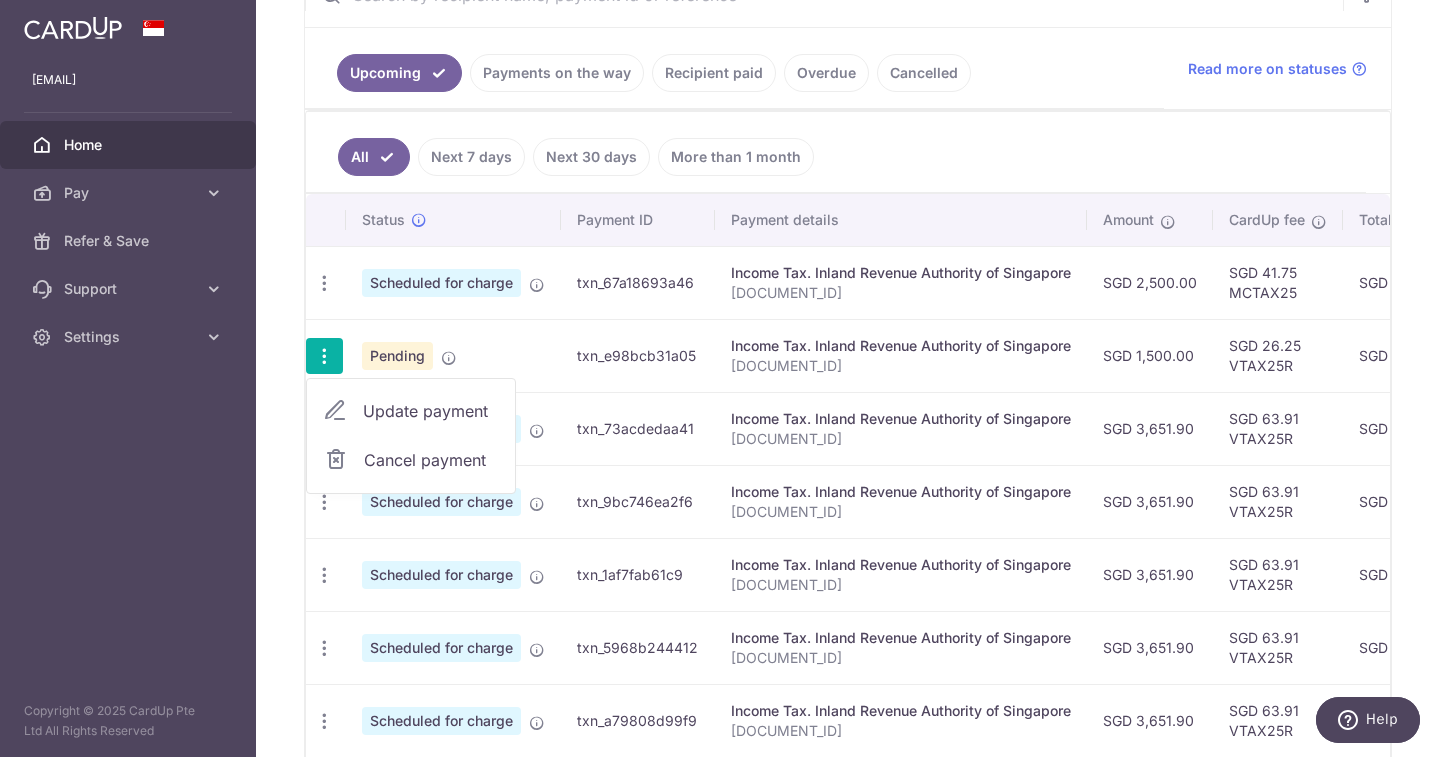 click on "Update payment" at bounding box center [431, 411] 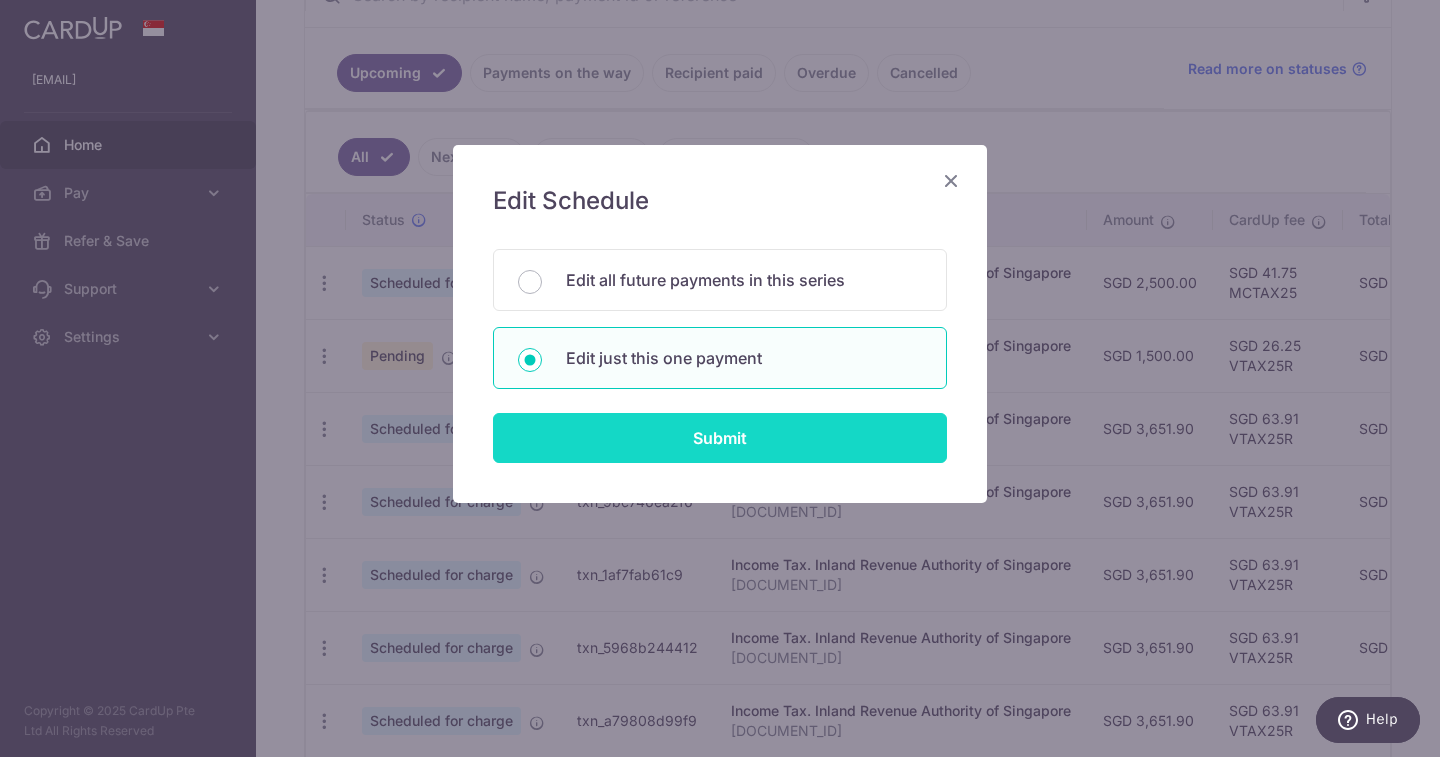click on "Submit" at bounding box center (720, 438) 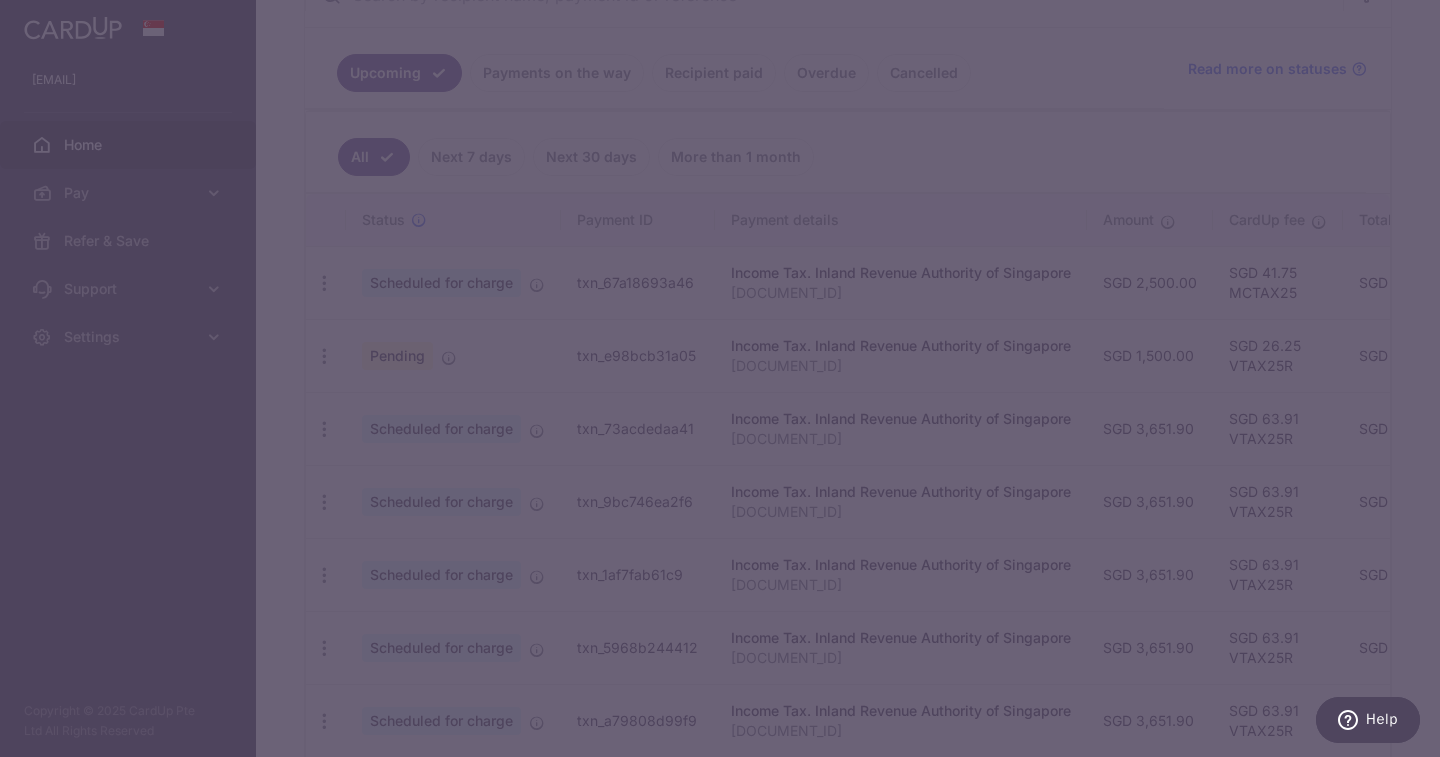 type on "VTAX25R" 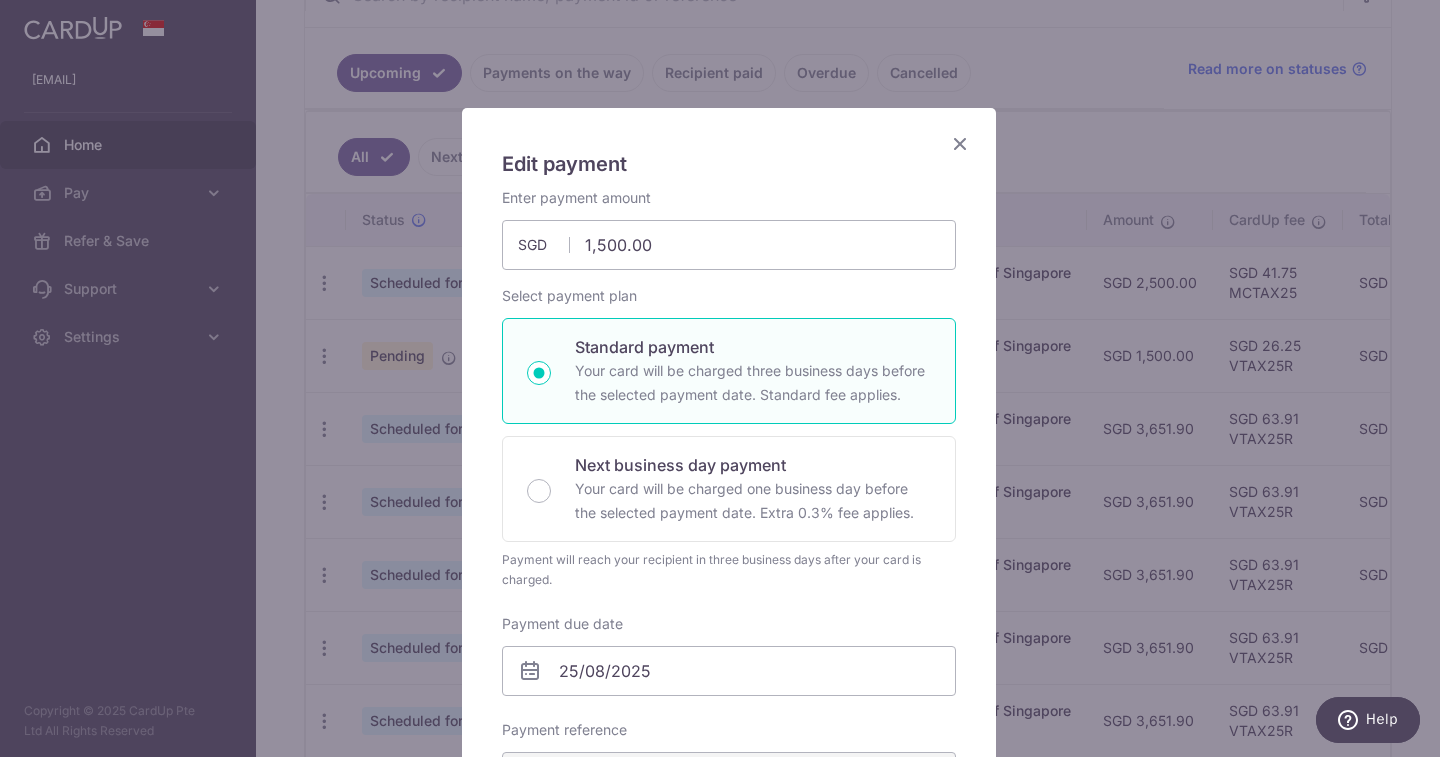 scroll, scrollTop: 0, scrollLeft: 0, axis: both 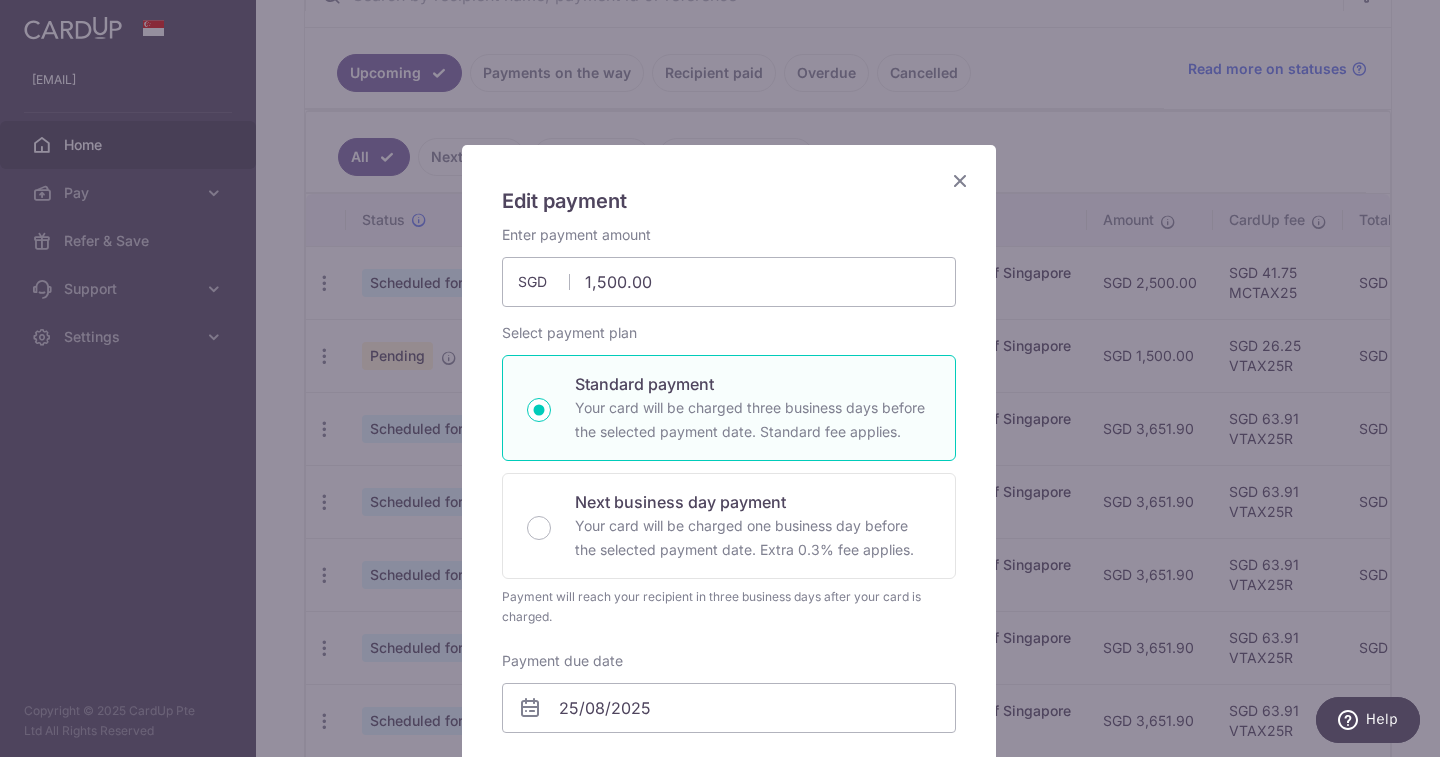 click at bounding box center (960, 180) 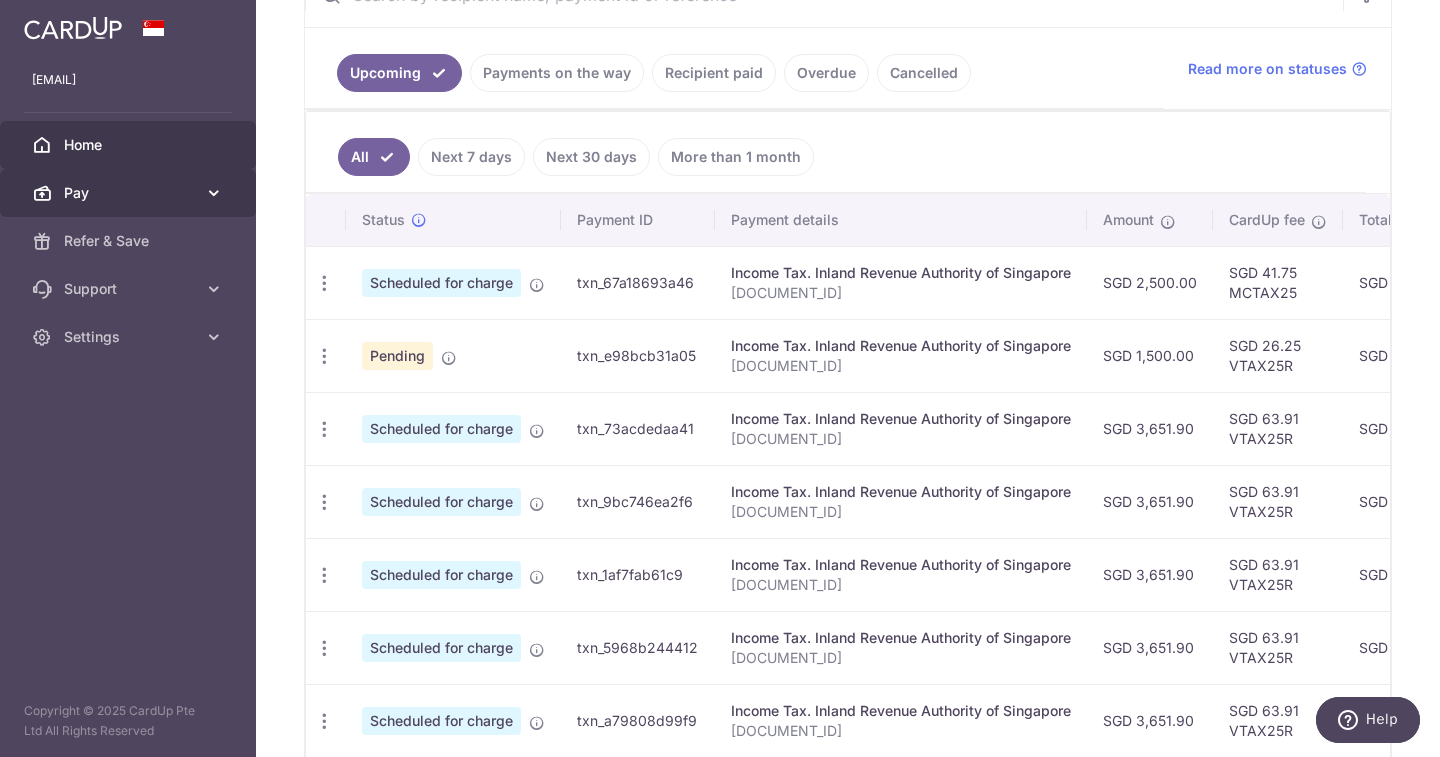 click on "Pay" at bounding box center (130, 193) 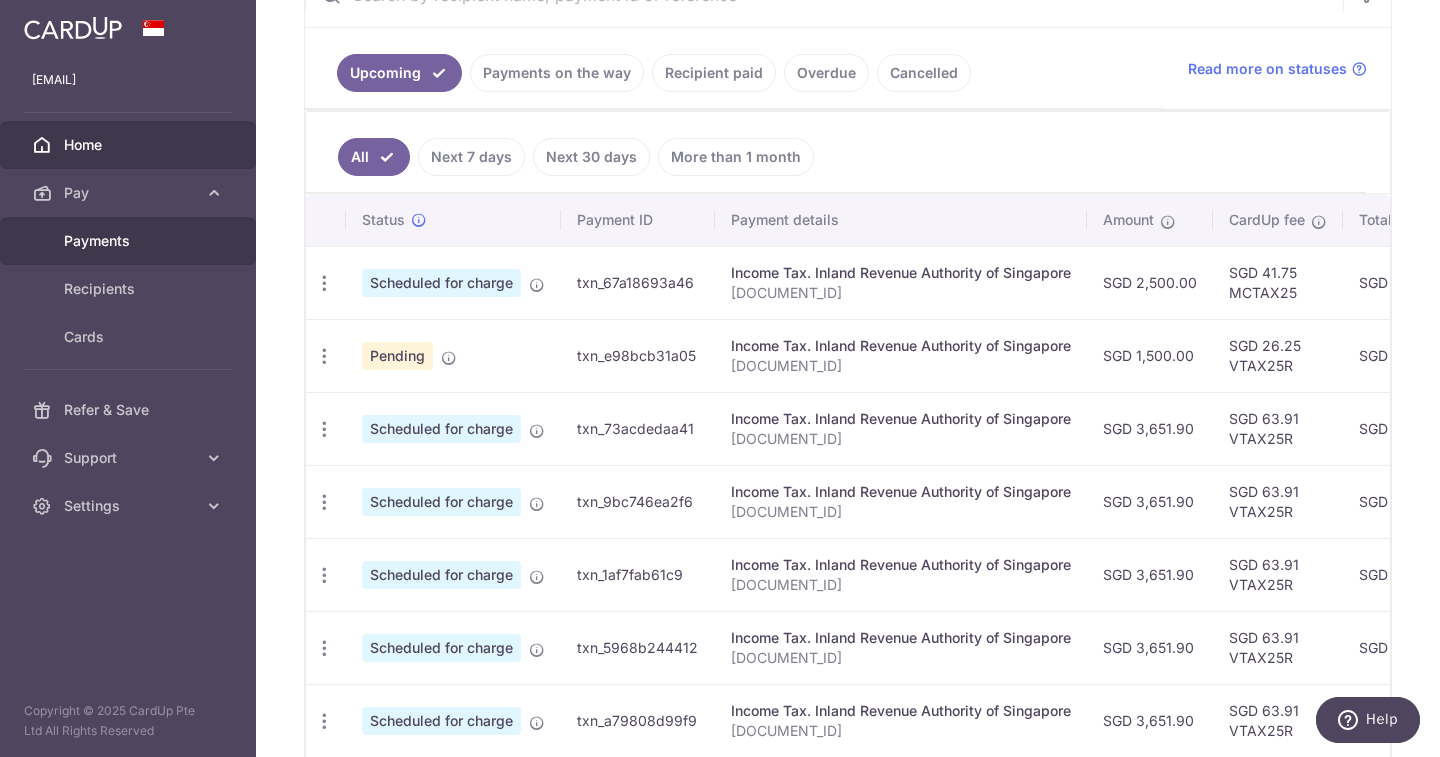 click on "Payments" at bounding box center [130, 241] 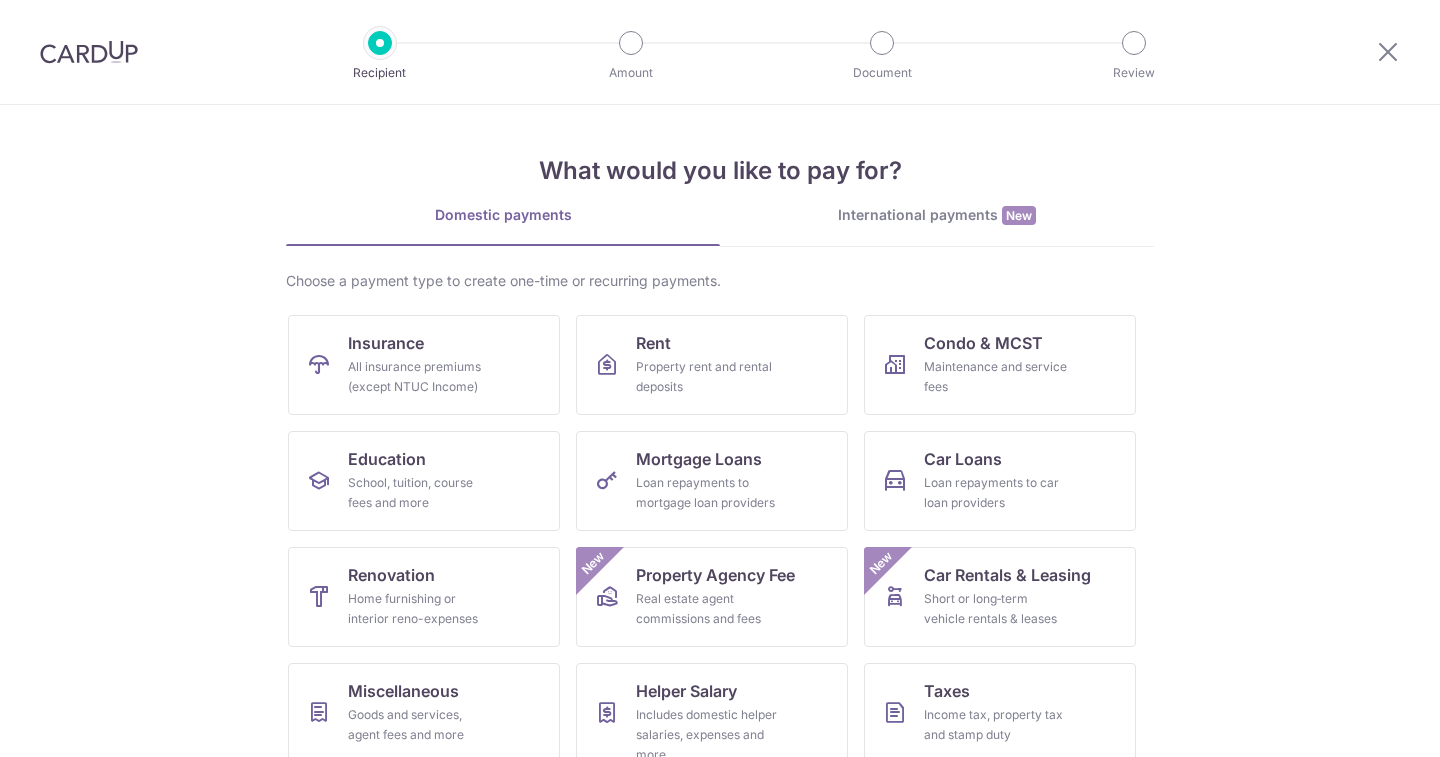 scroll, scrollTop: 0, scrollLeft: 0, axis: both 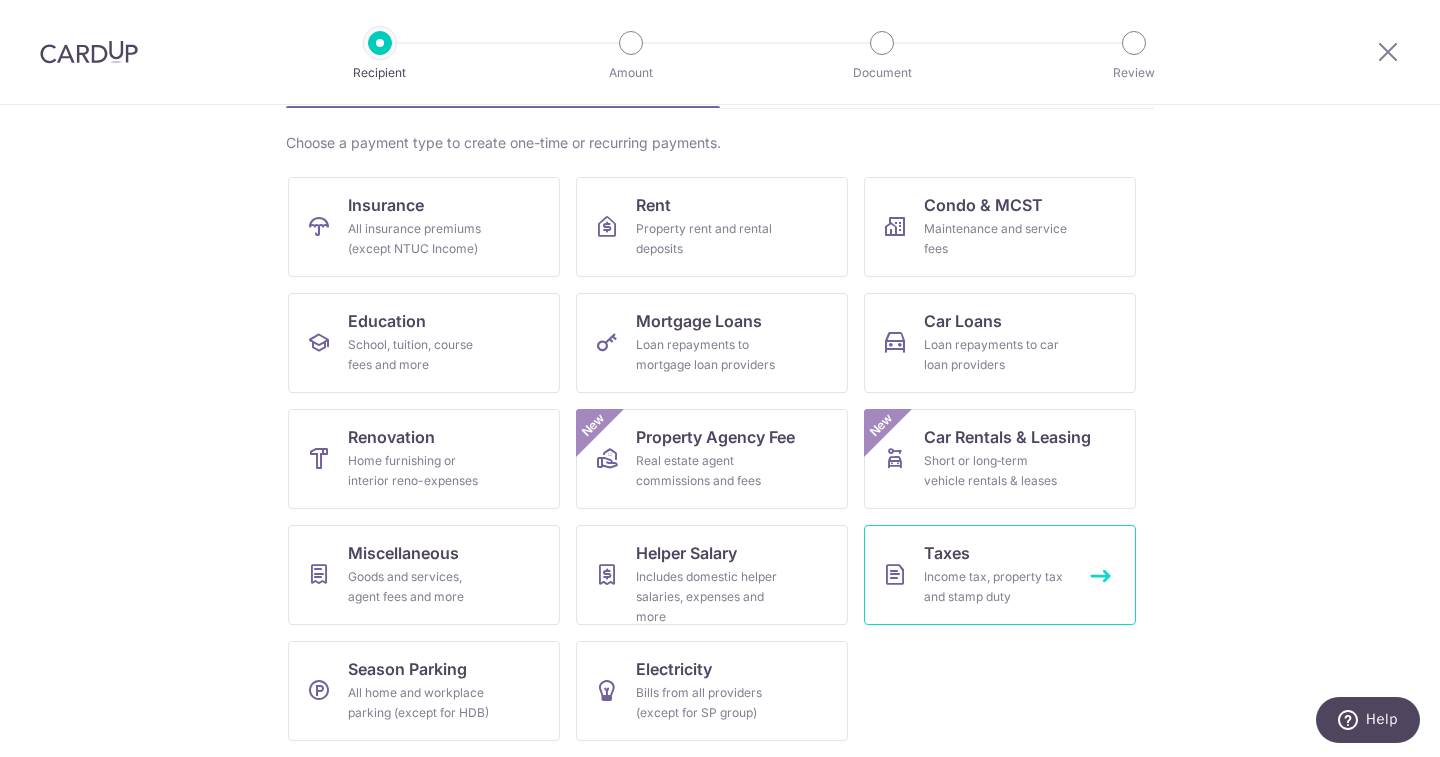 click on "Taxes Income tax, property tax and stamp duty" at bounding box center (1000, 575) 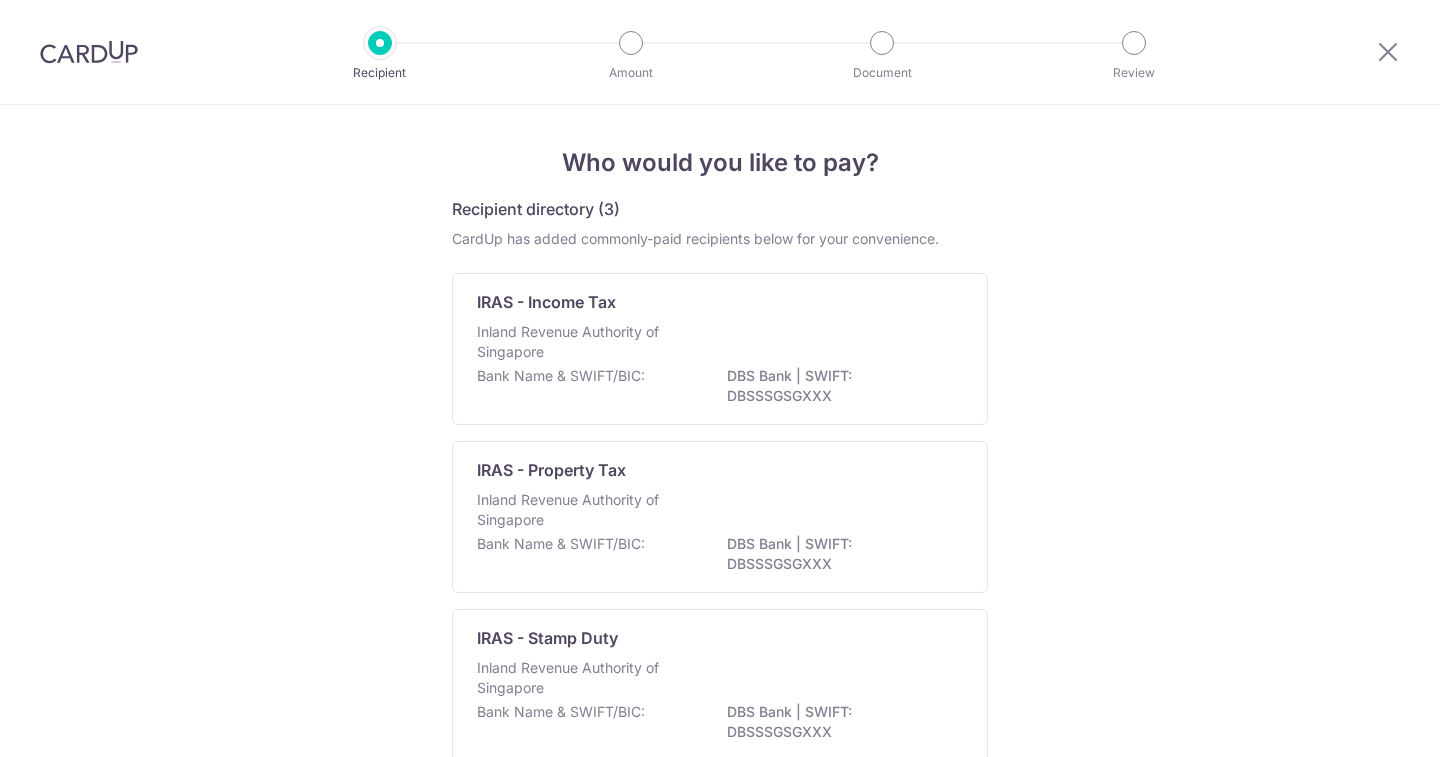 scroll, scrollTop: 0, scrollLeft: 0, axis: both 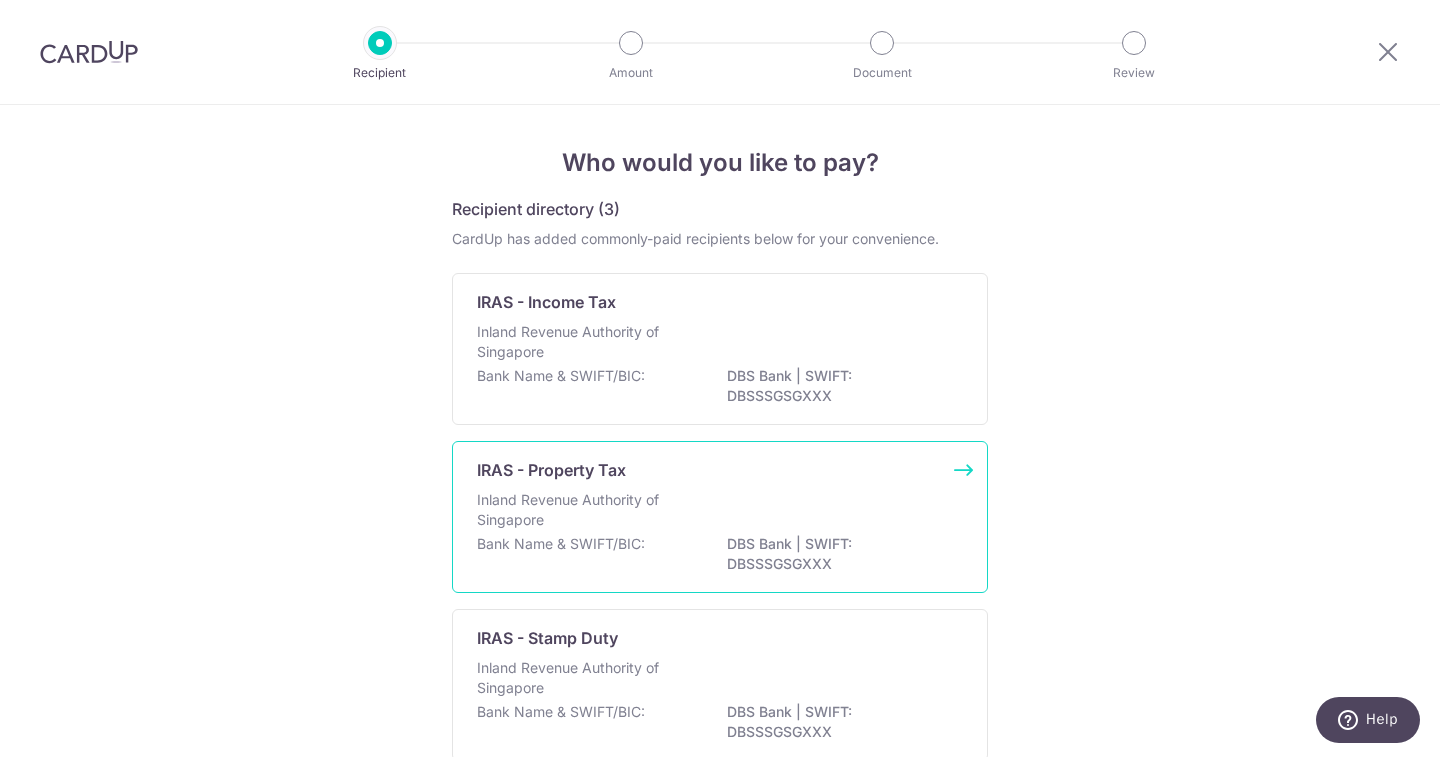 click on "DBS Bank | SWIFT: DBSSSGSGXXX" at bounding box center (839, 554) 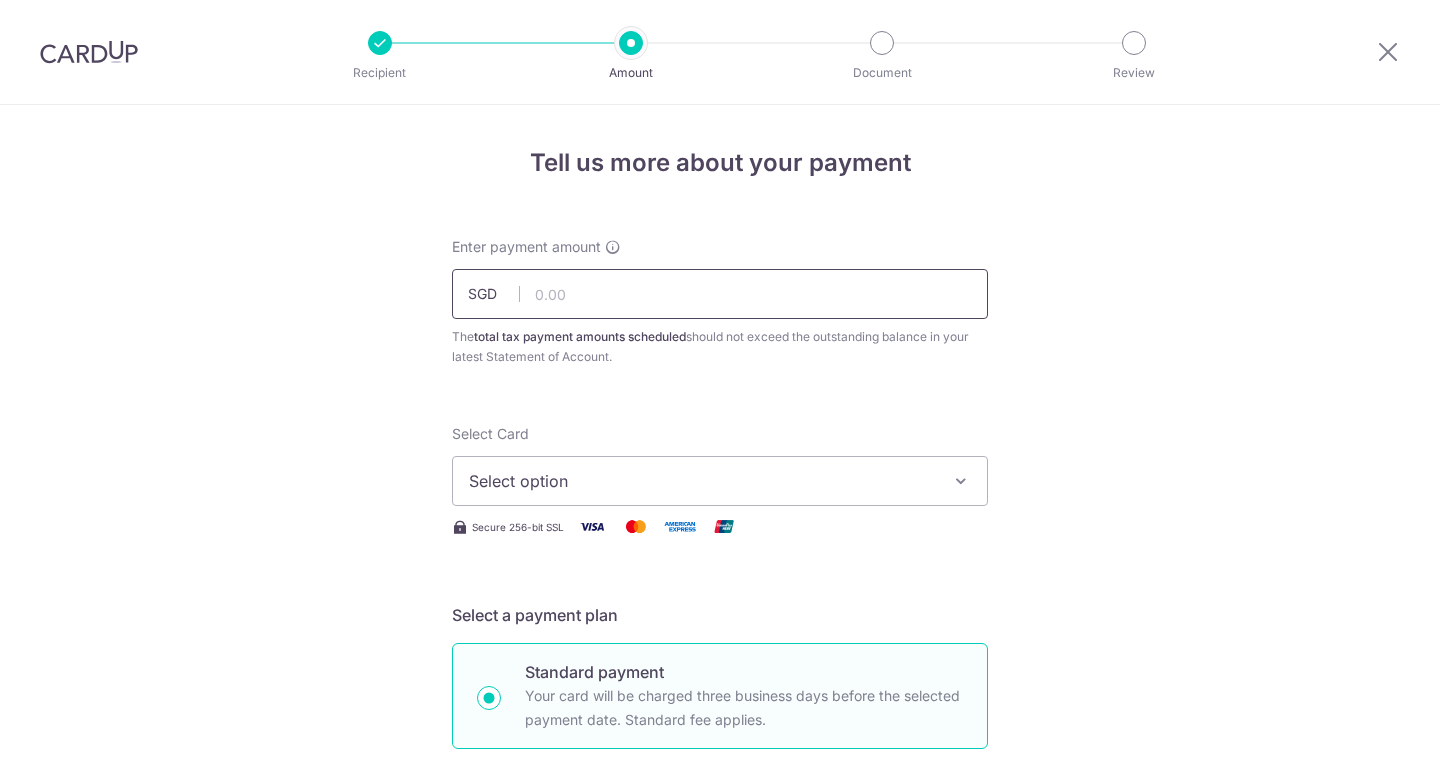 scroll, scrollTop: 0, scrollLeft: 0, axis: both 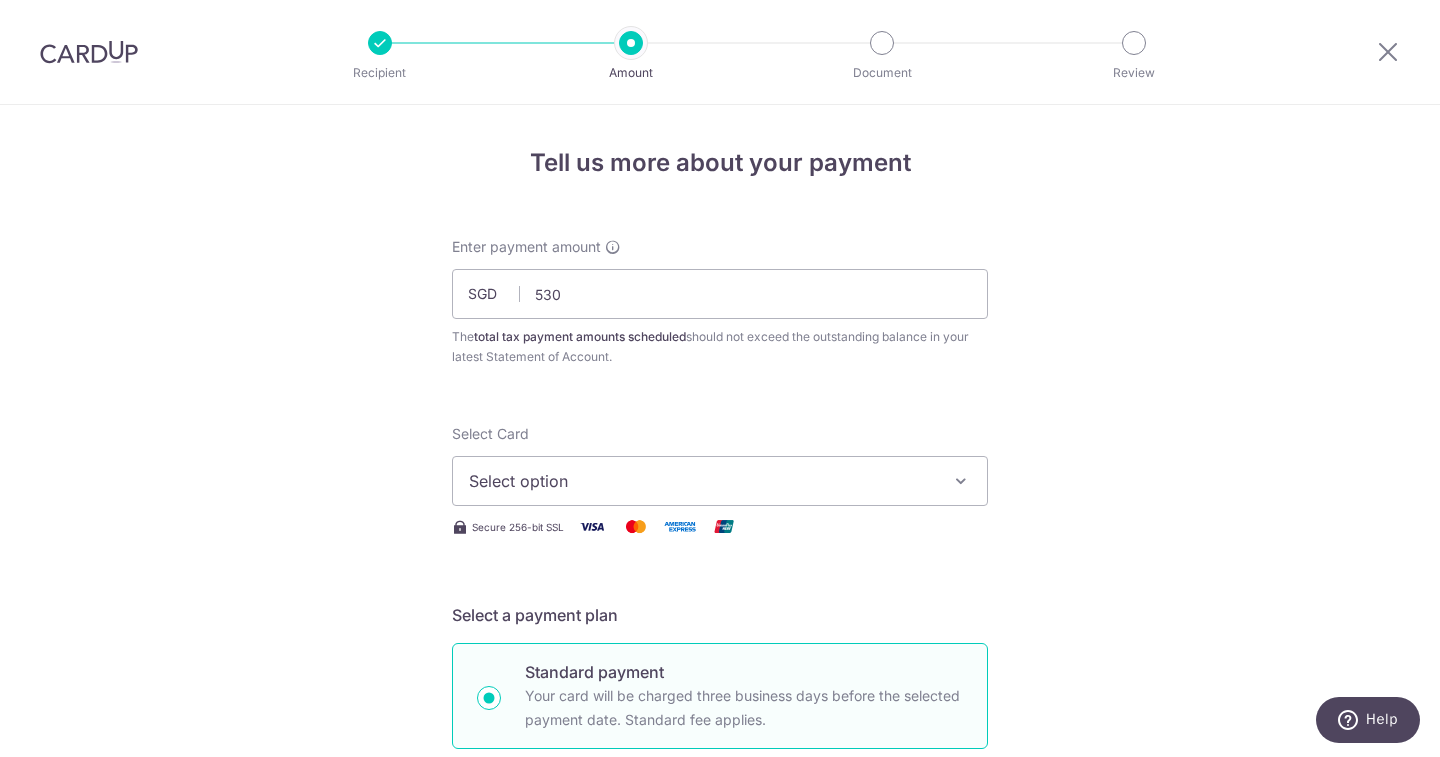click on "Select option" at bounding box center [720, 481] 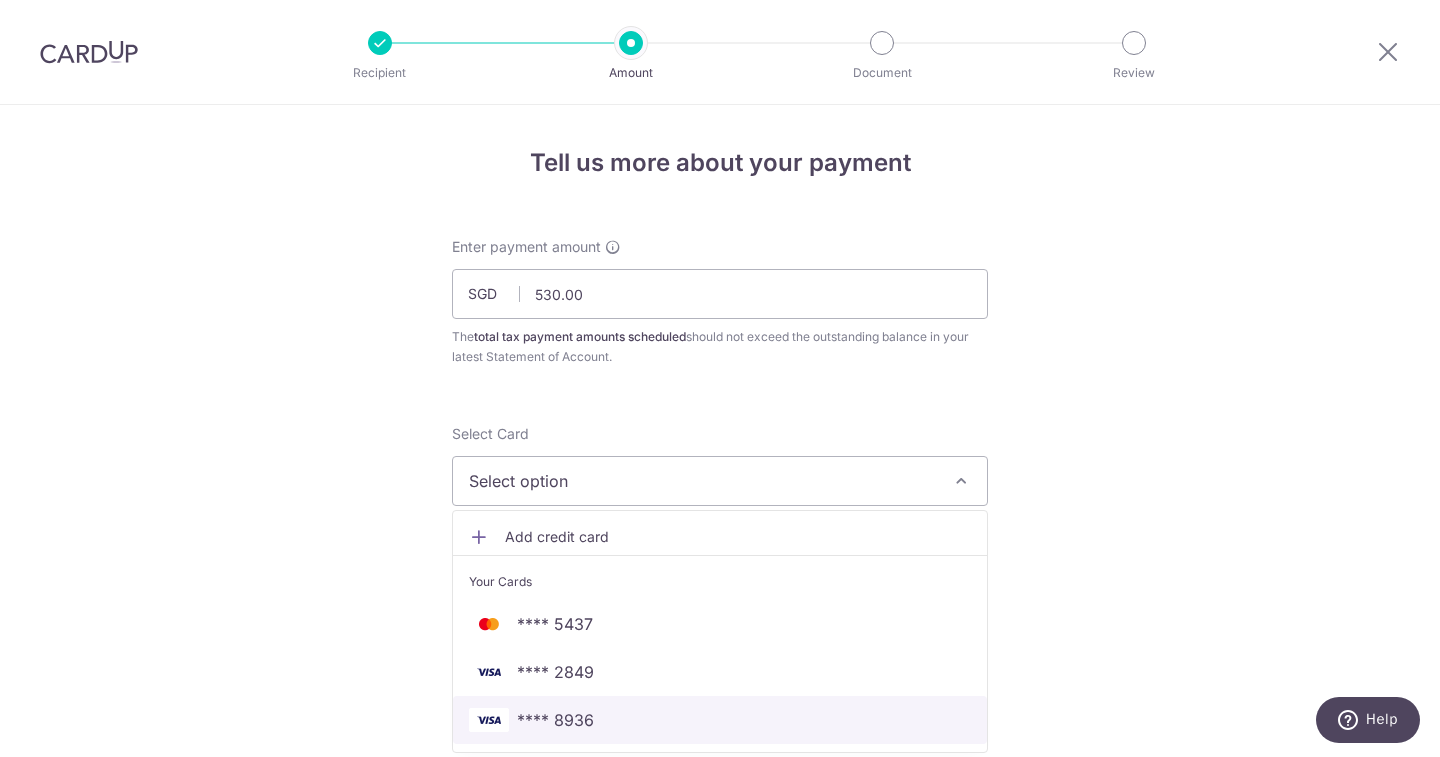 click on "**** 8936" at bounding box center [720, 720] 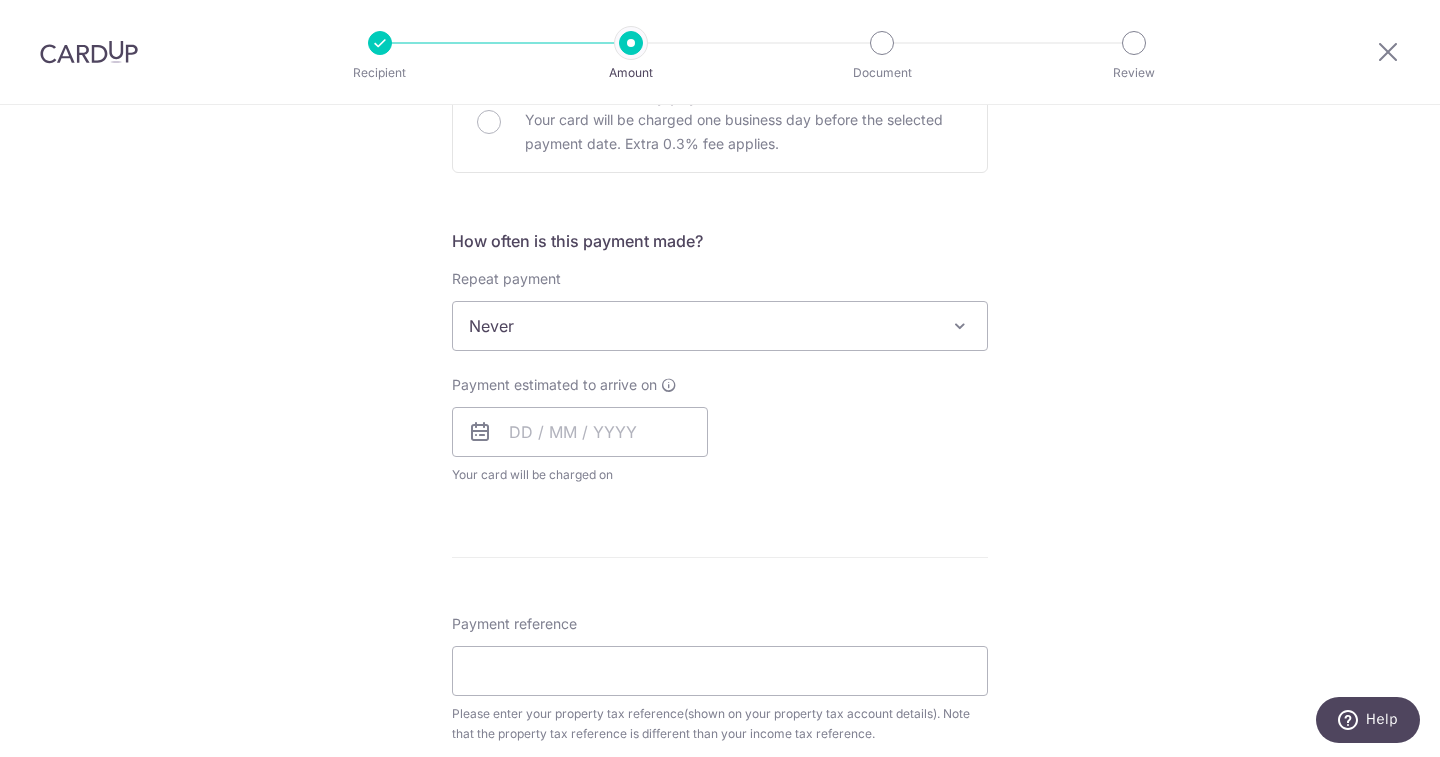scroll, scrollTop: 700, scrollLeft: 0, axis: vertical 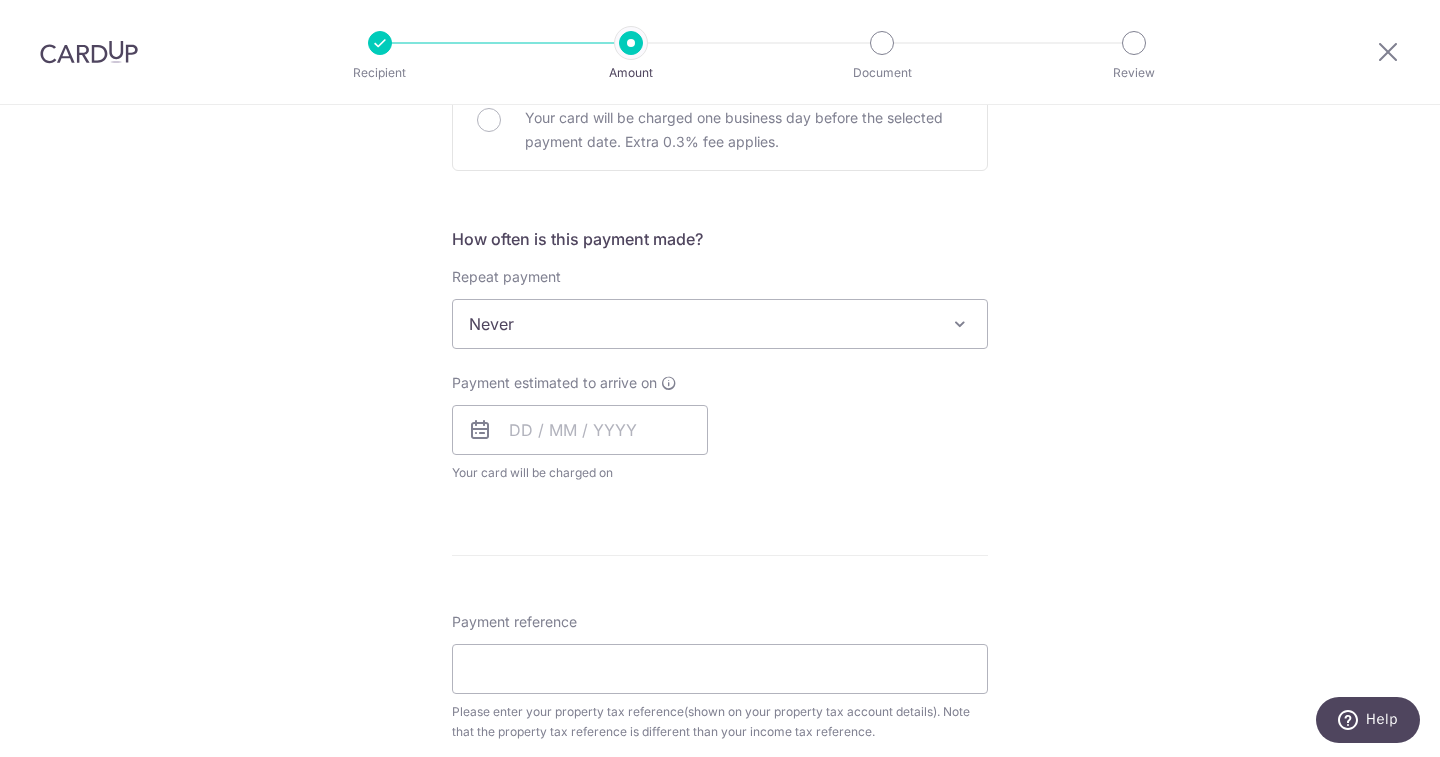 click on "Never" at bounding box center (720, 324) 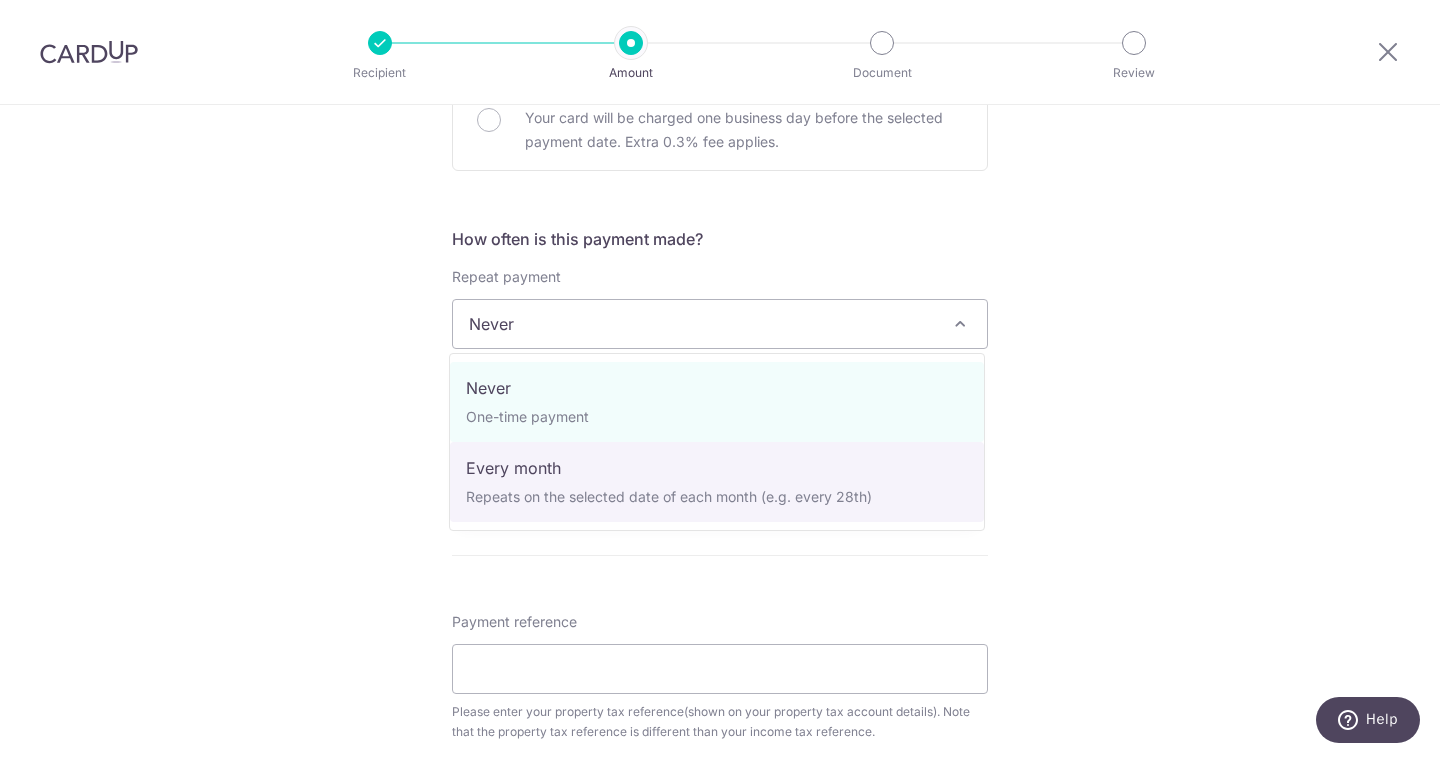 select on "3" 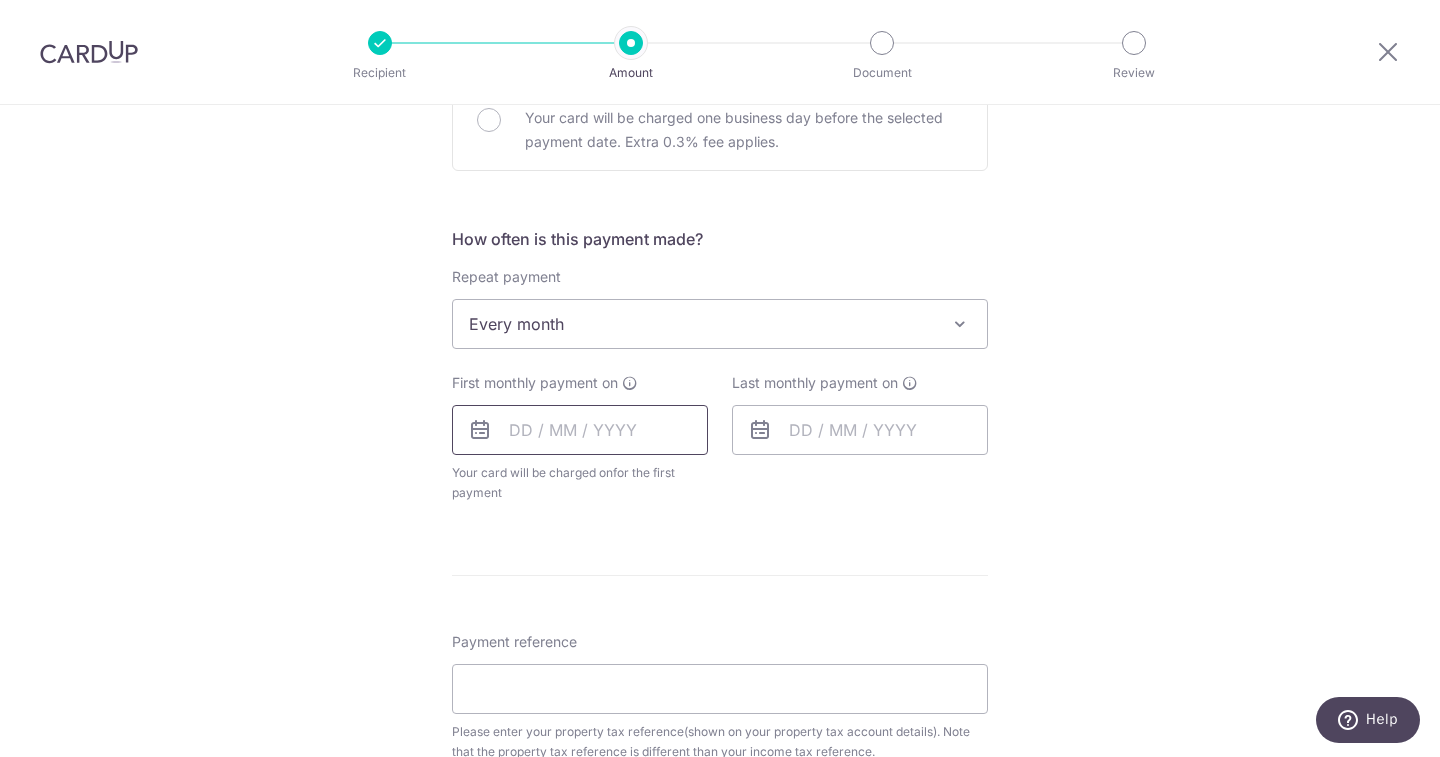 click at bounding box center (580, 430) 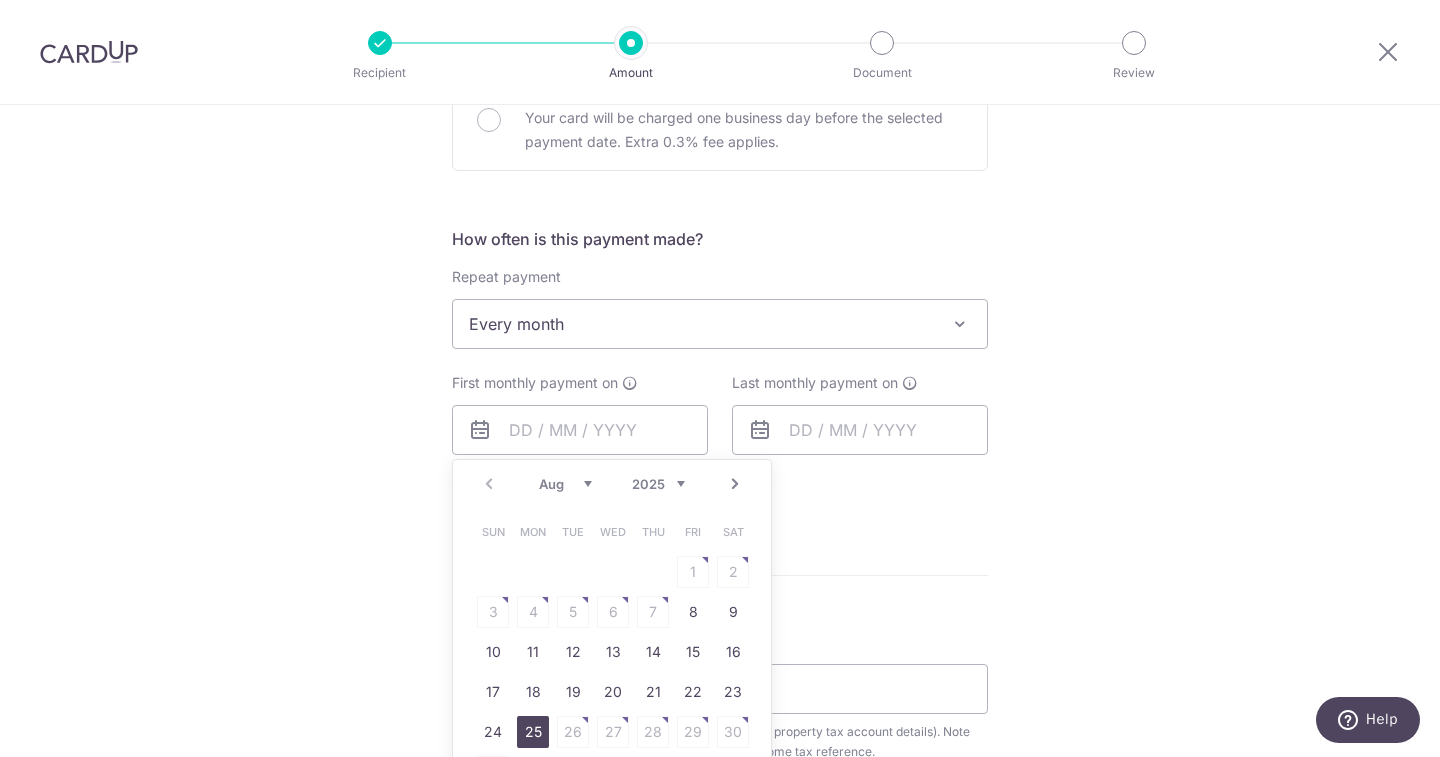 click on "25" at bounding box center [533, 732] 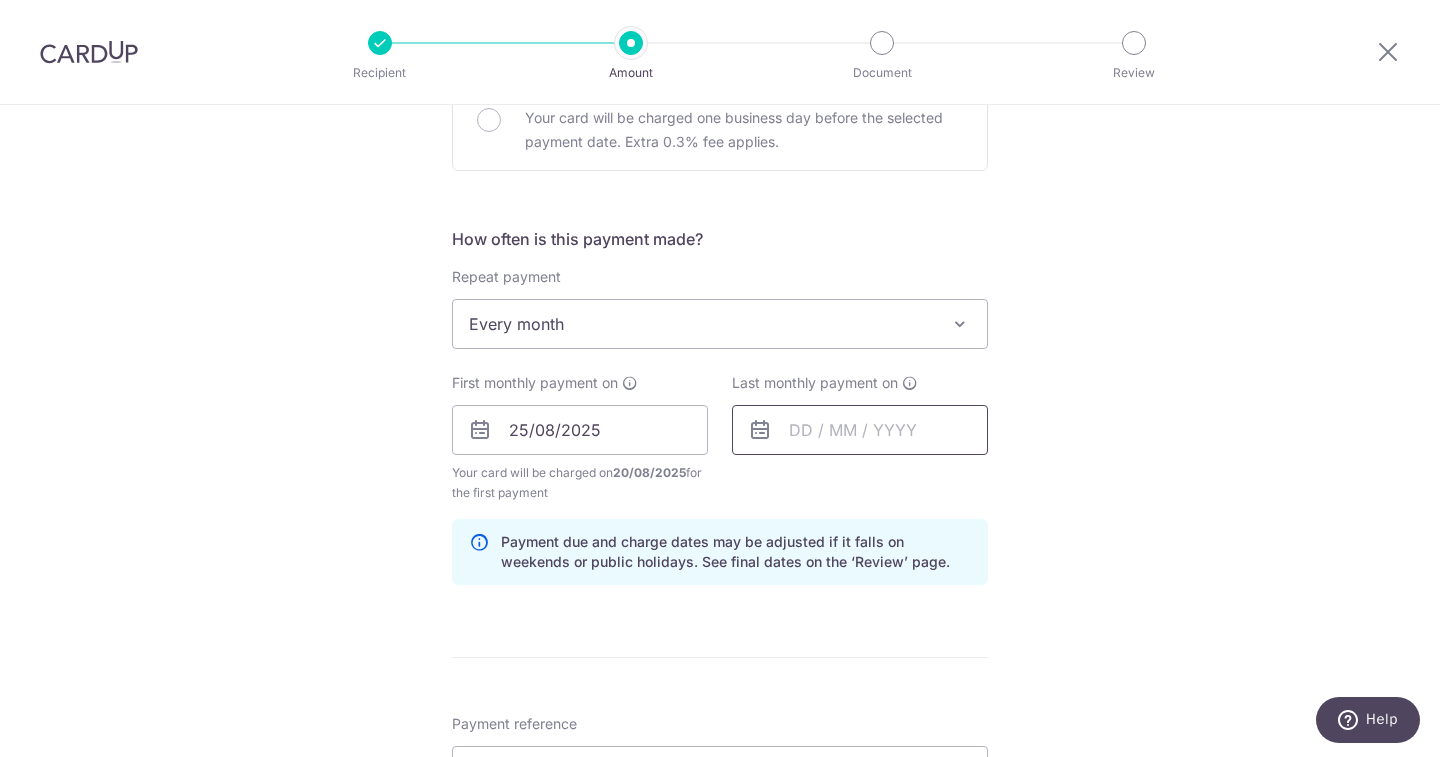 click at bounding box center [860, 430] 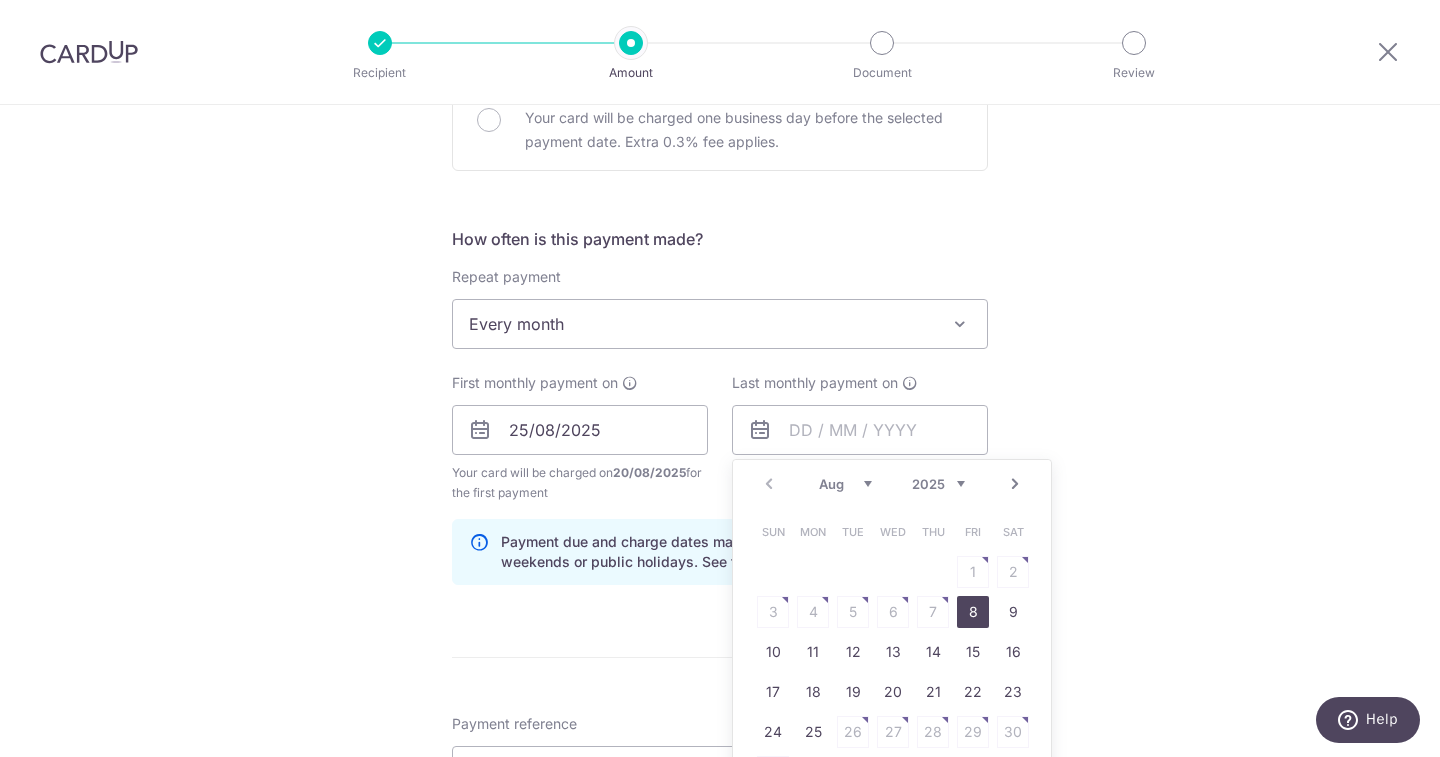 click on "2025 2026" at bounding box center [938, 484] 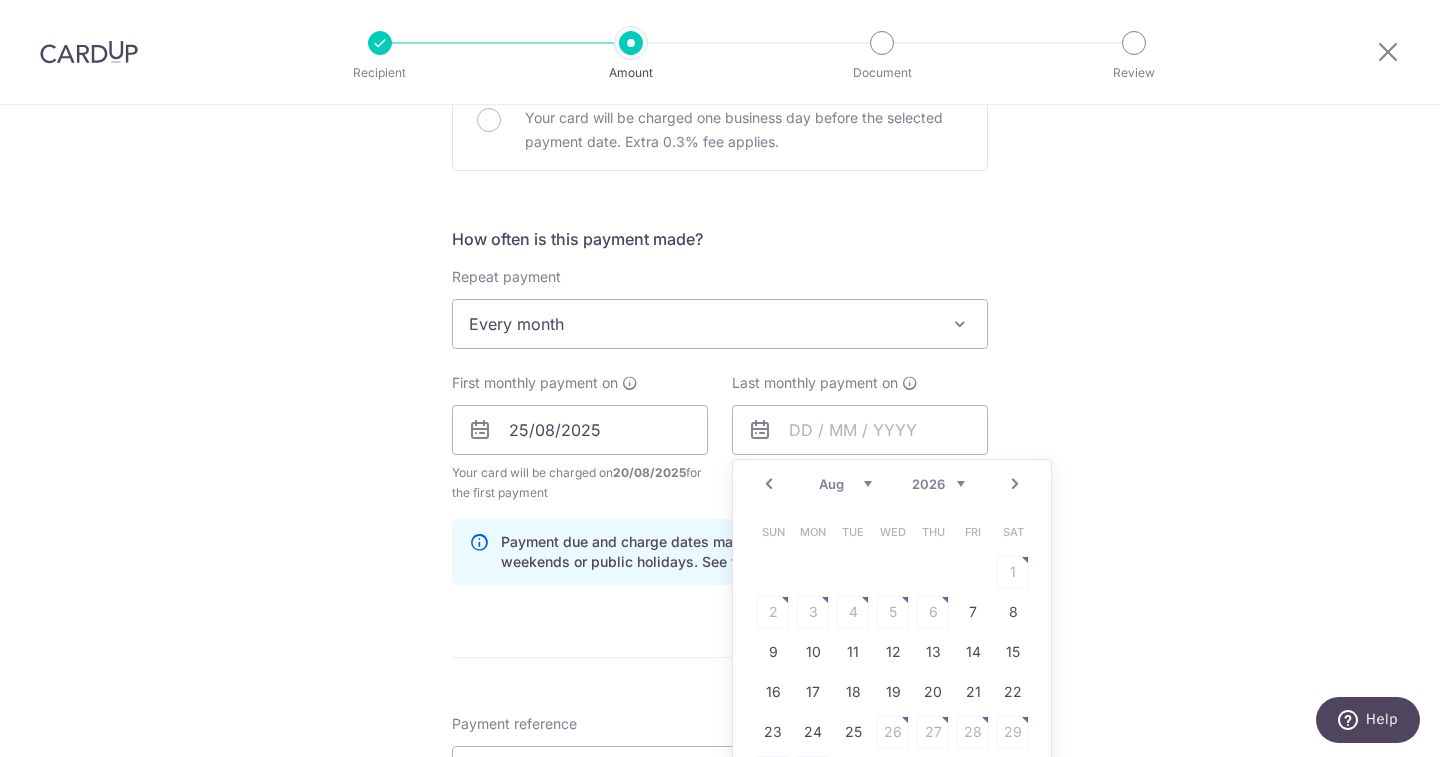 click on "Jan Feb Mar Apr May Jun Jul Aug Sep" at bounding box center (845, 484) 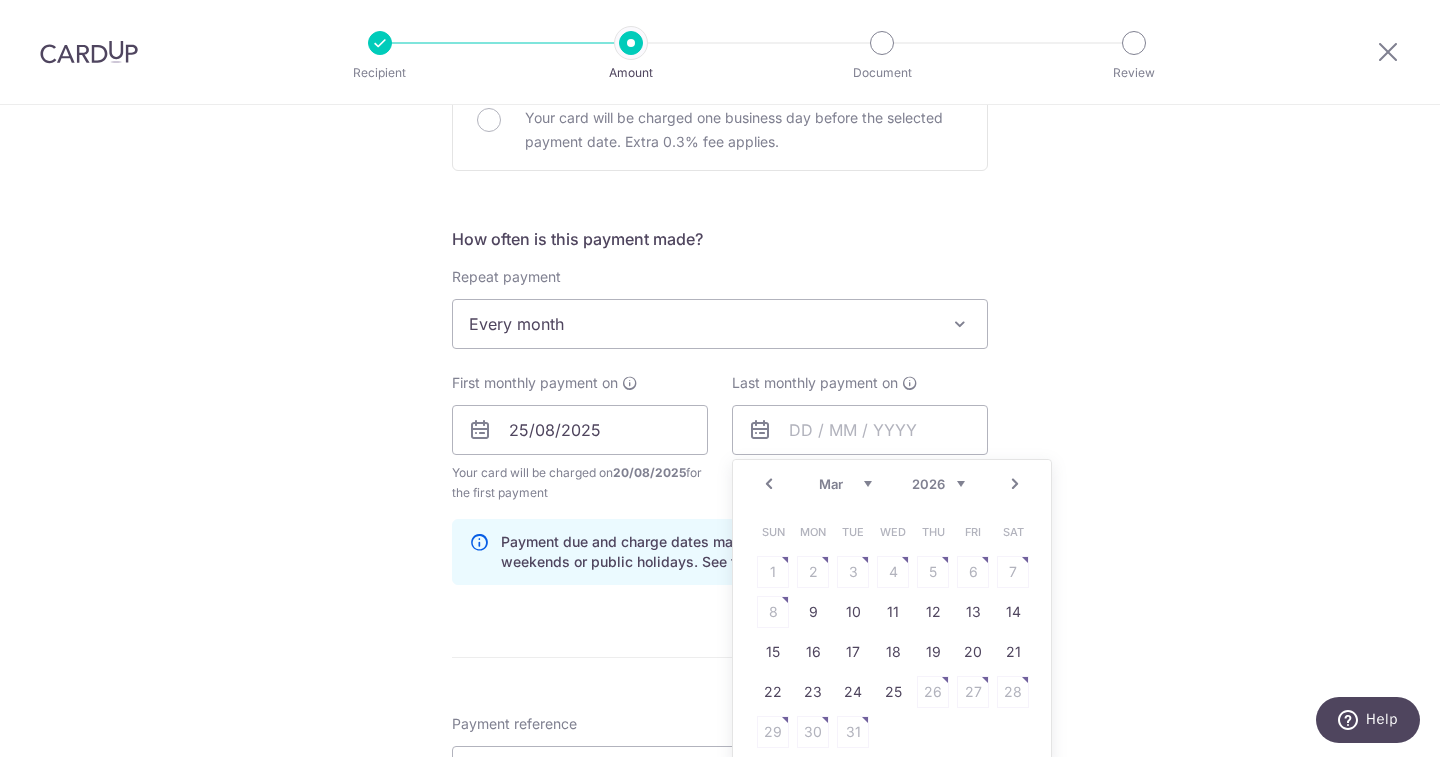 click on "Jan Feb Mar Apr May Jun Jul Aug Sep" at bounding box center [845, 484] 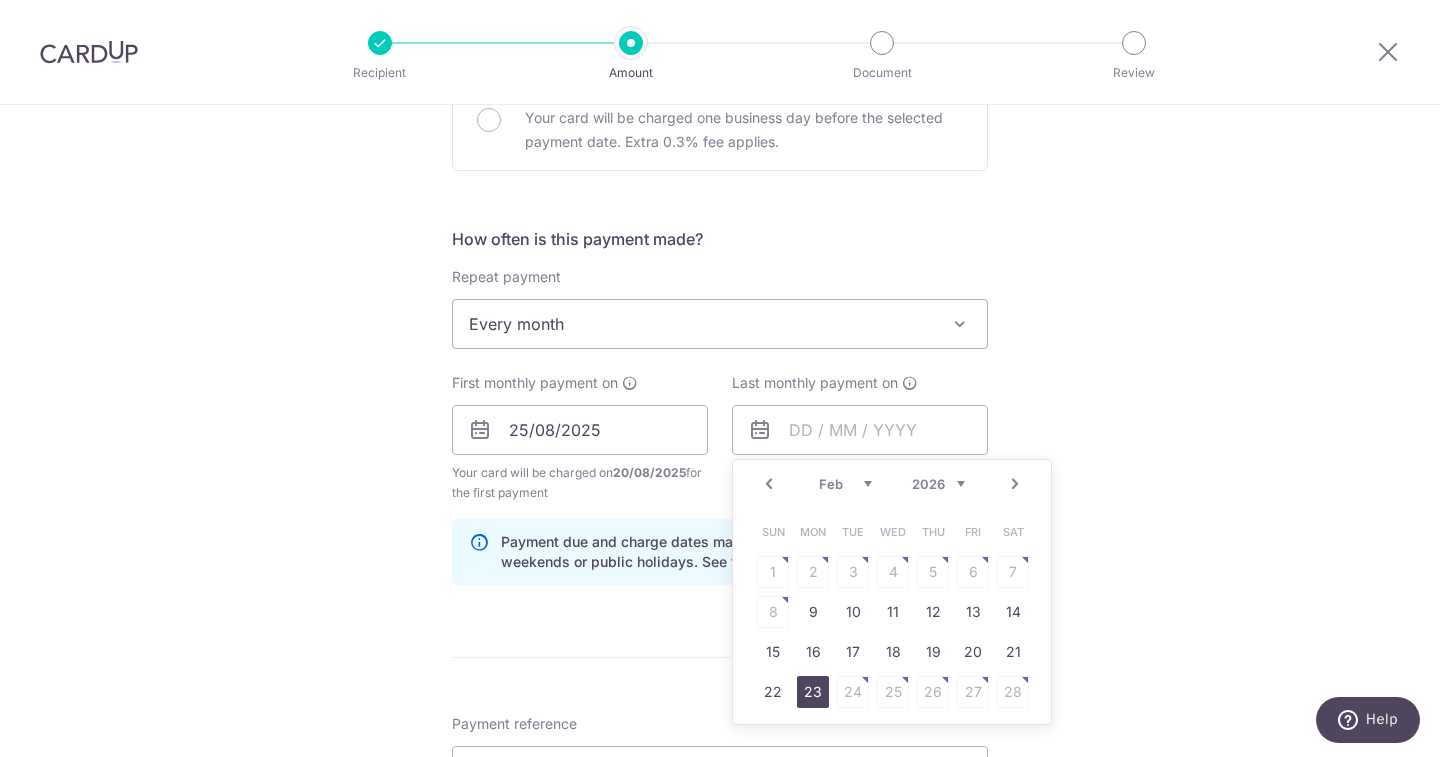 click on "23" at bounding box center [813, 692] 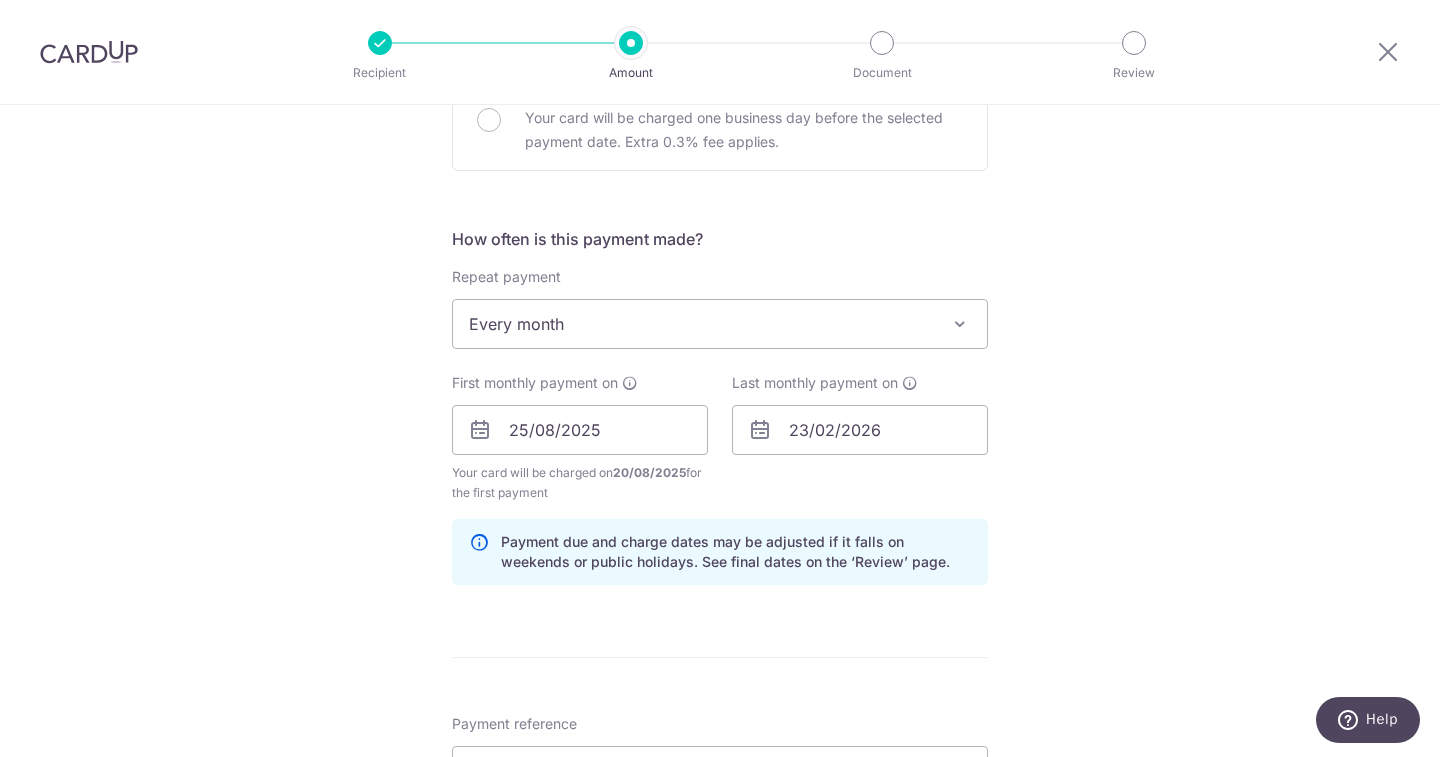 click on "Tell us more about your payment
Enter payment amount
SGD
530.00
530.00
The  total tax payment amounts scheduled  should not exceed the outstanding balance in your latest Statement of Account.
Select Card
**** 8936
Add credit card
Your Cards
**** 5437
**** 2849
**** 8936
Secure 256-bit SSL
Text" at bounding box center [720, 384] 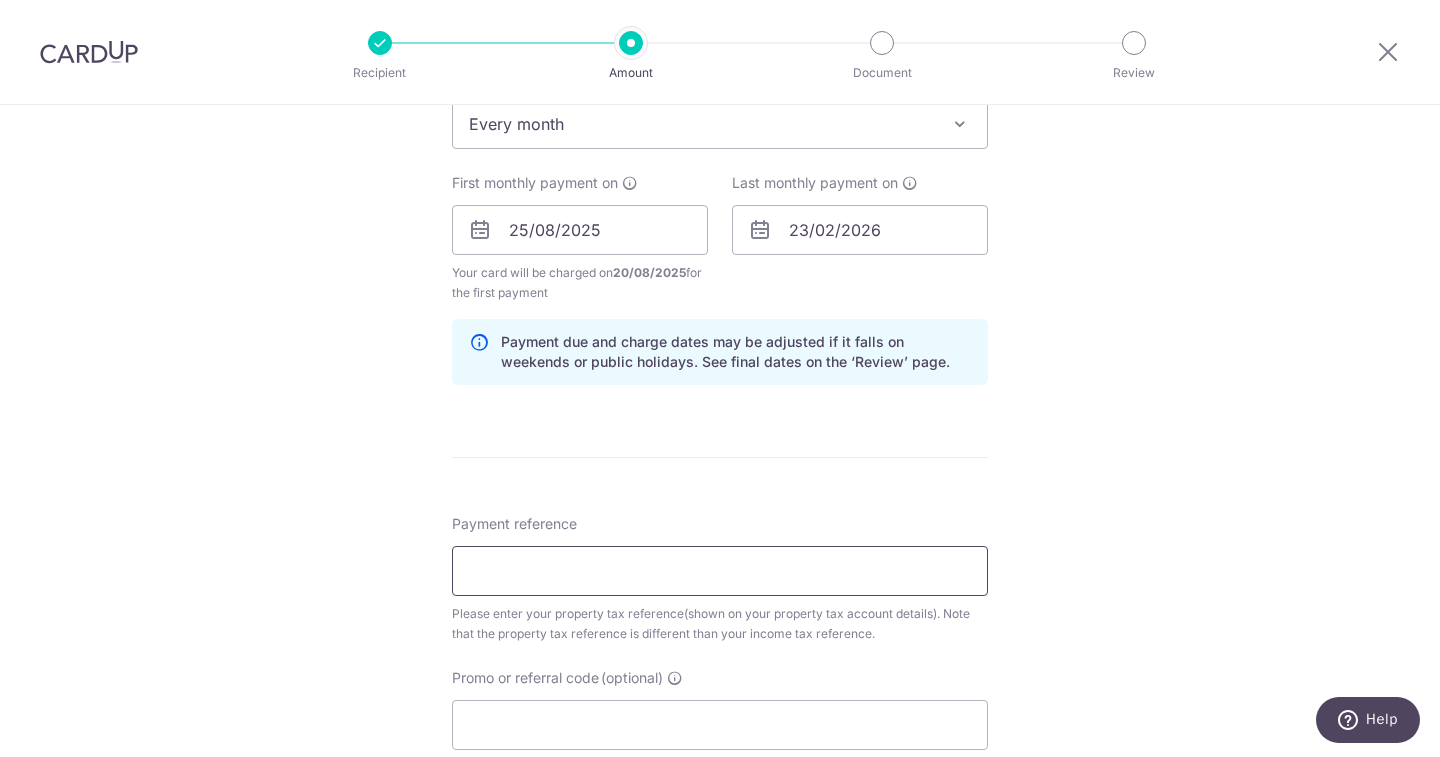 click on "Payment reference" at bounding box center [720, 571] 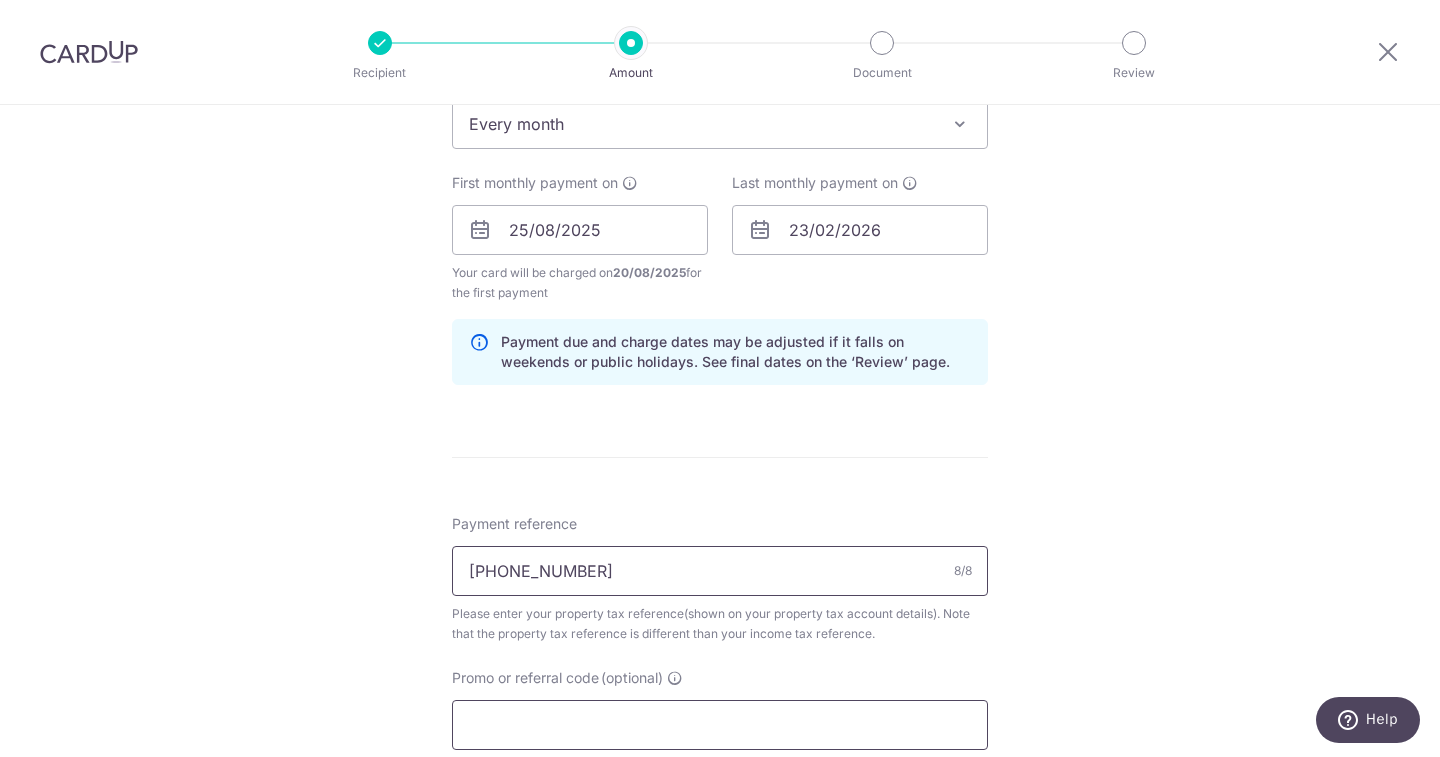 type on "[NUMBER]" 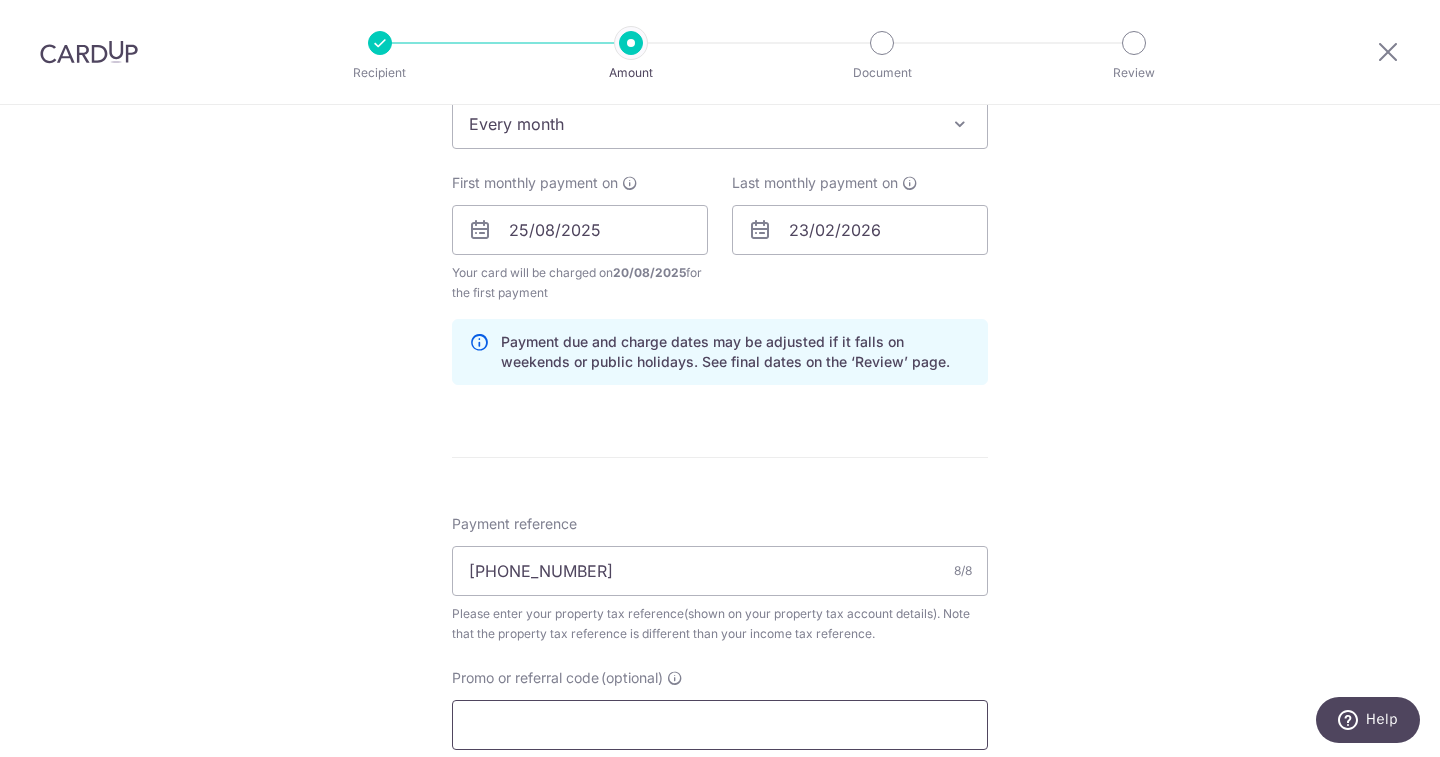 click on "Promo or referral code
(optional)" at bounding box center [720, 725] 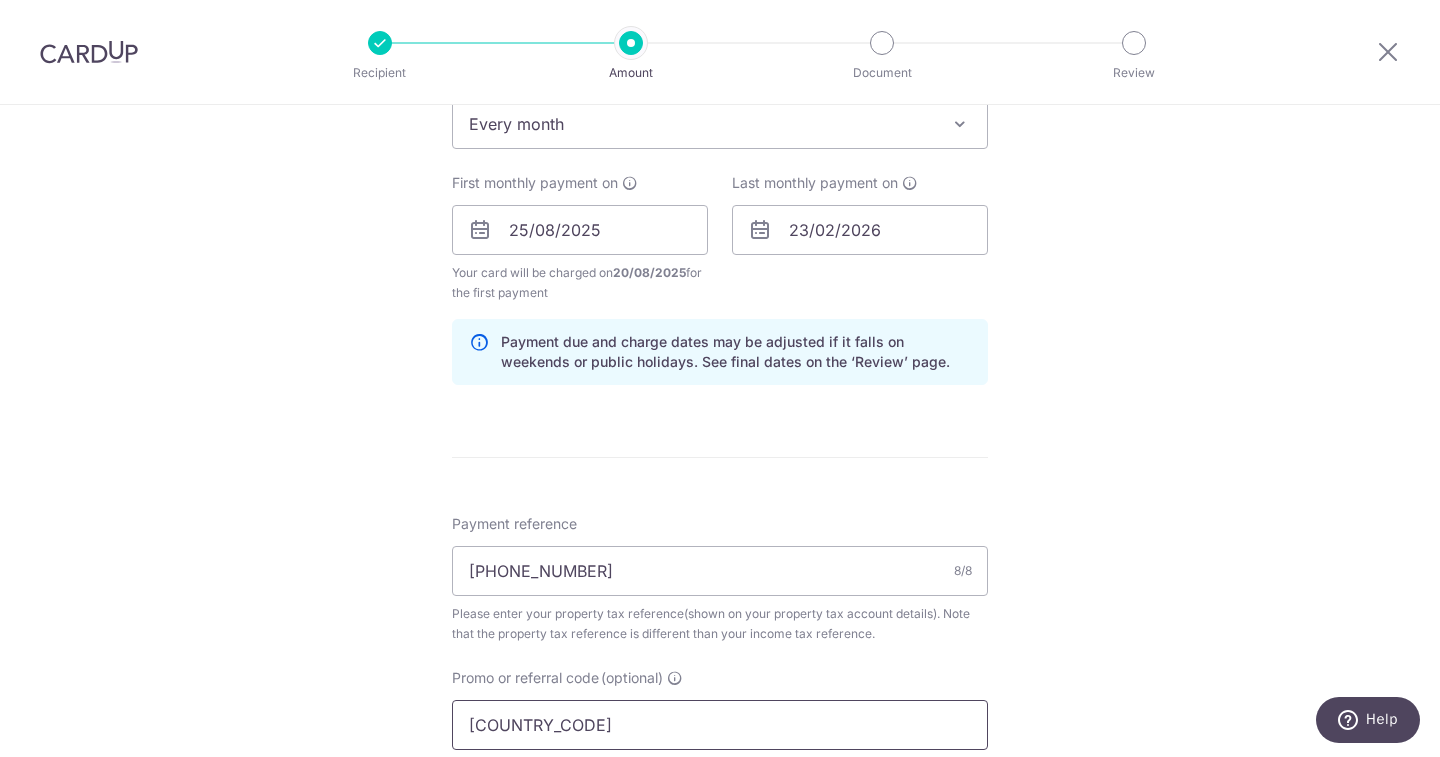 type on "V" 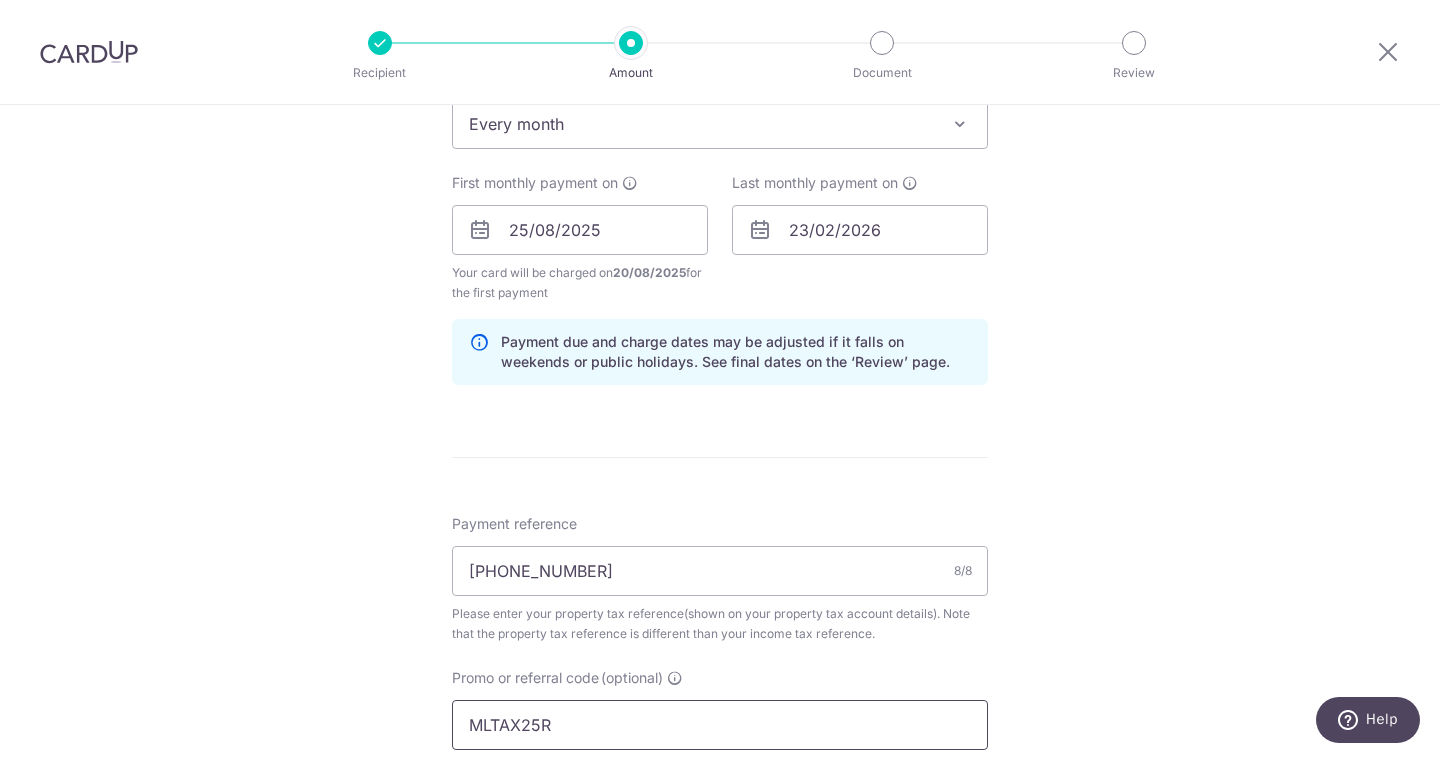 type on "MLTAX25R" 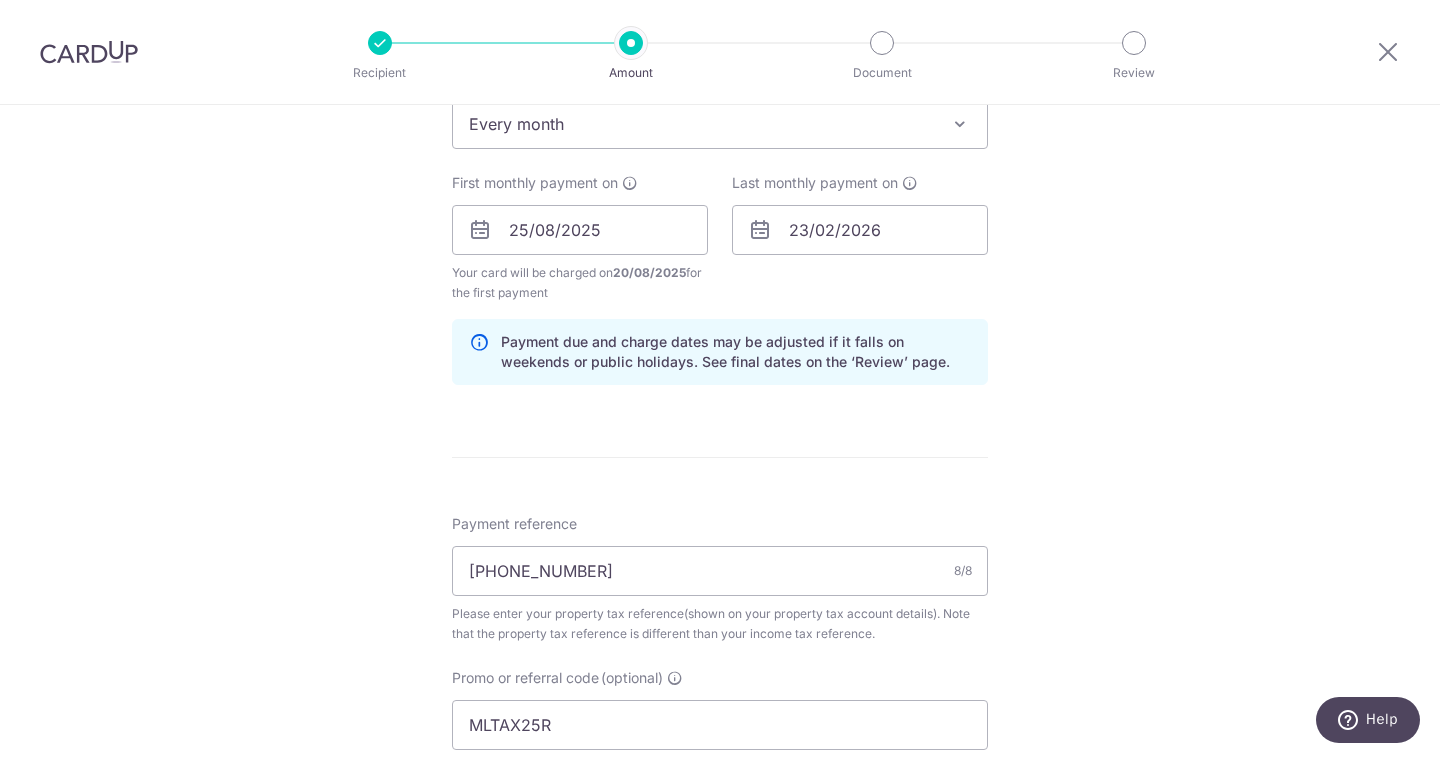 click on "Tell us more about your payment
Enter payment amount
SGD
530.00
530.00
The  total tax payment amounts scheduled  should not exceed the outstanding balance in your latest Statement of Account.
Select Card
**** 8936
Add credit card
Your Cards
**** 5437
**** 2849
**** 8936
Secure 256-bit SSL
Text" at bounding box center [720, 229] 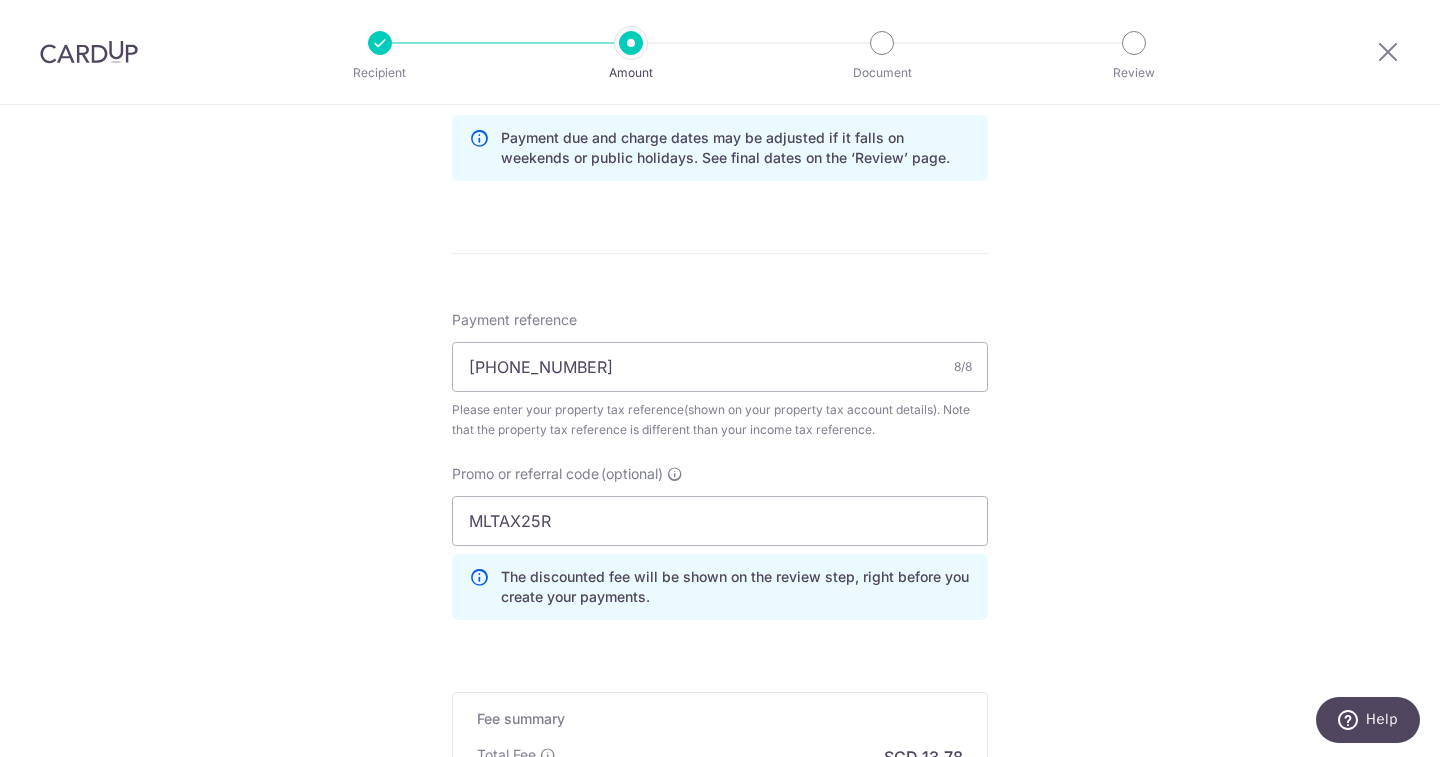 scroll, scrollTop: 1397, scrollLeft: 0, axis: vertical 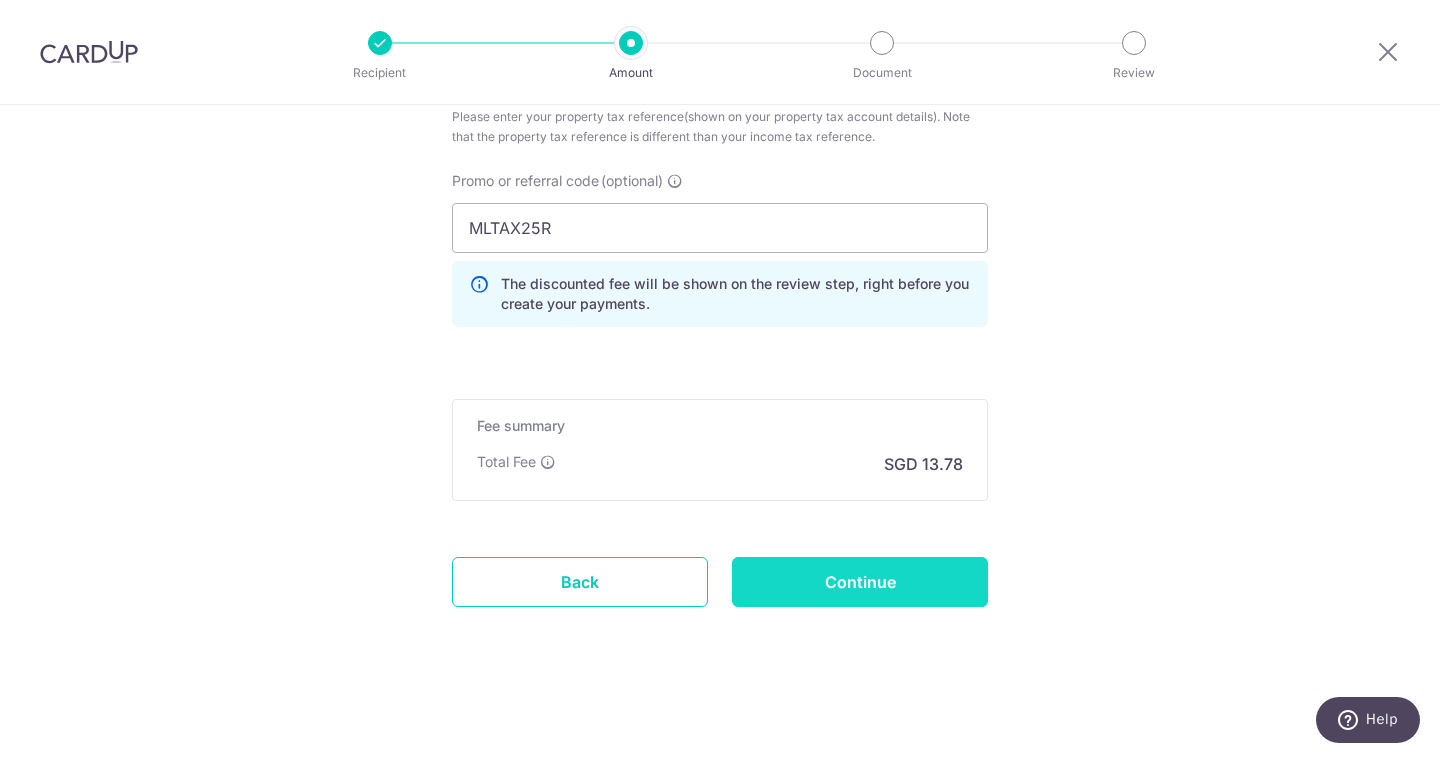 click on "Continue" at bounding box center (860, 582) 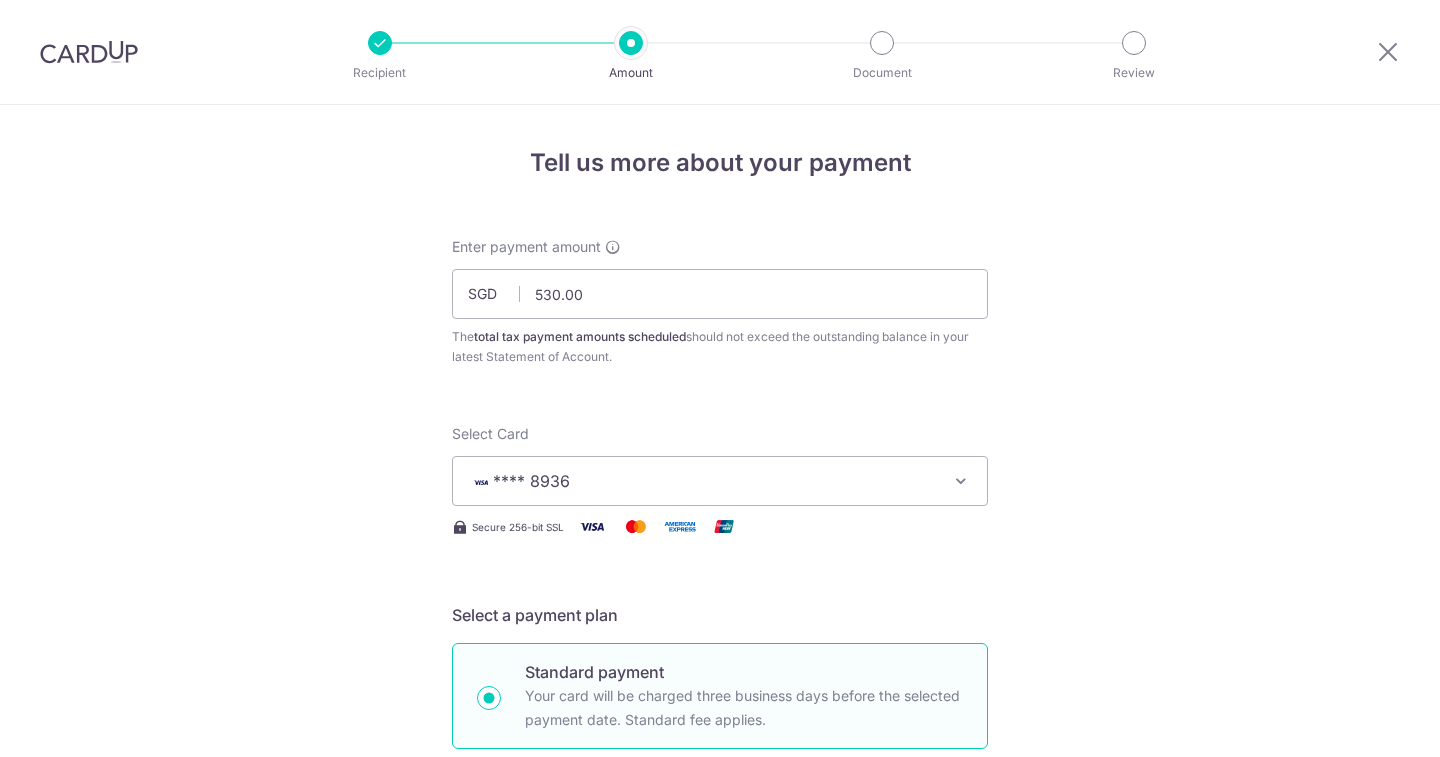 scroll, scrollTop: 0, scrollLeft: 0, axis: both 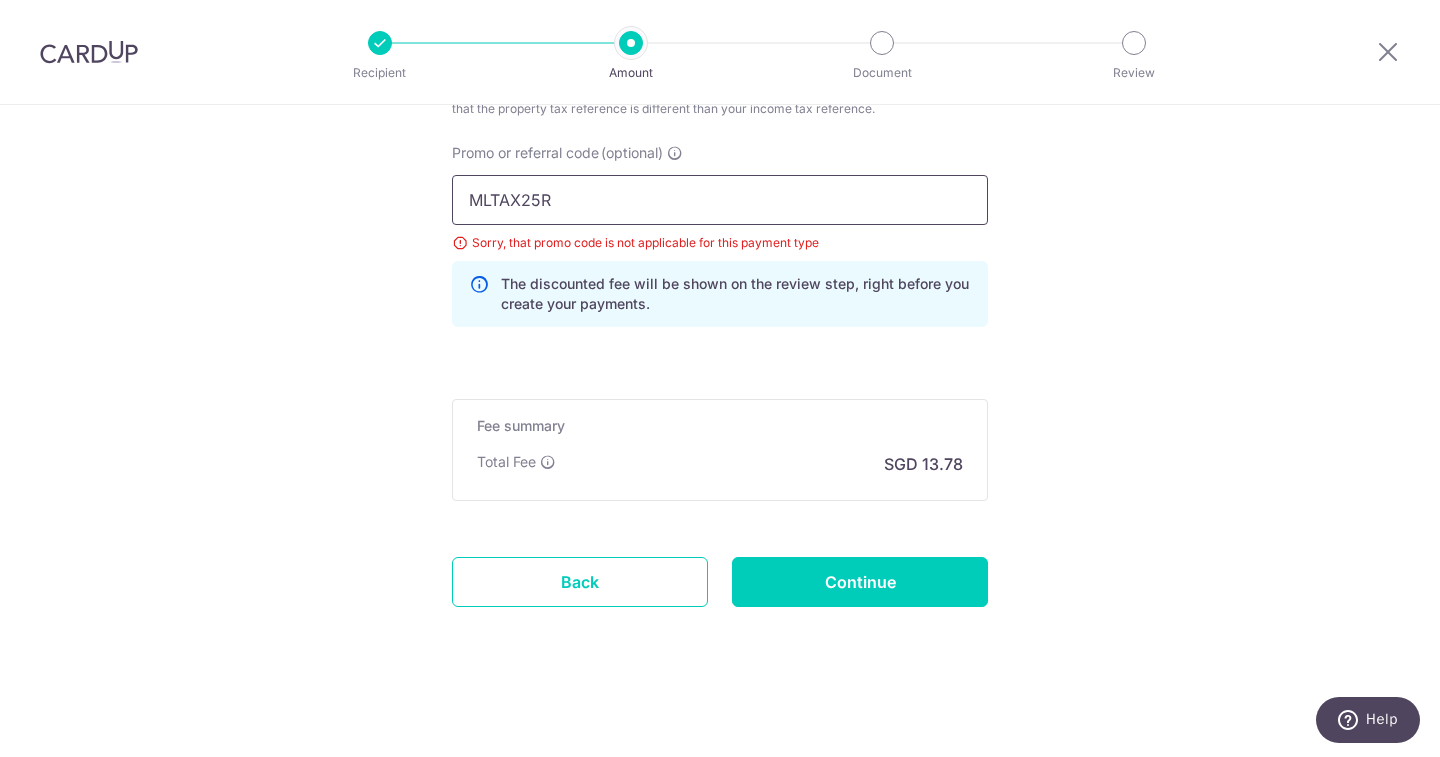 click on "MLTAX25R" at bounding box center (720, 200) 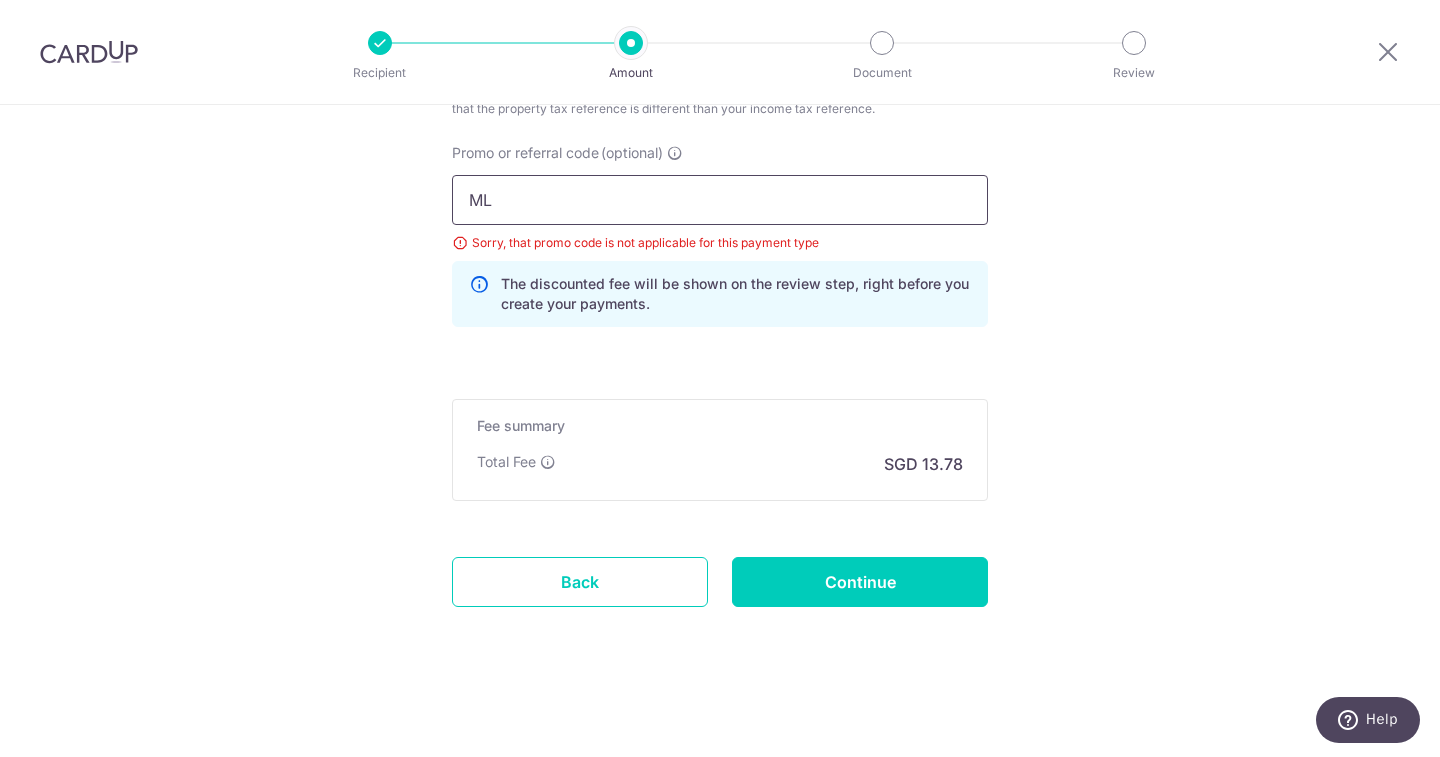 type on "M" 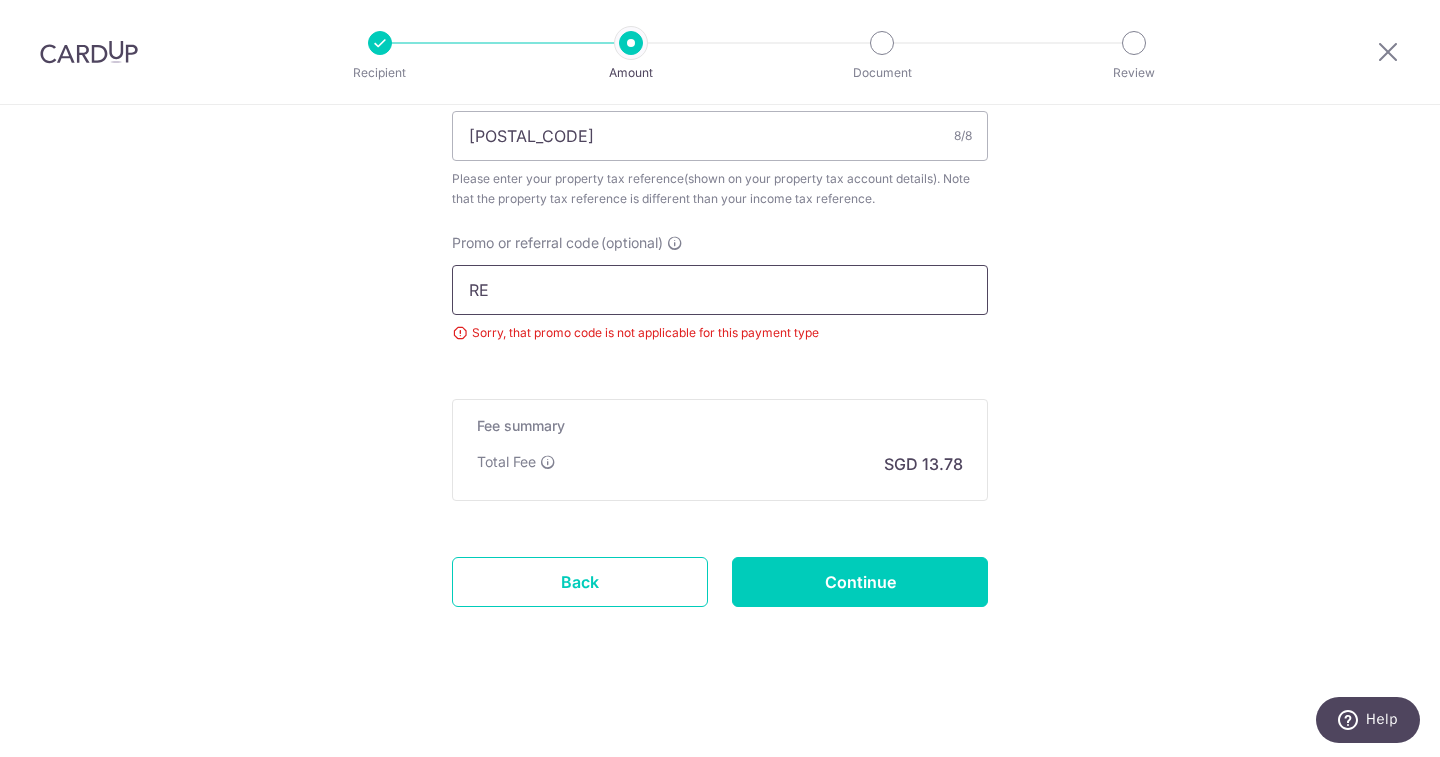 scroll, scrollTop: 1323, scrollLeft: 0, axis: vertical 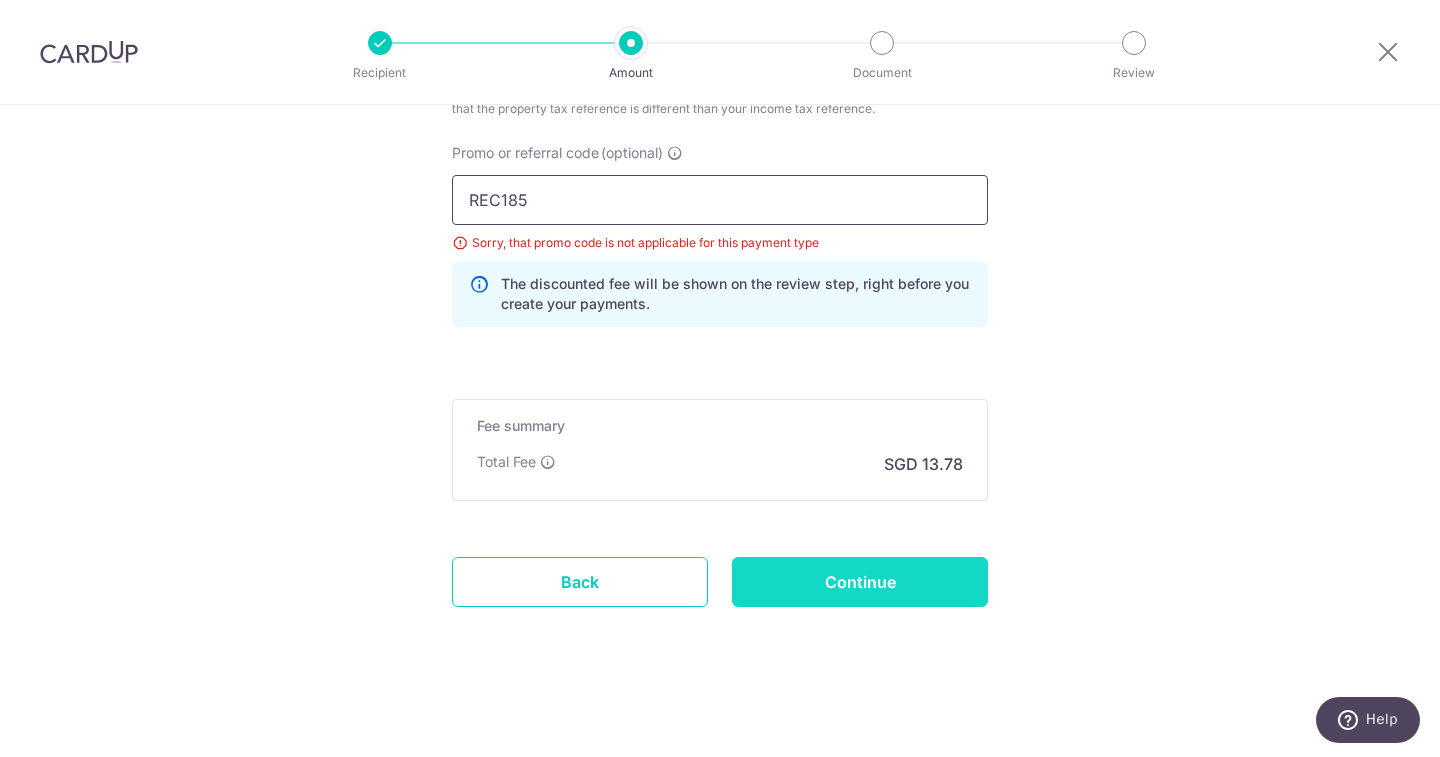 type on "REC185" 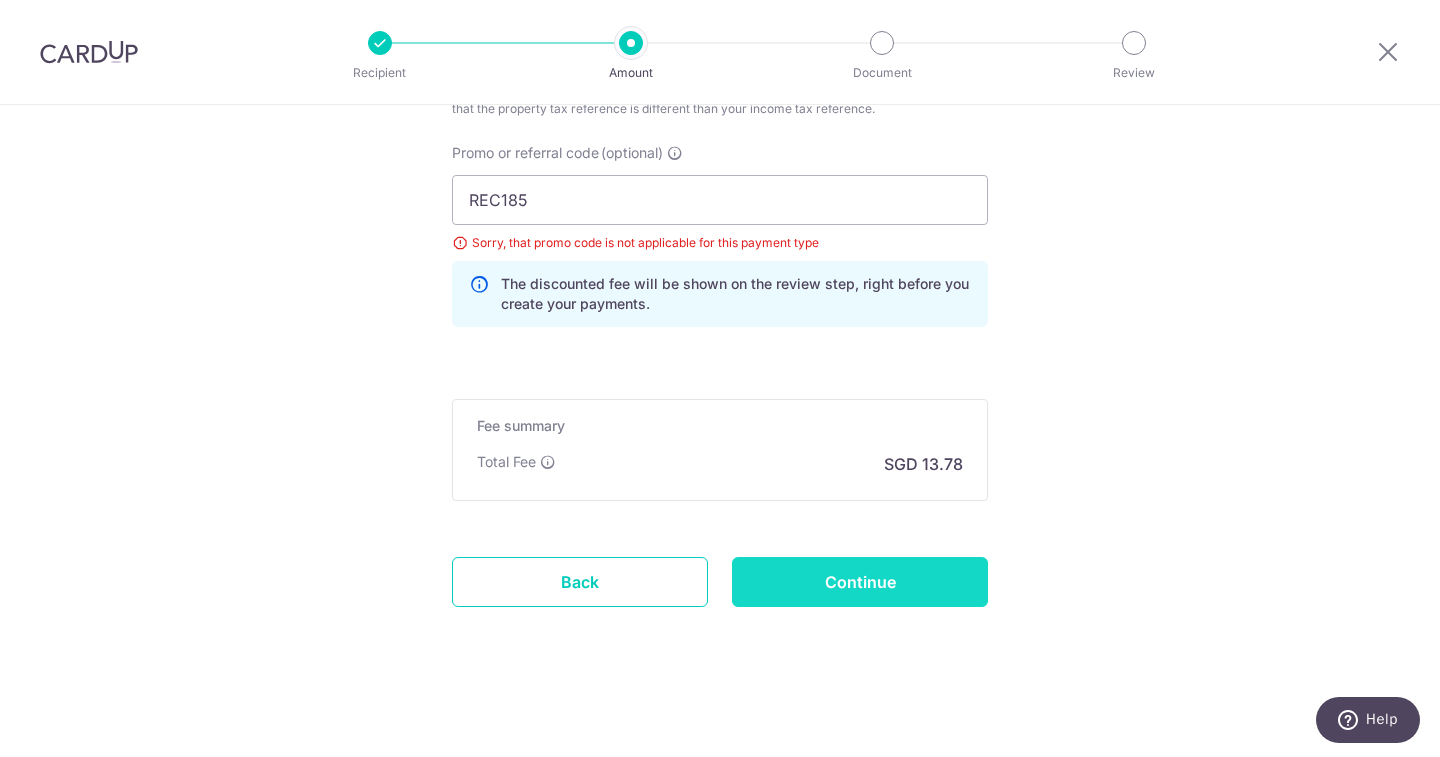 click on "Continue" at bounding box center (860, 582) 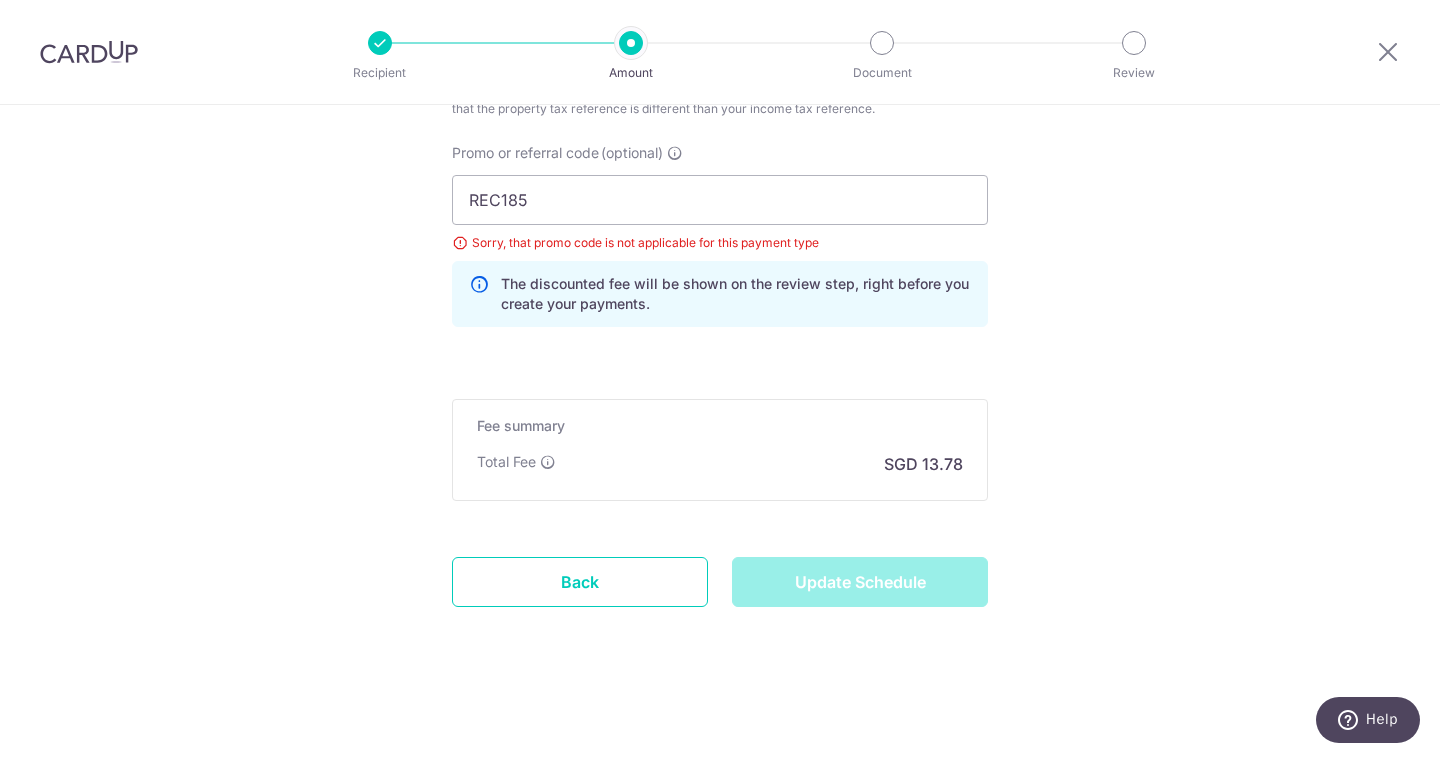type on "Update Schedule" 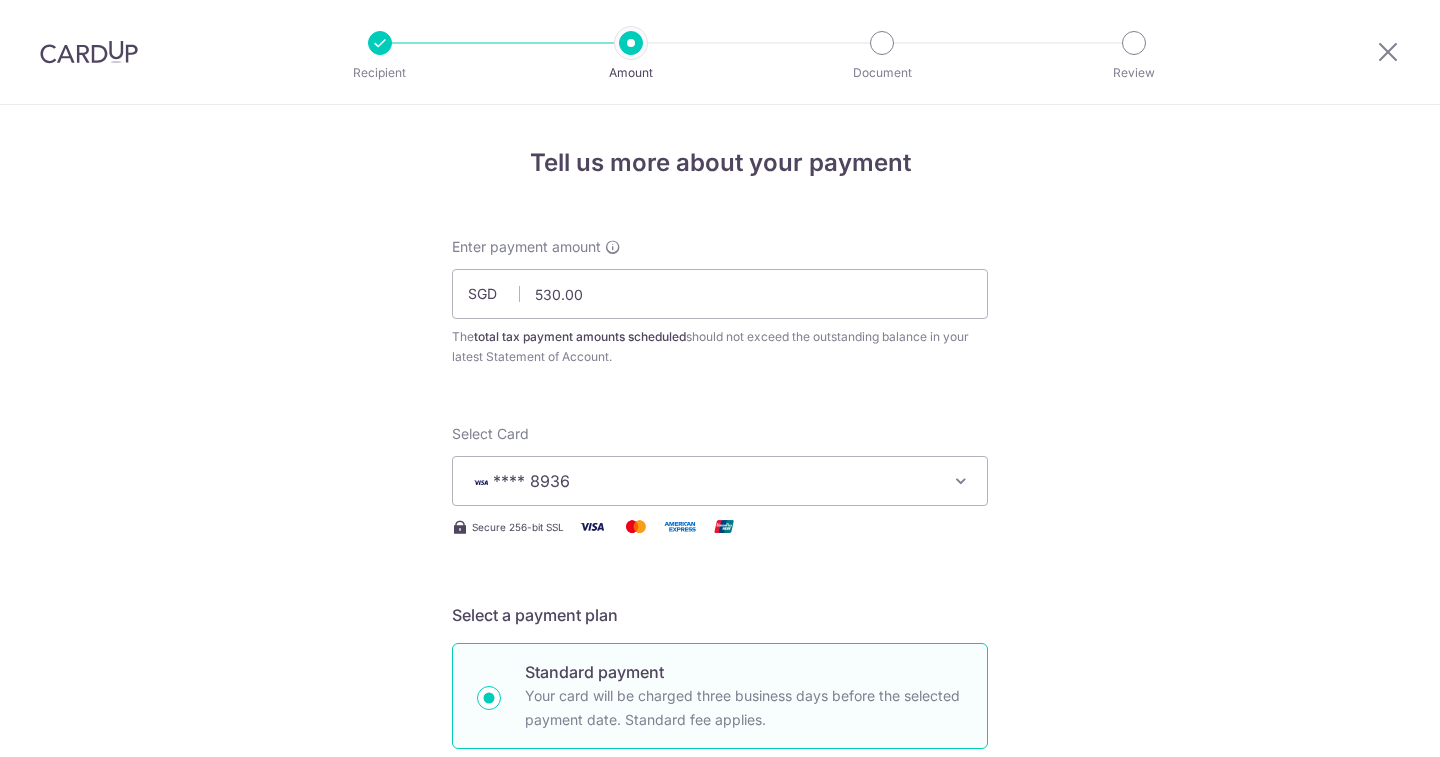 scroll, scrollTop: 0, scrollLeft: 0, axis: both 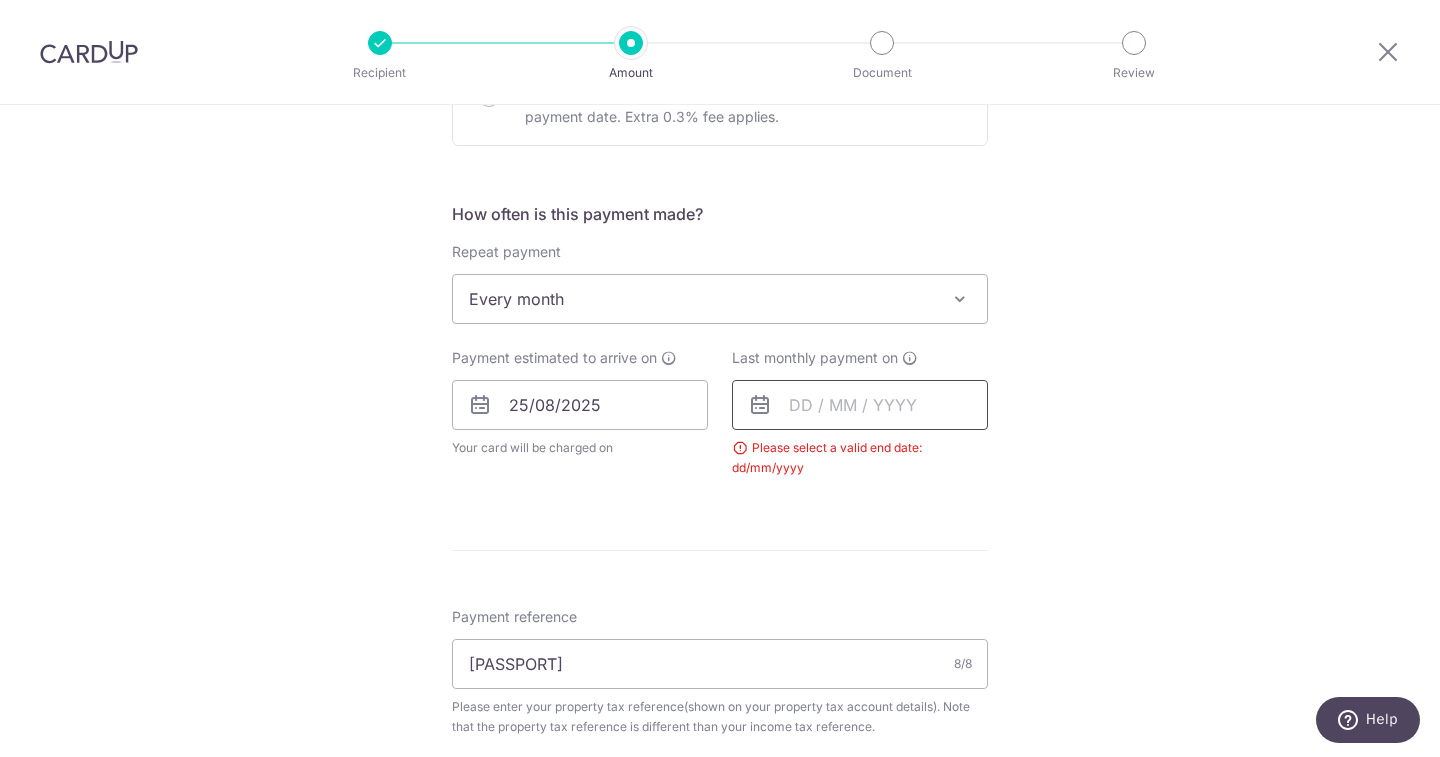 click at bounding box center (860, 405) 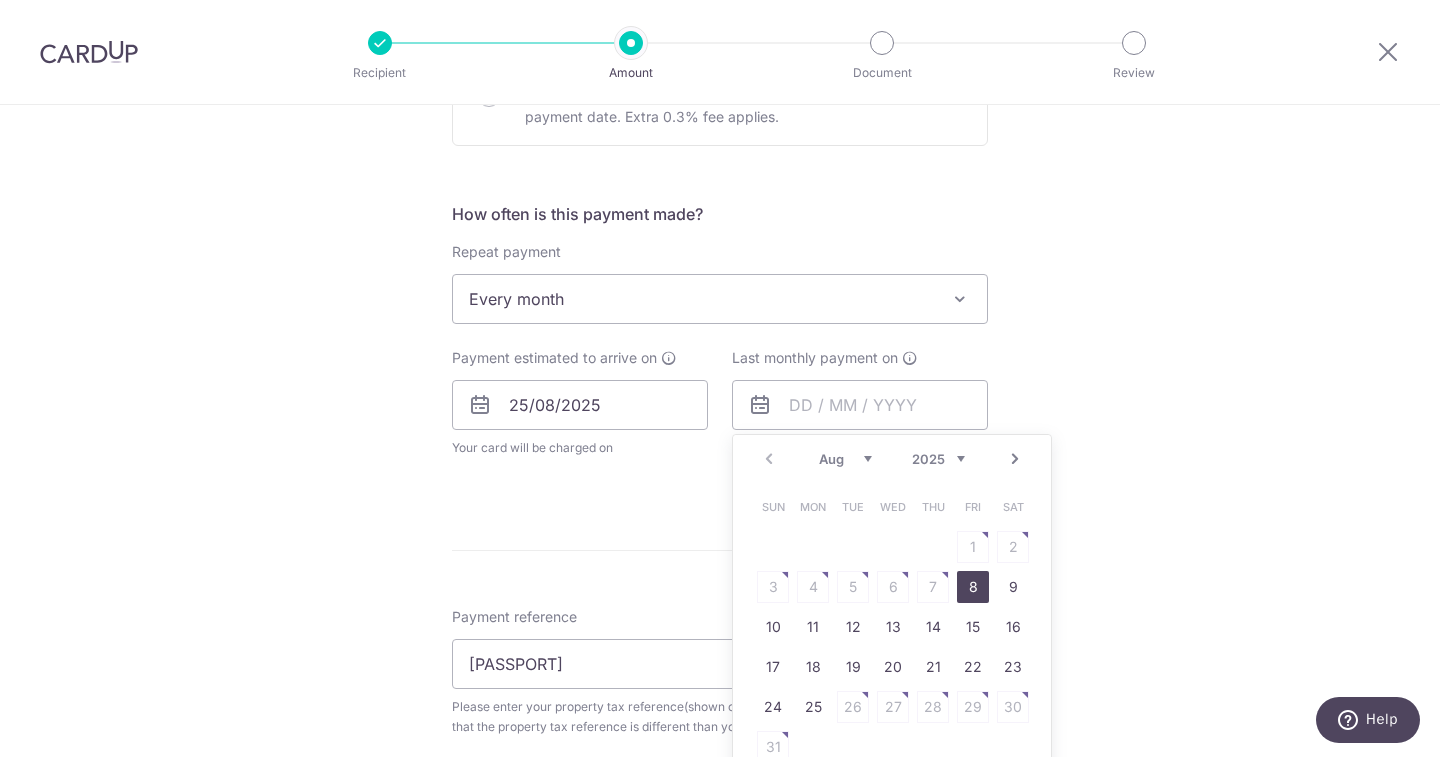 click on "2025 2026" at bounding box center [938, 459] 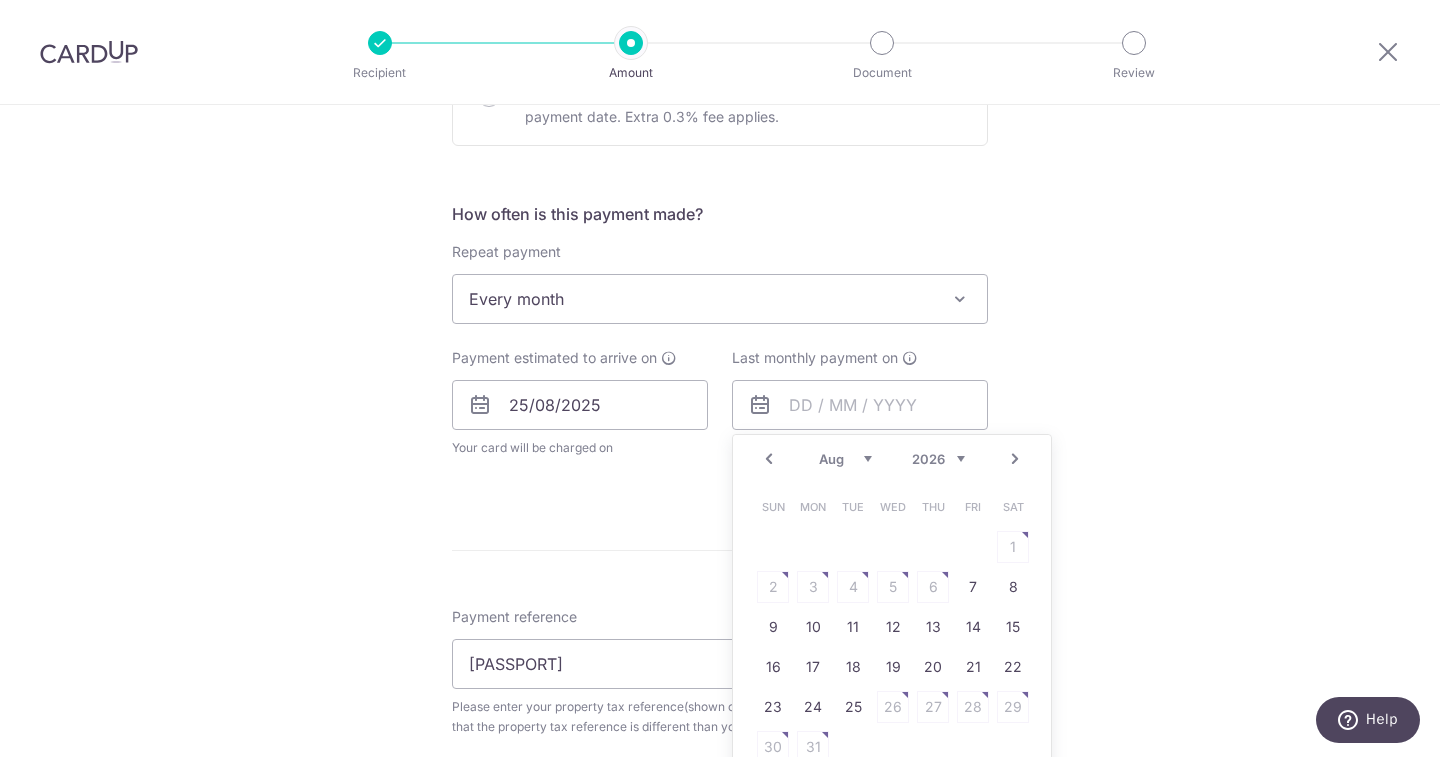 click on "Jan Feb Mar Apr May Jun Jul Aug Sep" at bounding box center [845, 459] 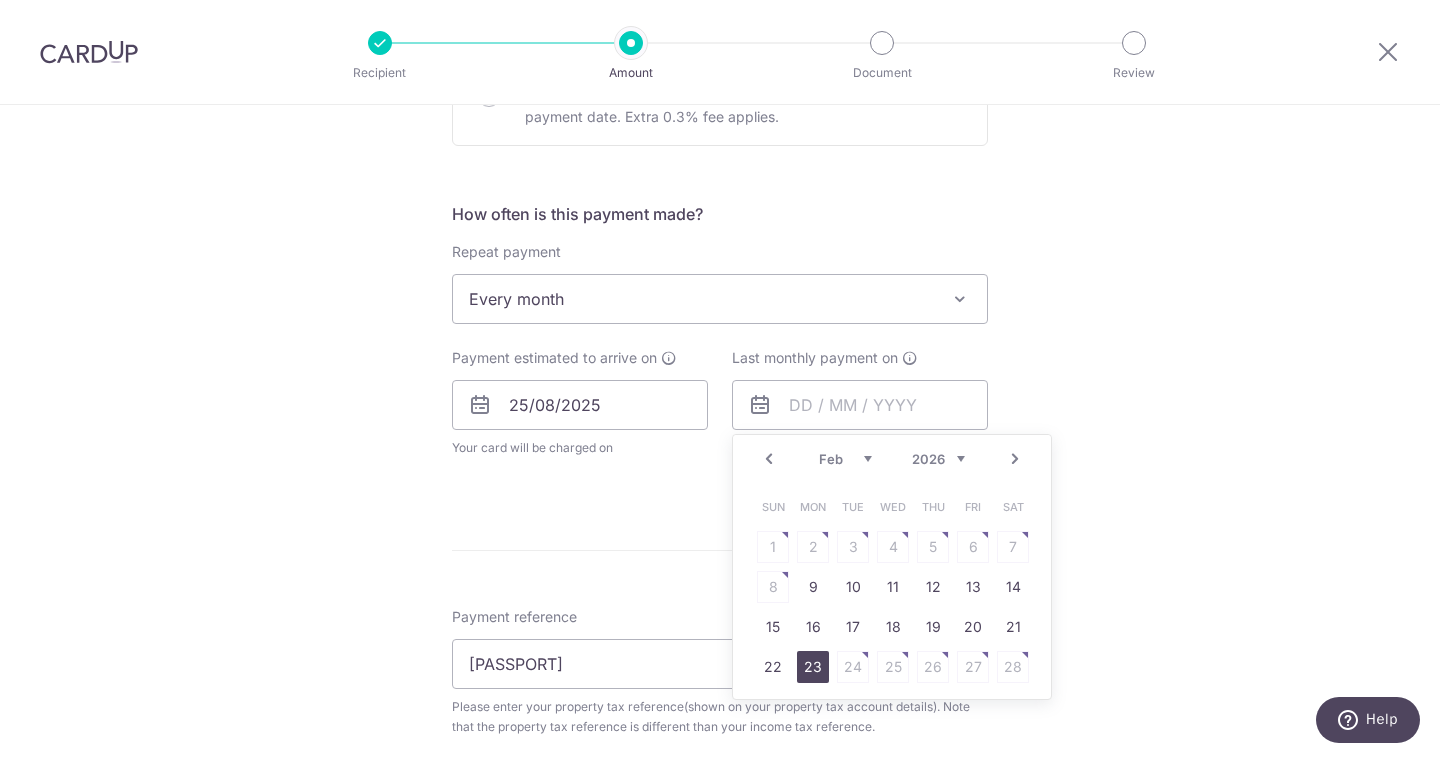 click on "23" at bounding box center [813, 667] 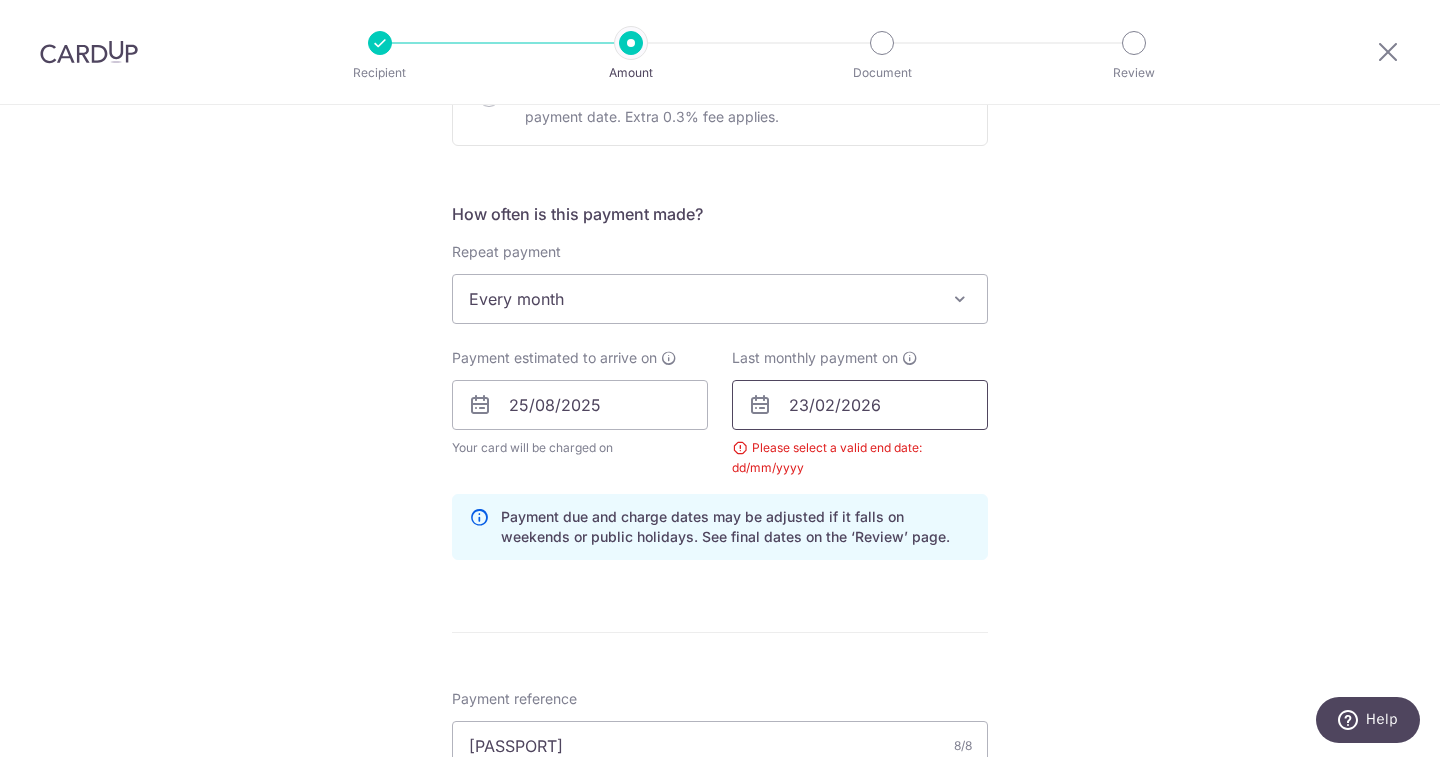 click on "23/02/2026" at bounding box center [860, 405] 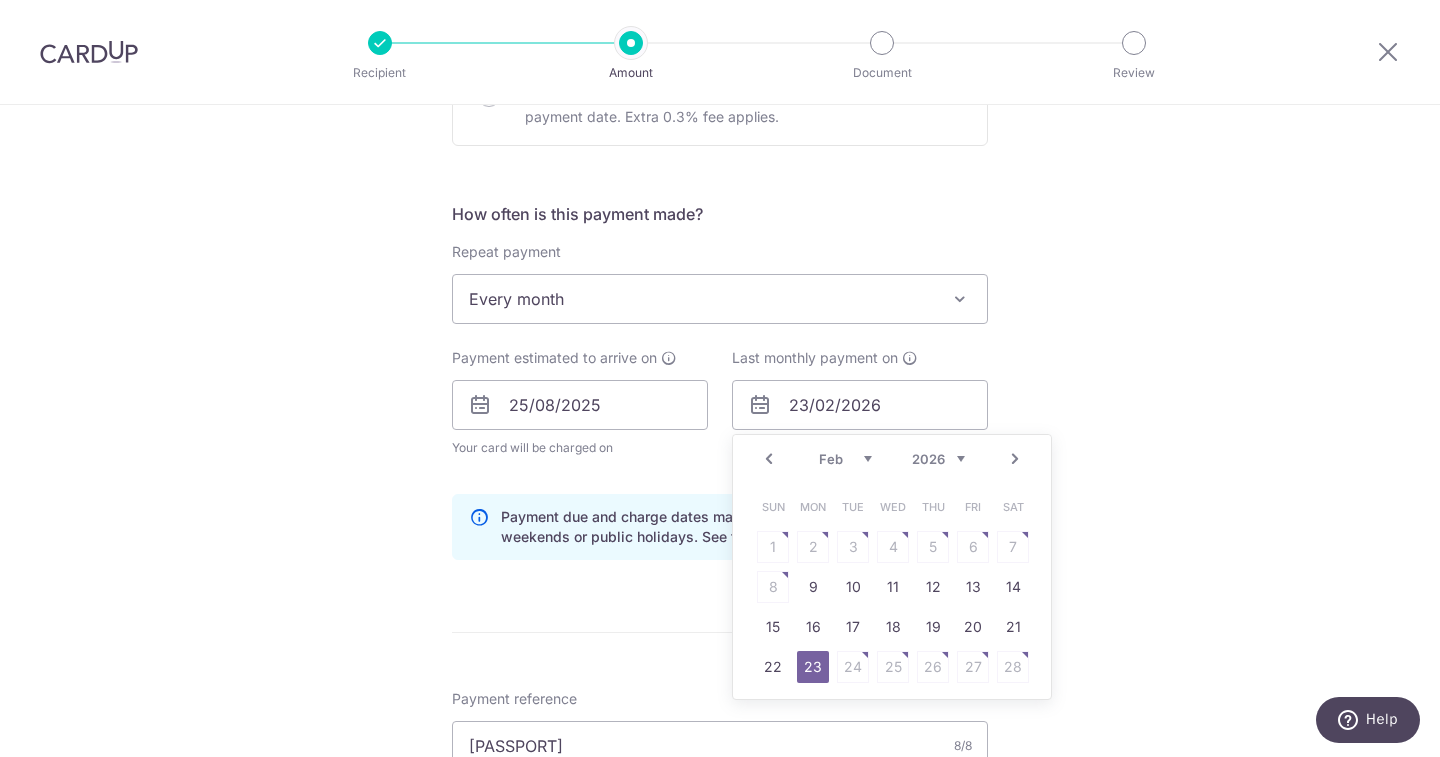 click on "Jan Feb Mar Apr May Jun Jul Aug Sep" at bounding box center (845, 459) 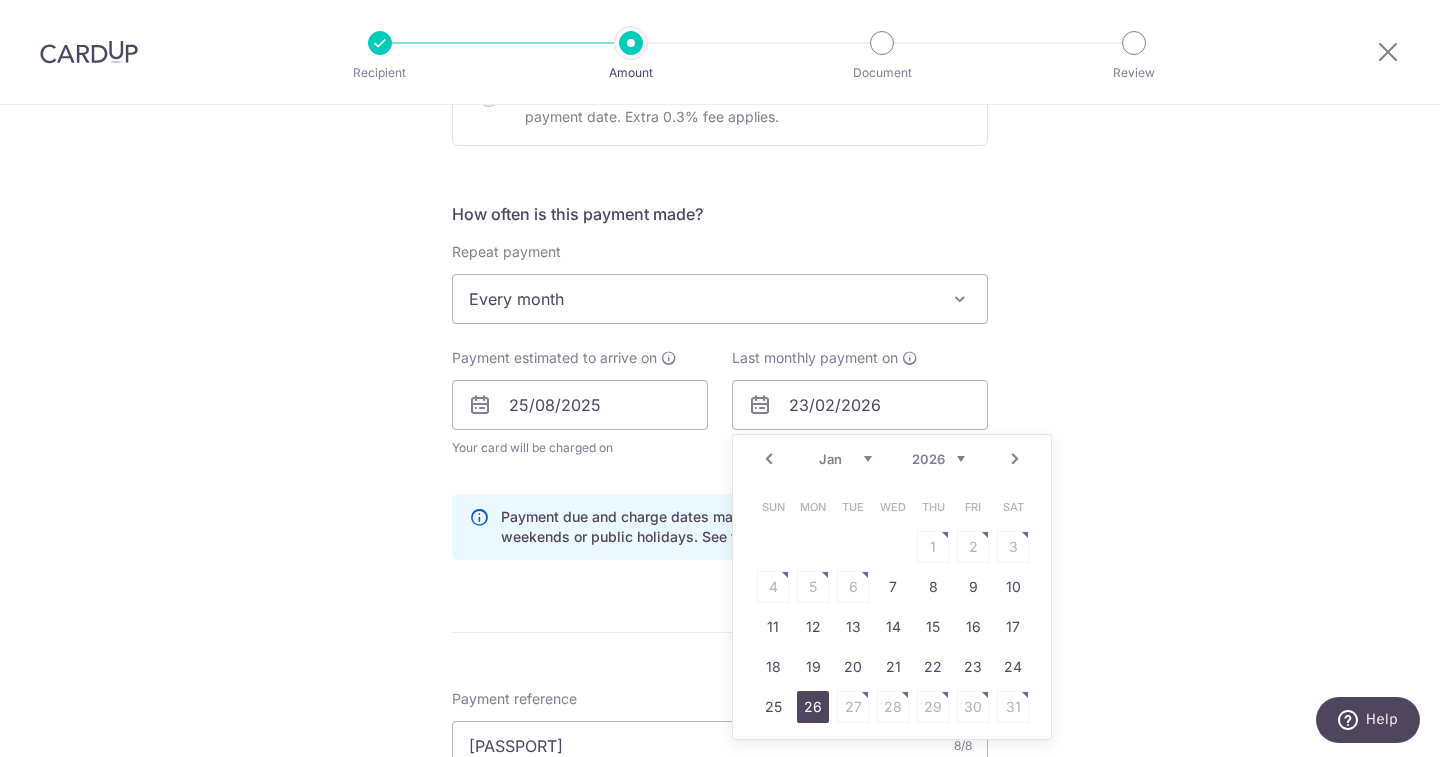 click on "26" at bounding box center [813, 707] 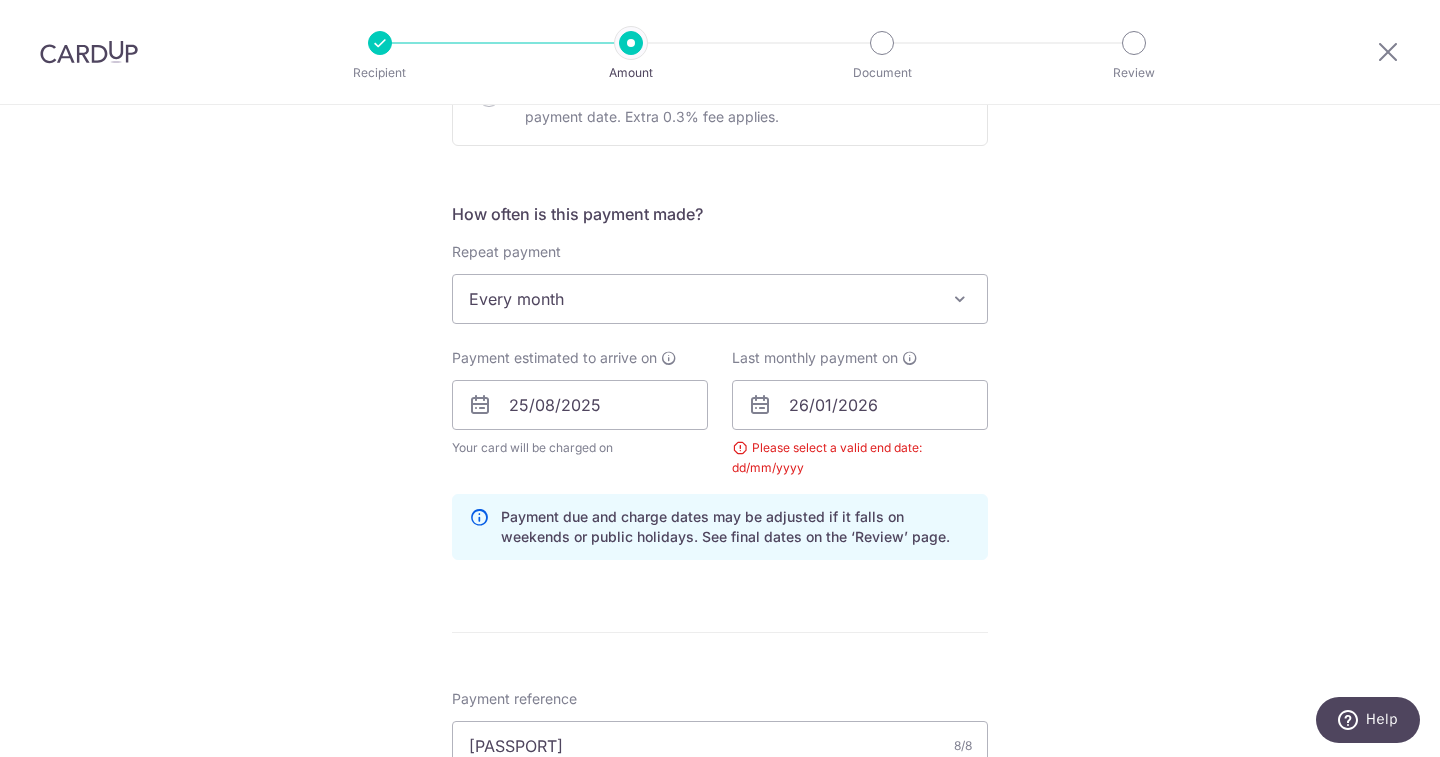 click on "Tell us more about your payment
Enter payment amount
SGD
530.00
530.00
The  total tax payment amounts scheduled  should not exceed the outstanding balance in your latest Statement of Account.
Select Card
**** 8936
Add credit card
Your Cards
**** 5437
**** 2849
**** 8936
Secure 256-bit SSL
Text" at bounding box center (720, 359) 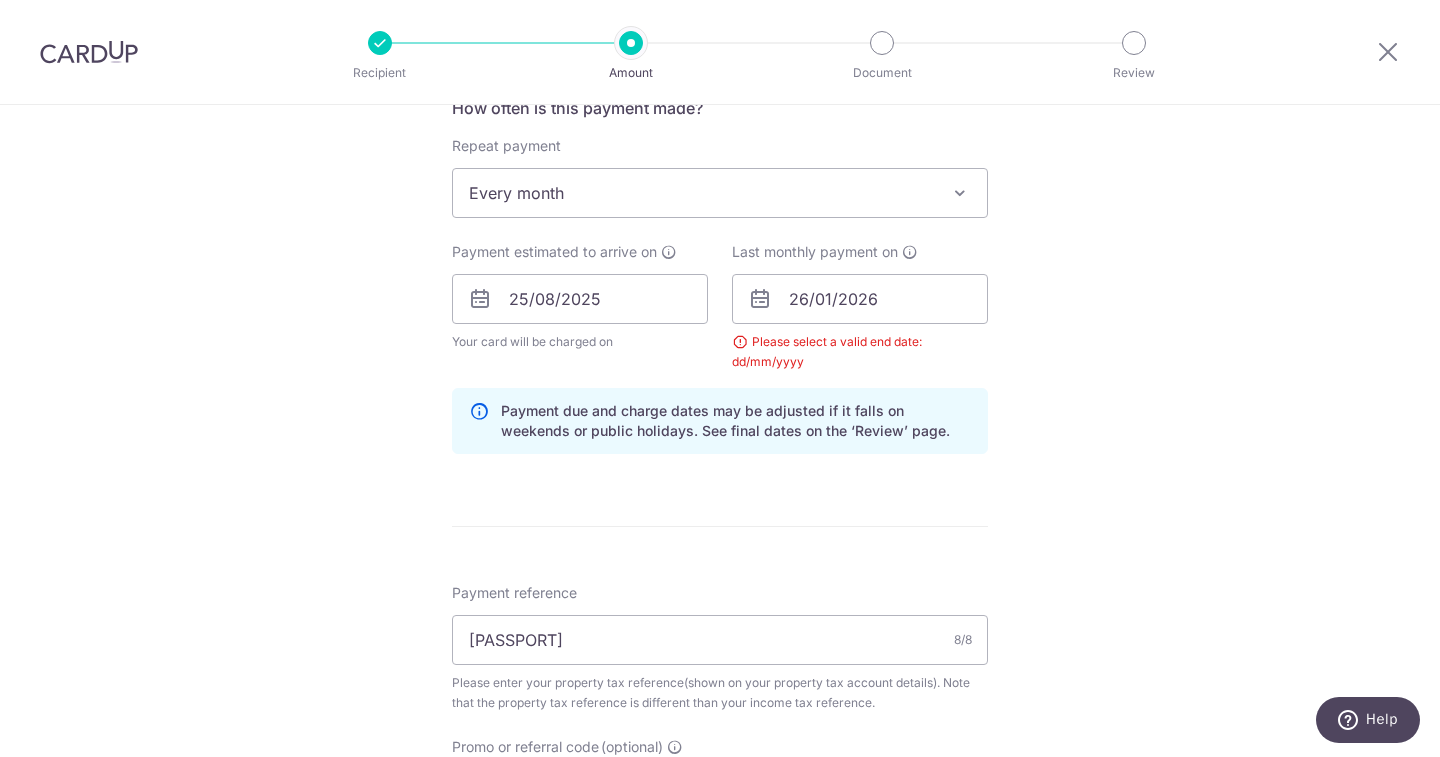 scroll, scrollTop: 1025, scrollLeft: 0, axis: vertical 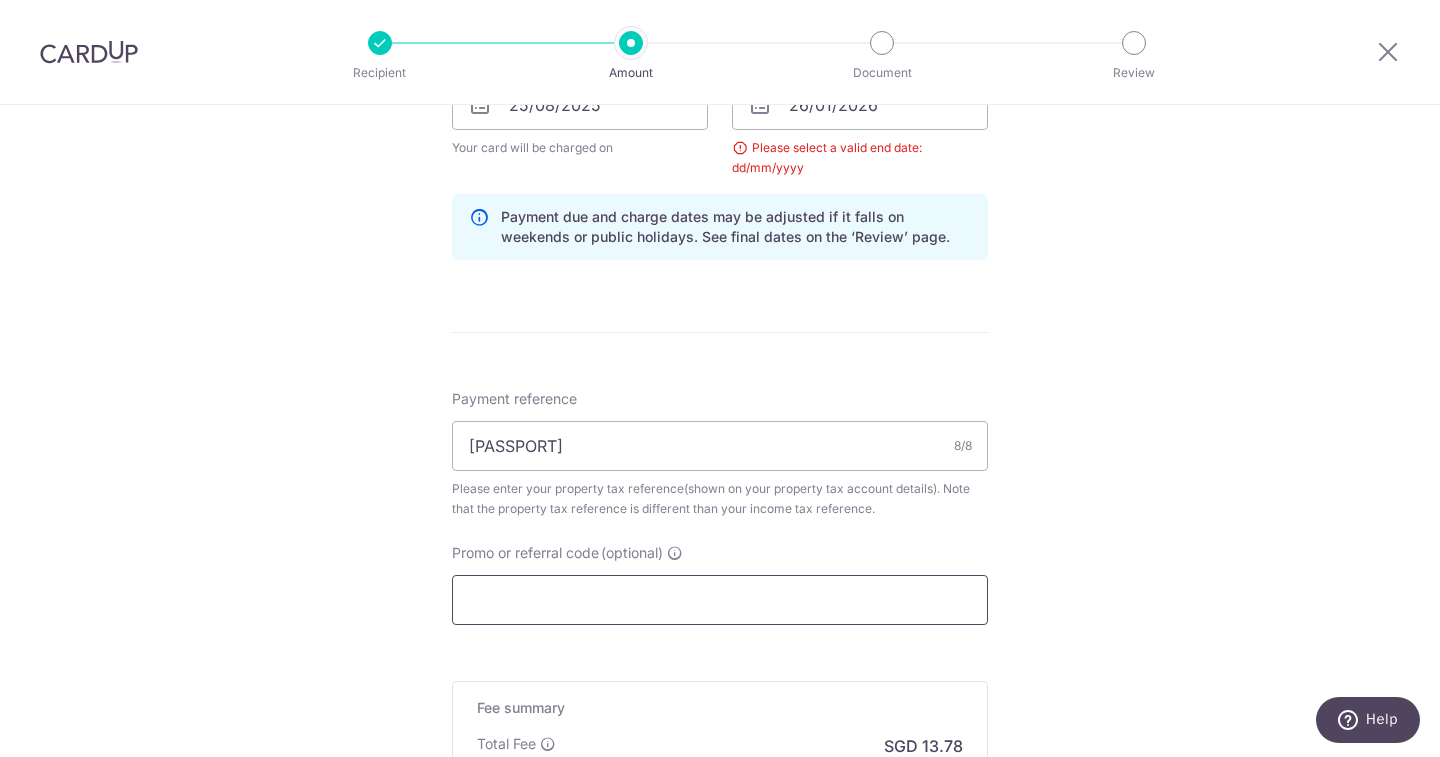click on "Promo or referral code
(optional)" at bounding box center (720, 600) 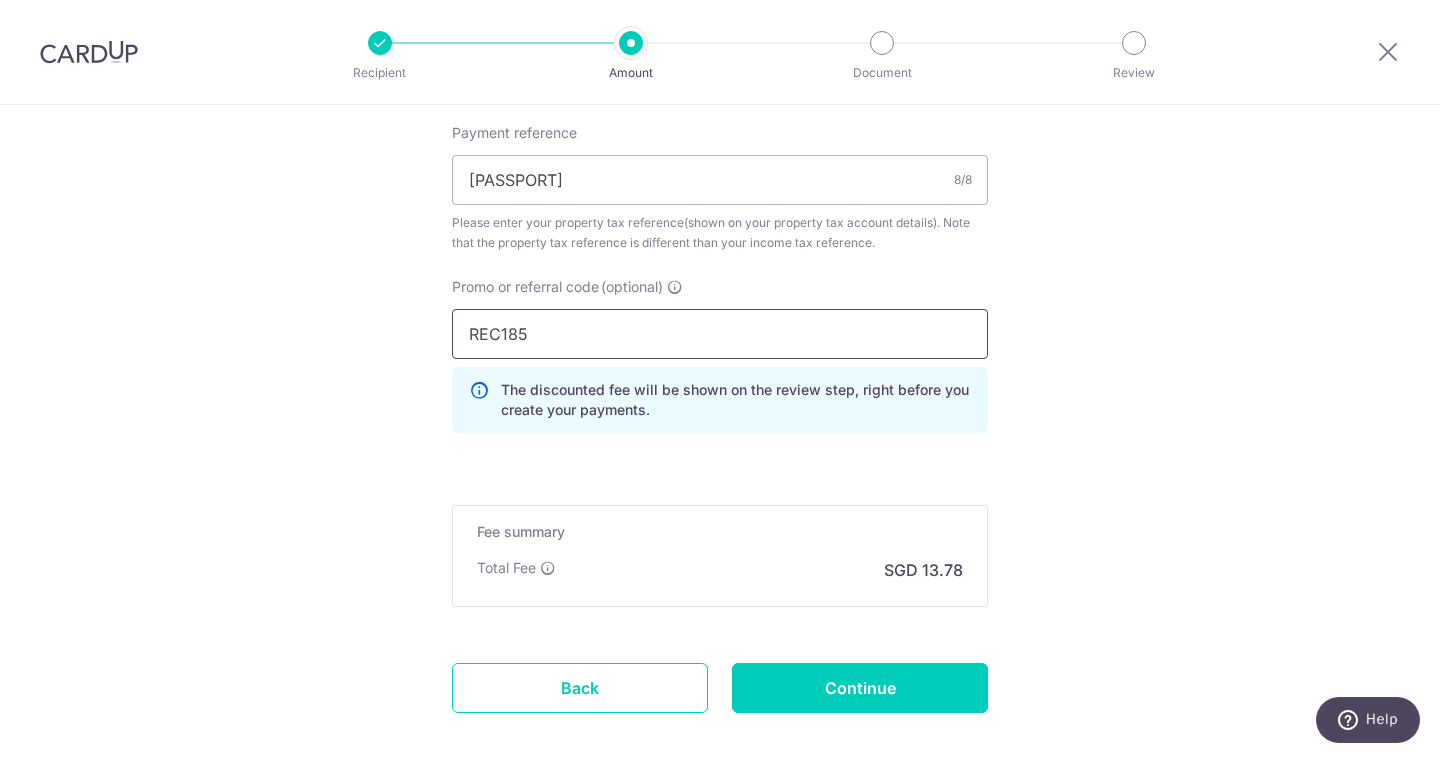 scroll, scrollTop: 1325, scrollLeft: 0, axis: vertical 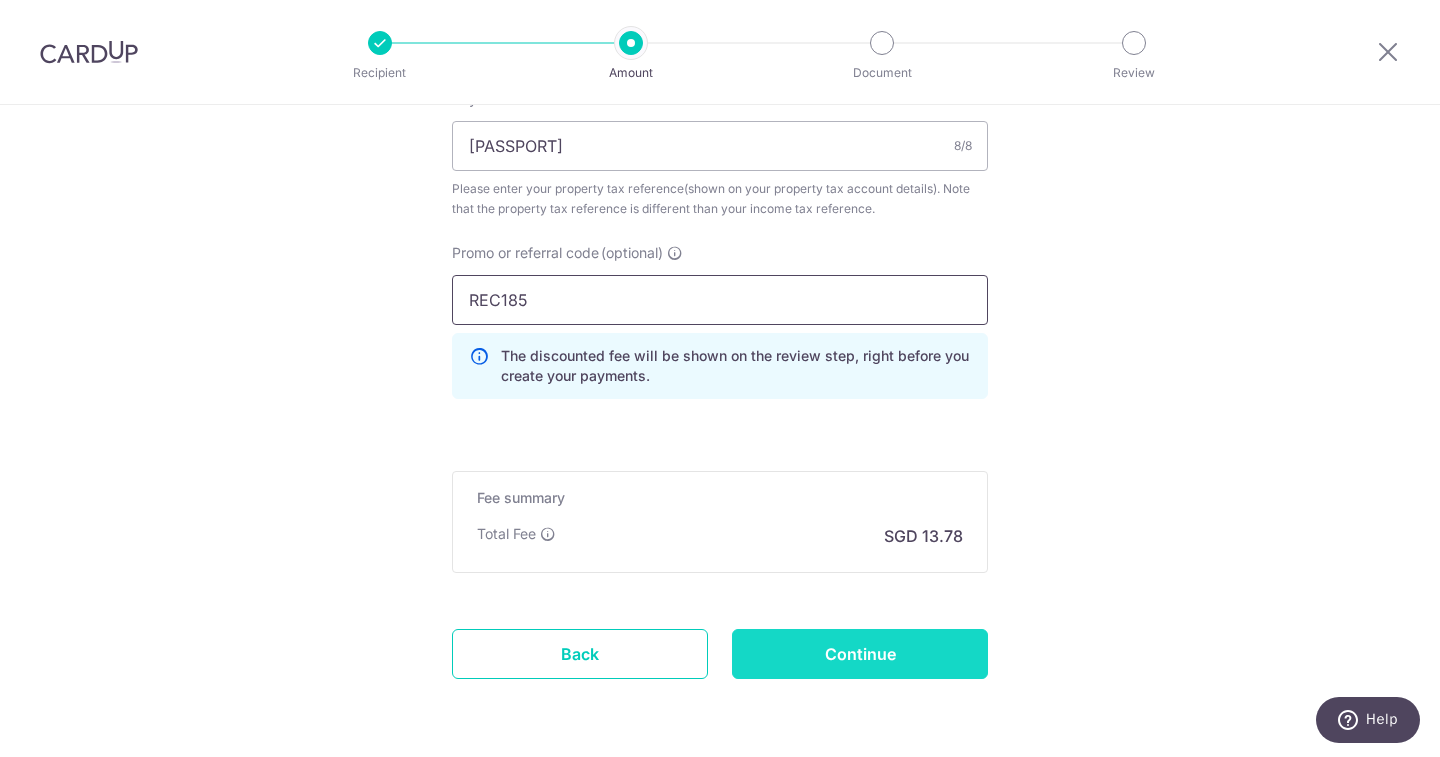 type on "REC185" 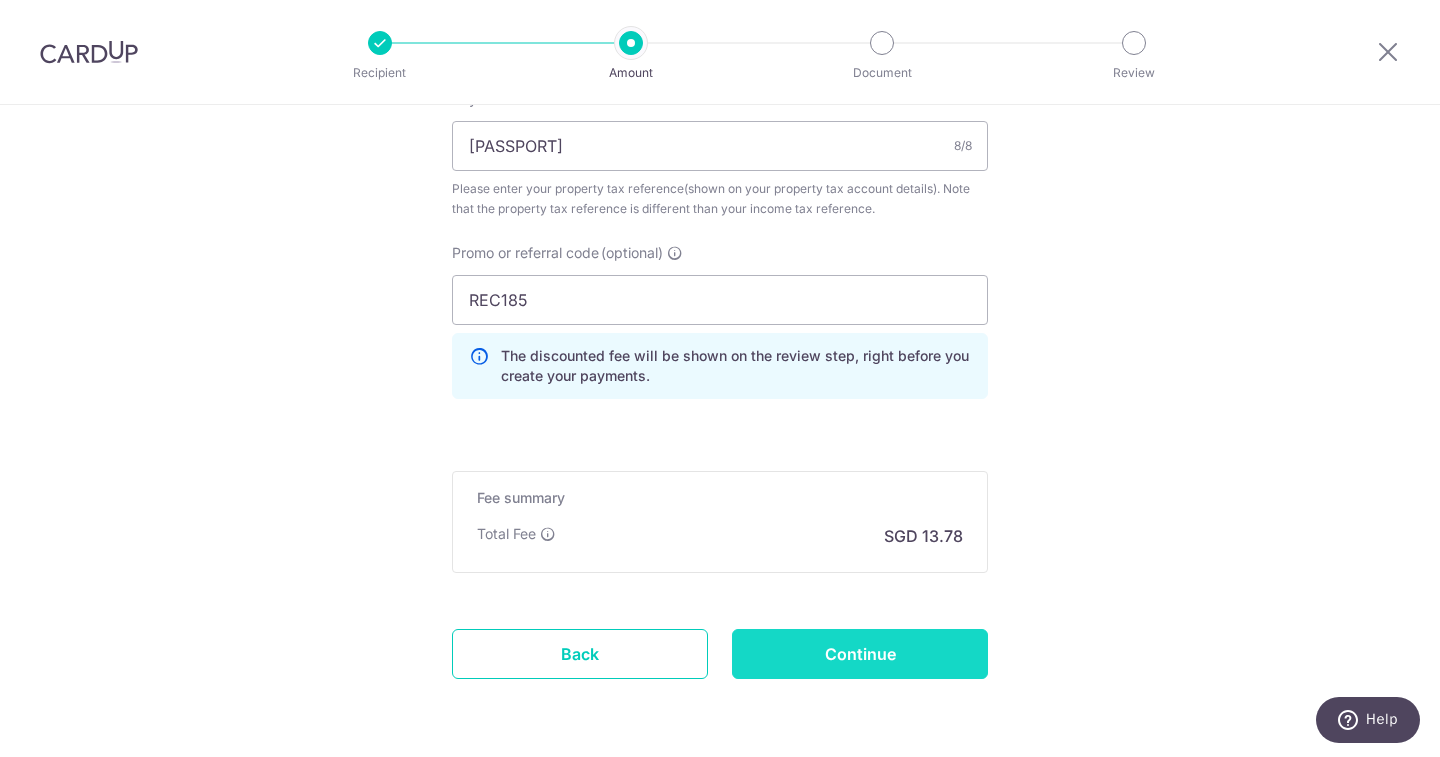 click on "Continue" at bounding box center (860, 654) 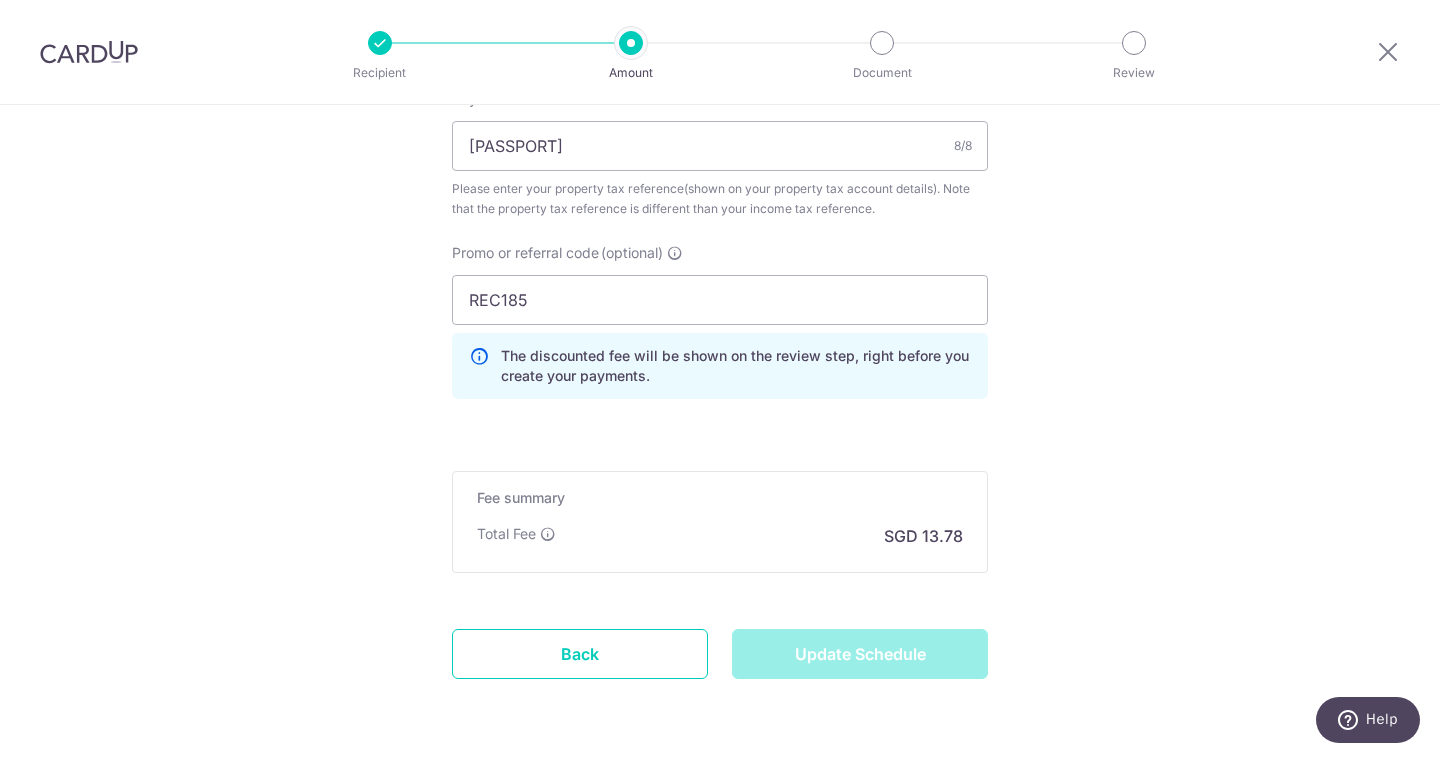 type on "Update Schedule" 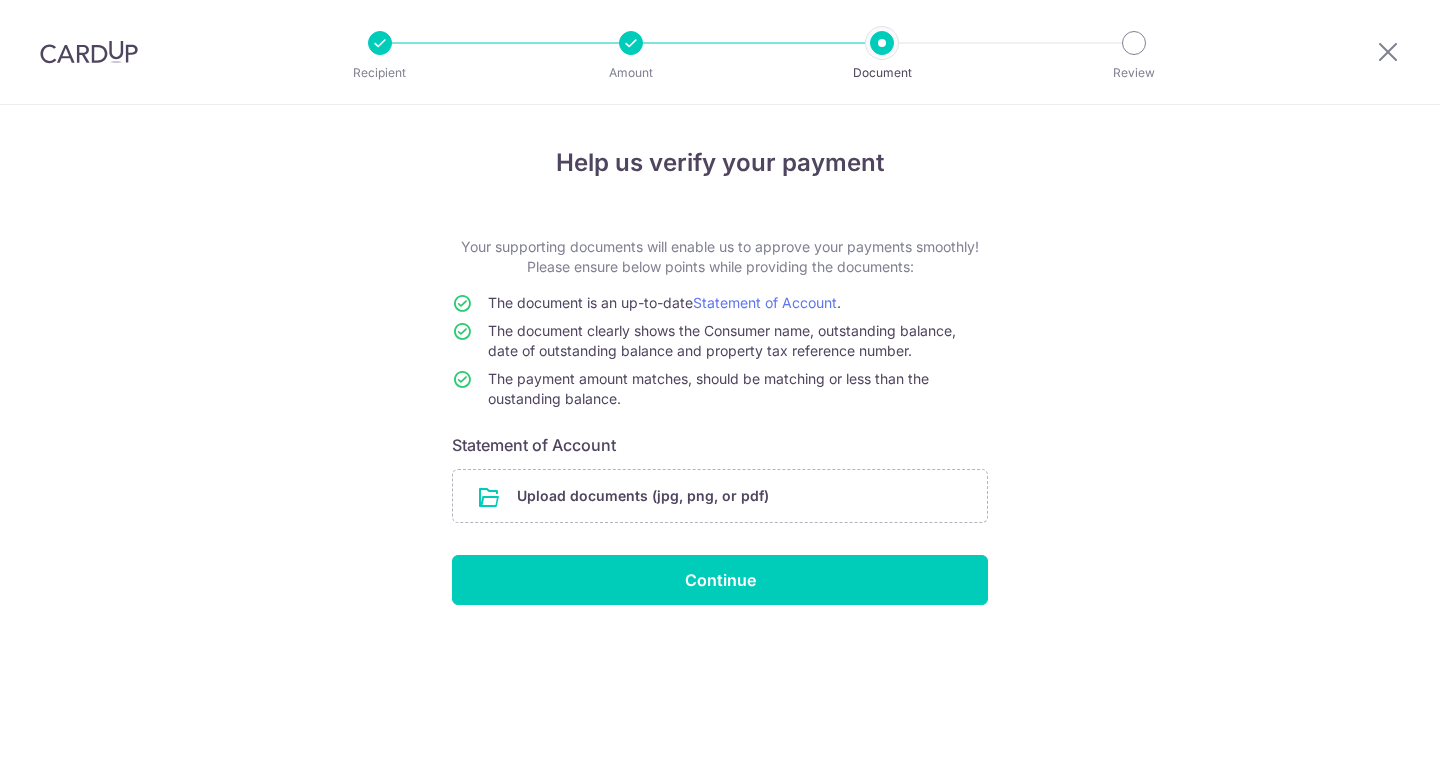 scroll, scrollTop: 0, scrollLeft: 0, axis: both 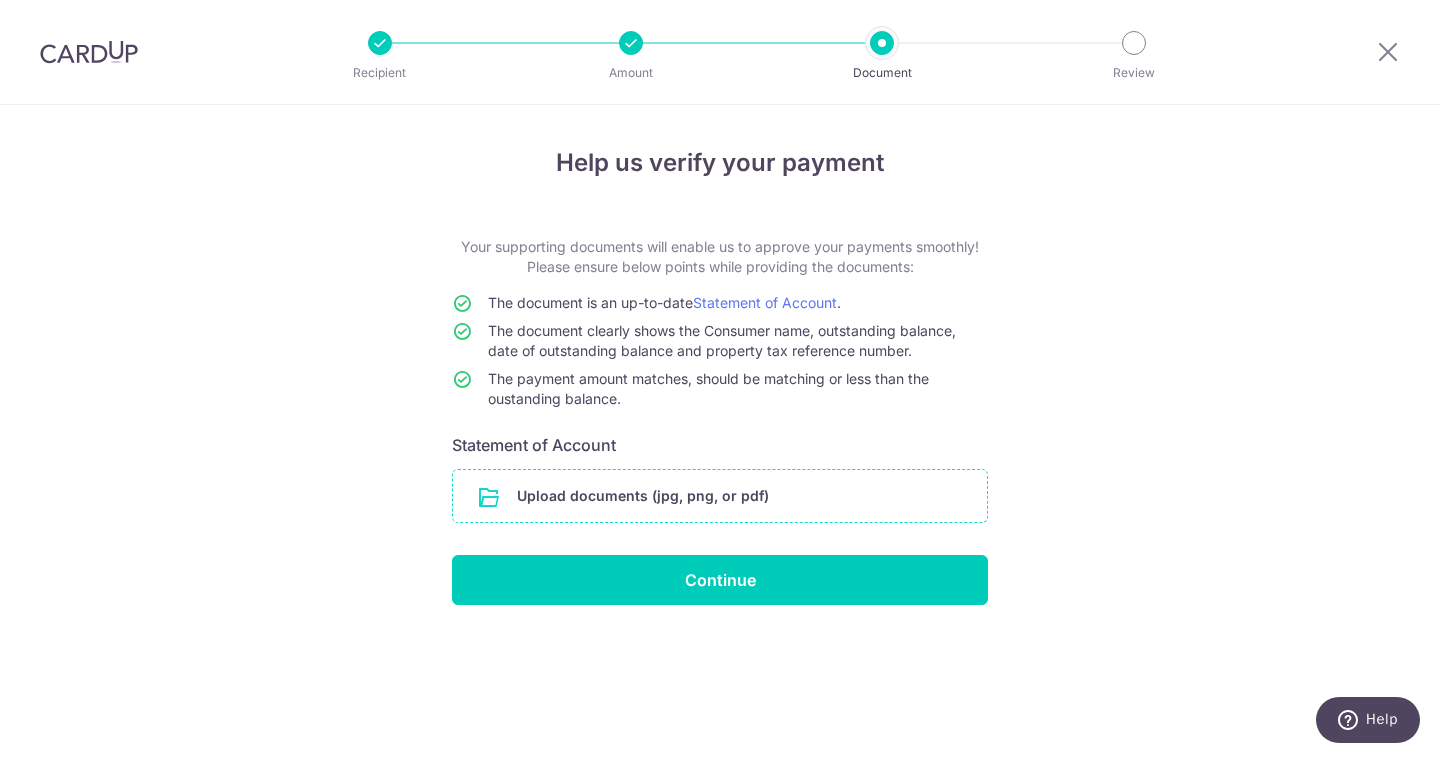 click at bounding box center [720, 496] 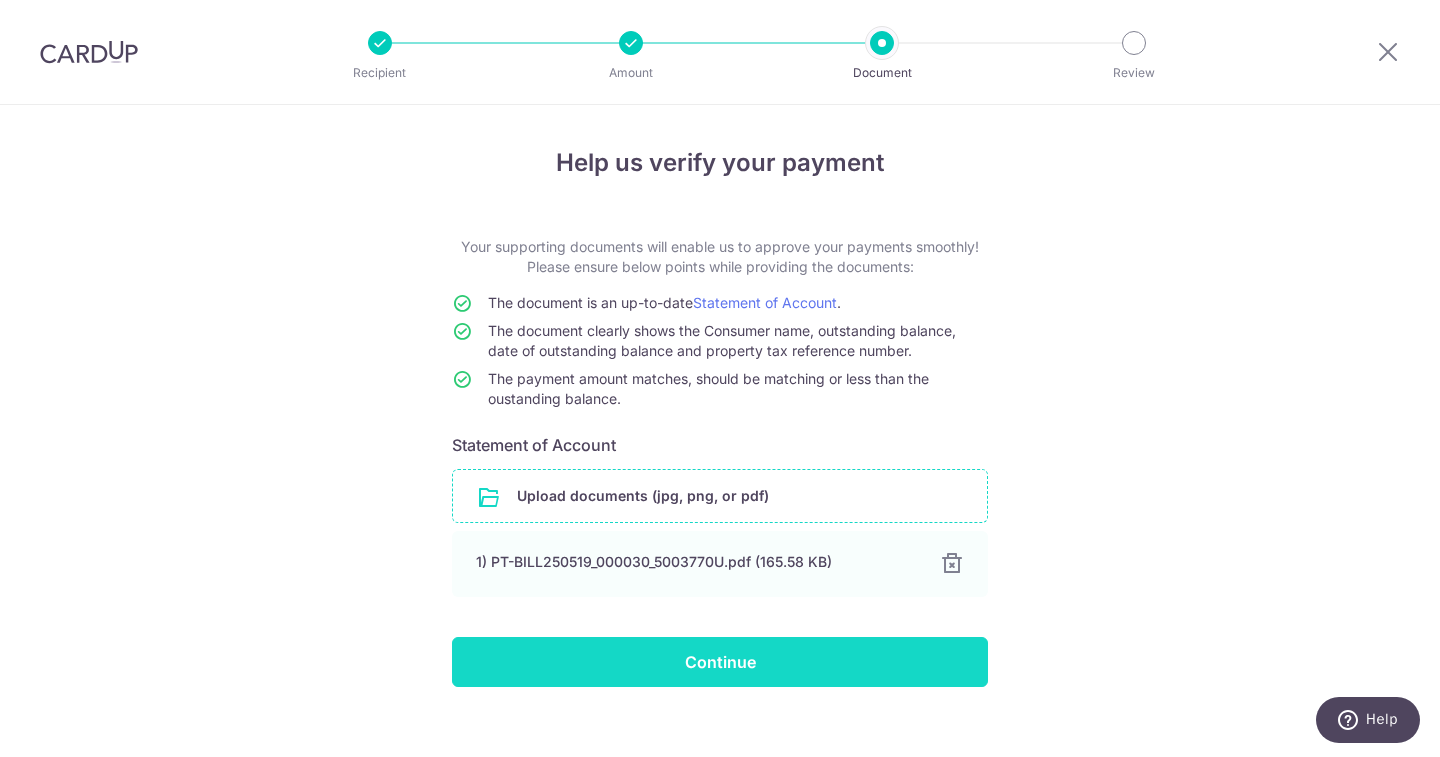 click on "Continue" at bounding box center [720, 662] 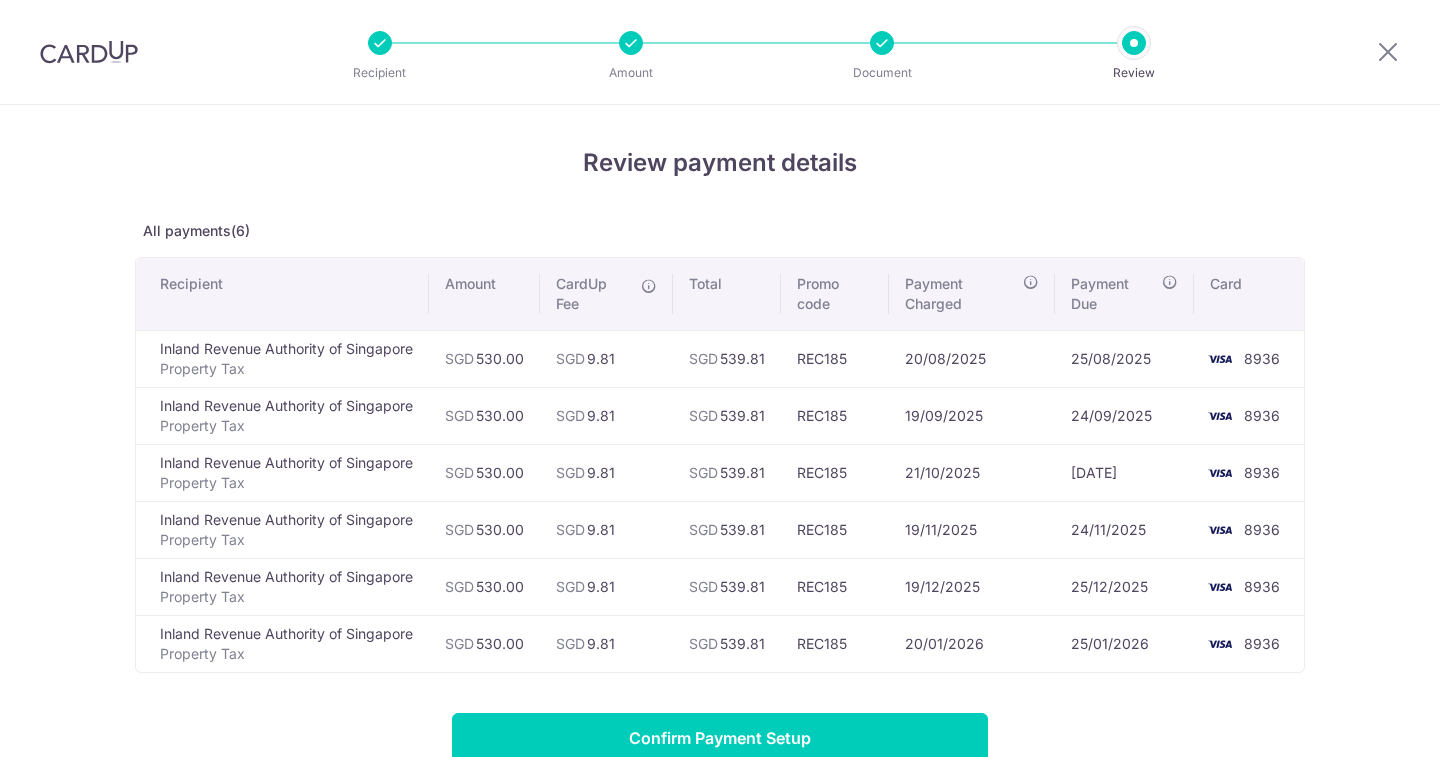 scroll, scrollTop: 0, scrollLeft: 0, axis: both 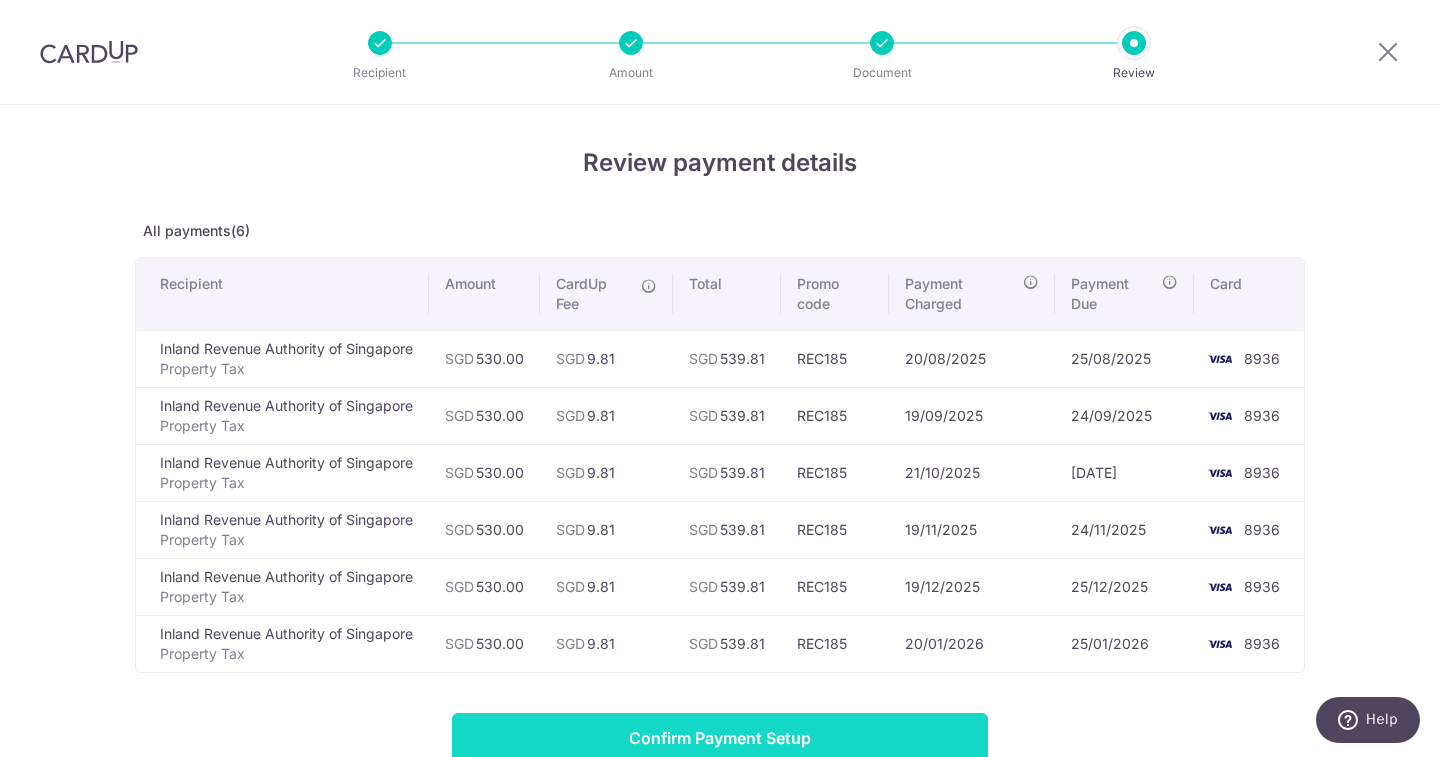 click on "Confirm Payment Setup" at bounding box center (720, 738) 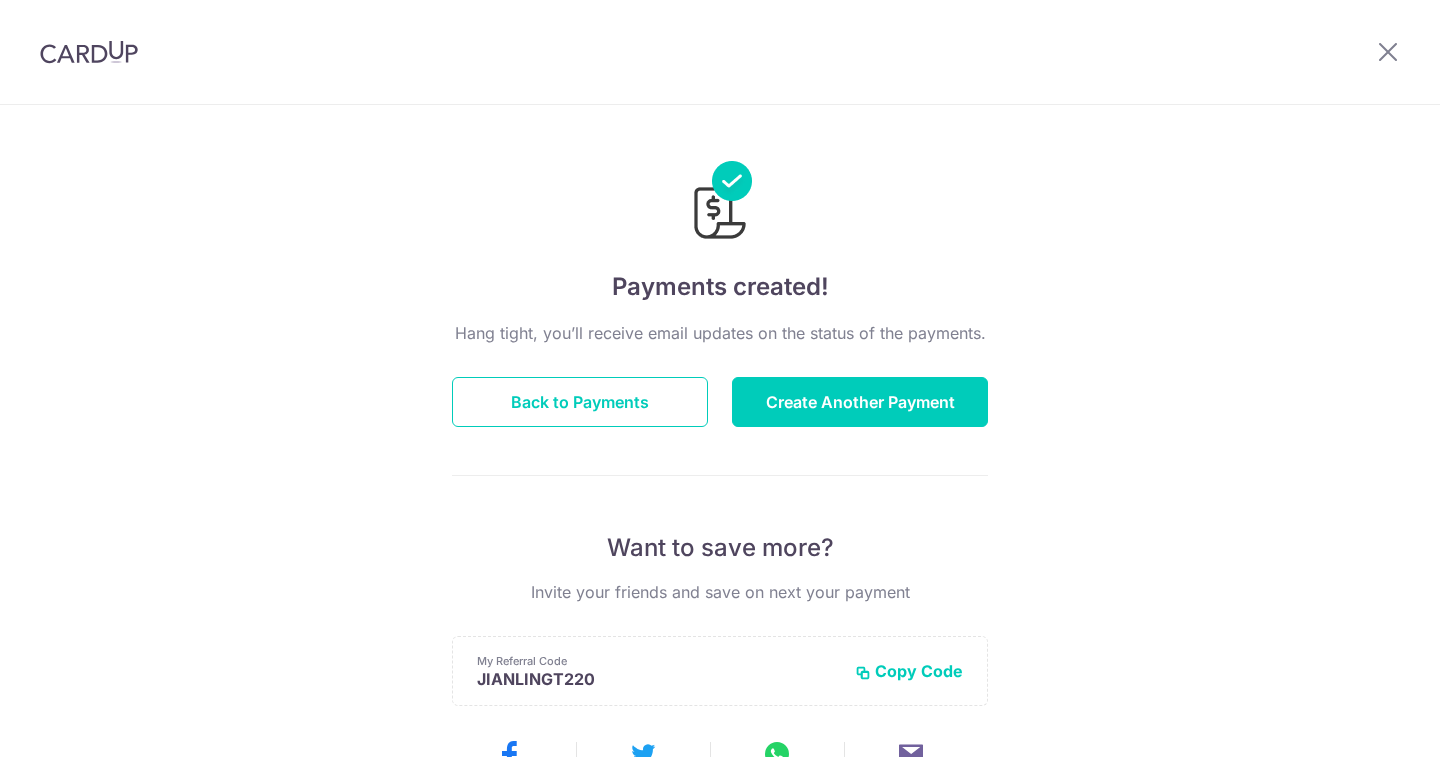 scroll, scrollTop: 0, scrollLeft: 0, axis: both 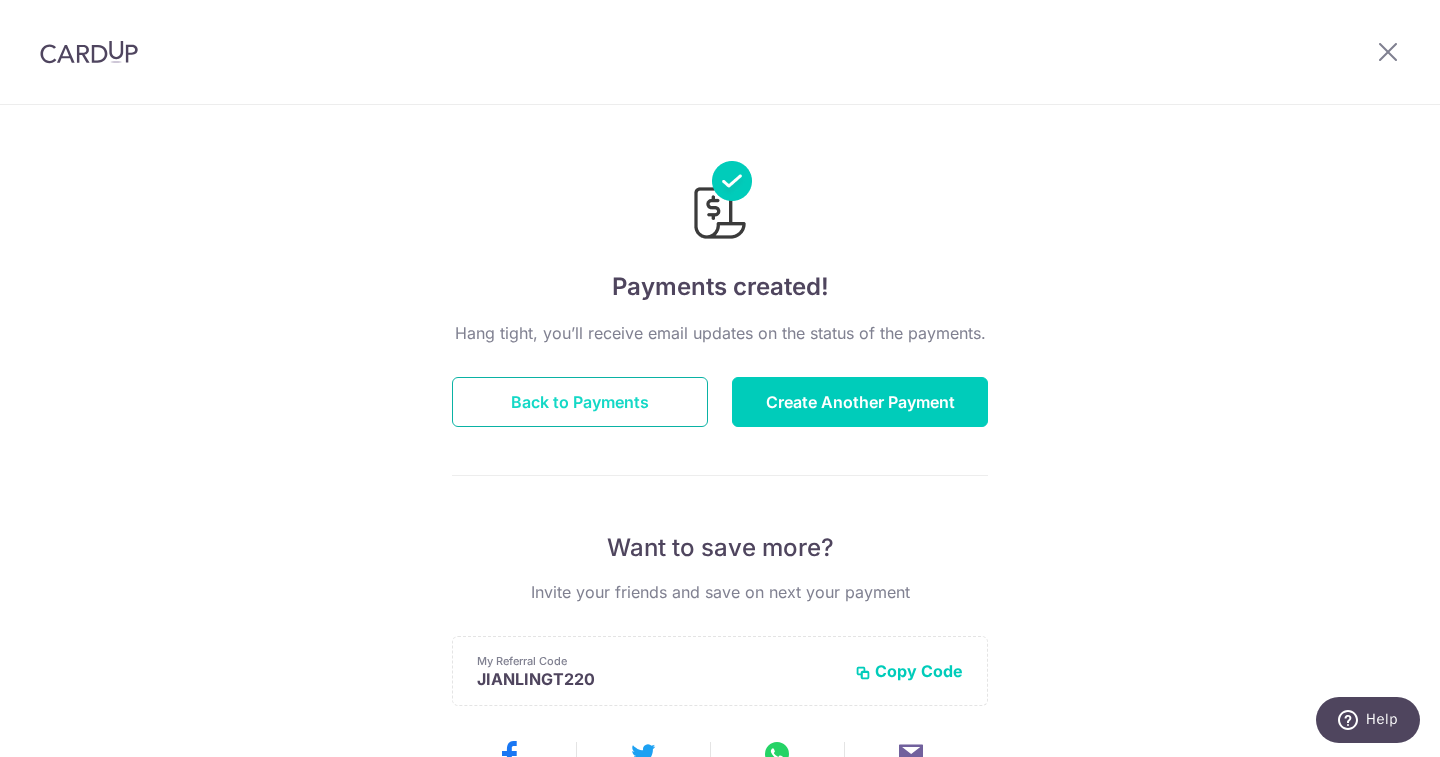 click on "Back to Payments" at bounding box center [580, 402] 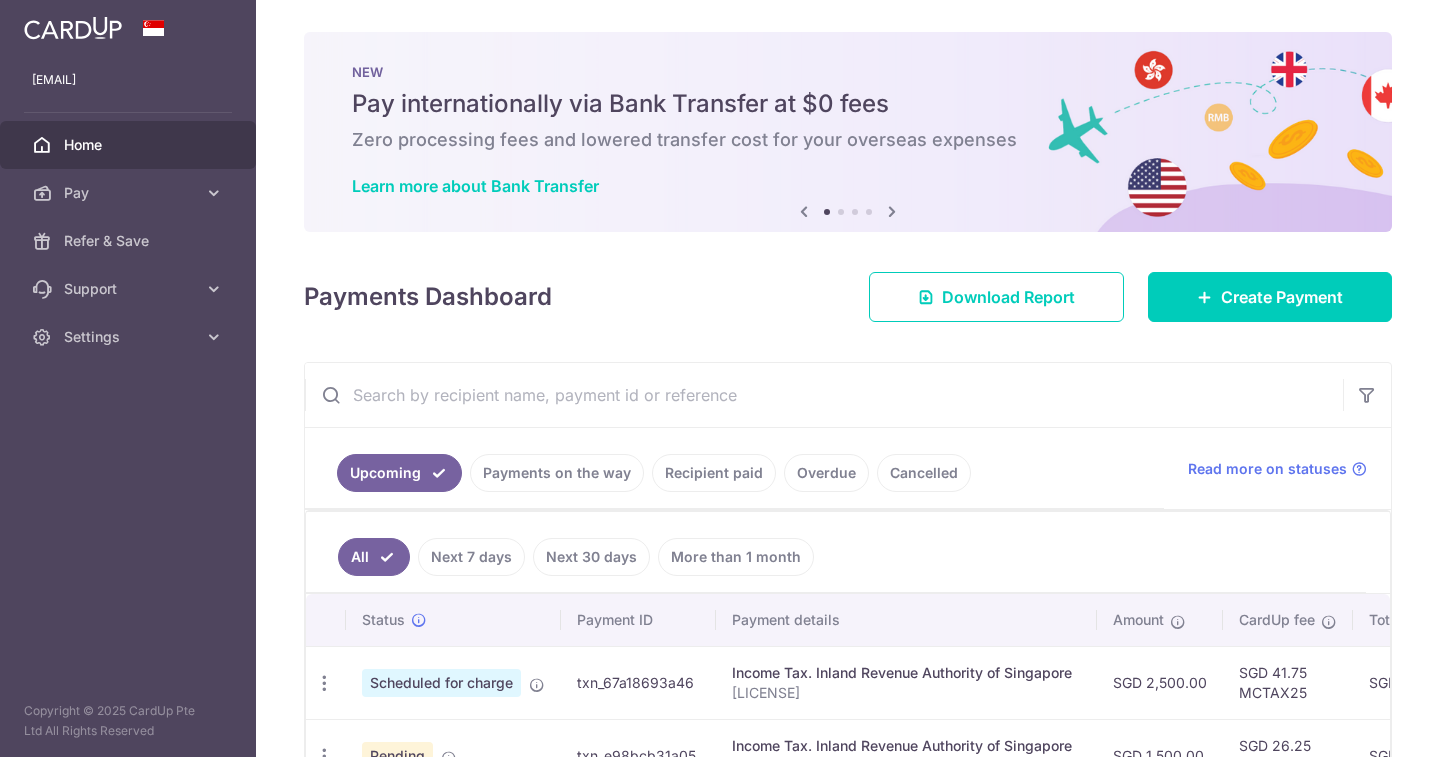 scroll, scrollTop: 0, scrollLeft: 0, axis: both 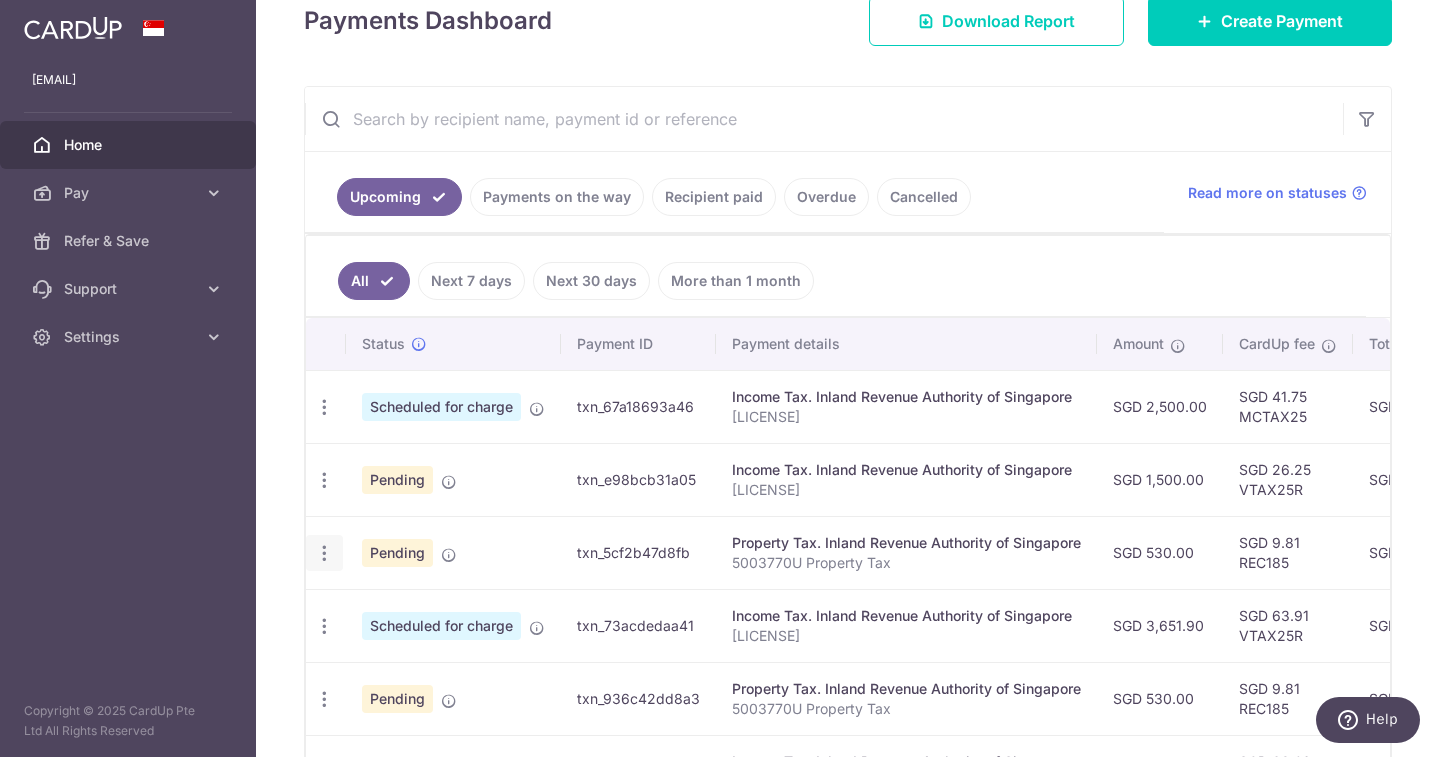 click at bounding box center (324, 407) 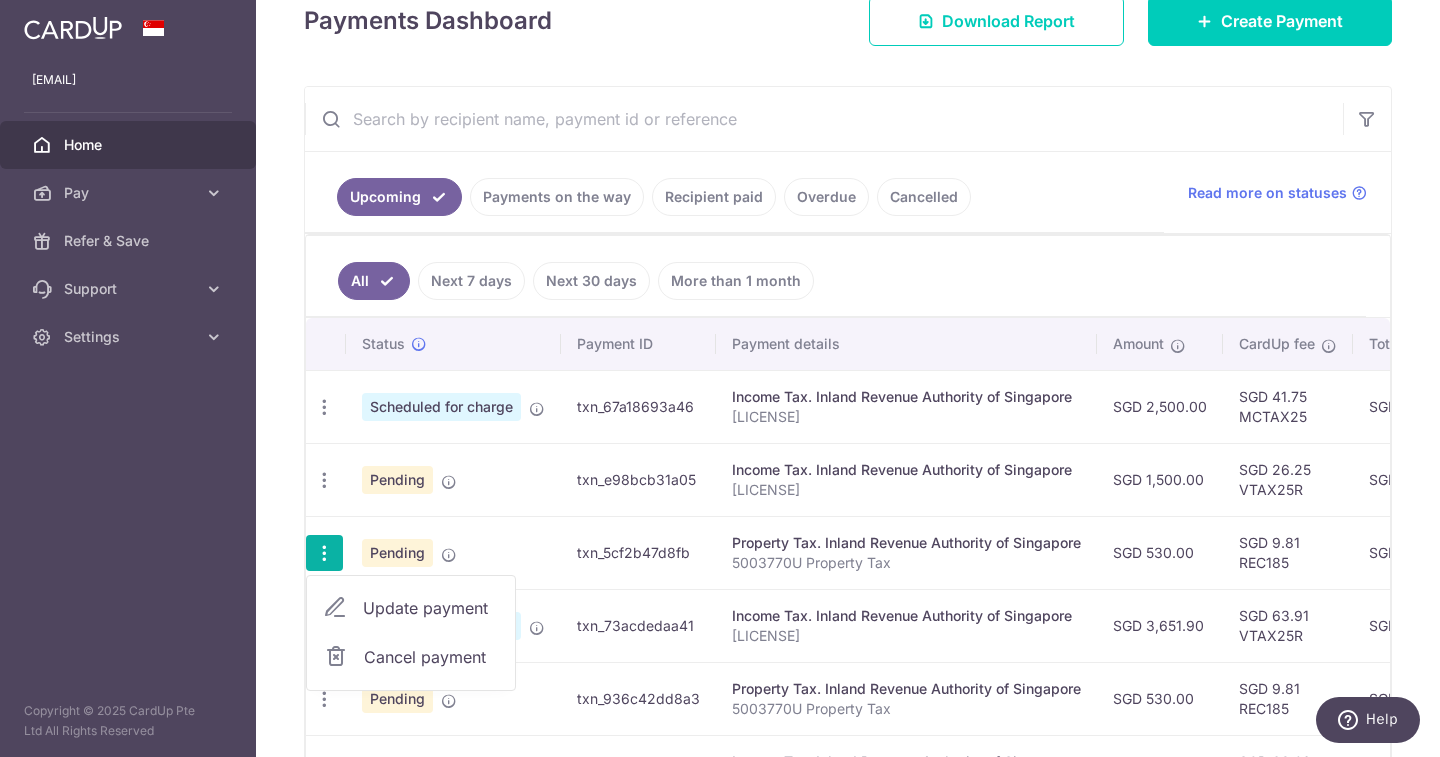 click on "Cancel payment" at bounding box center (431, 657) 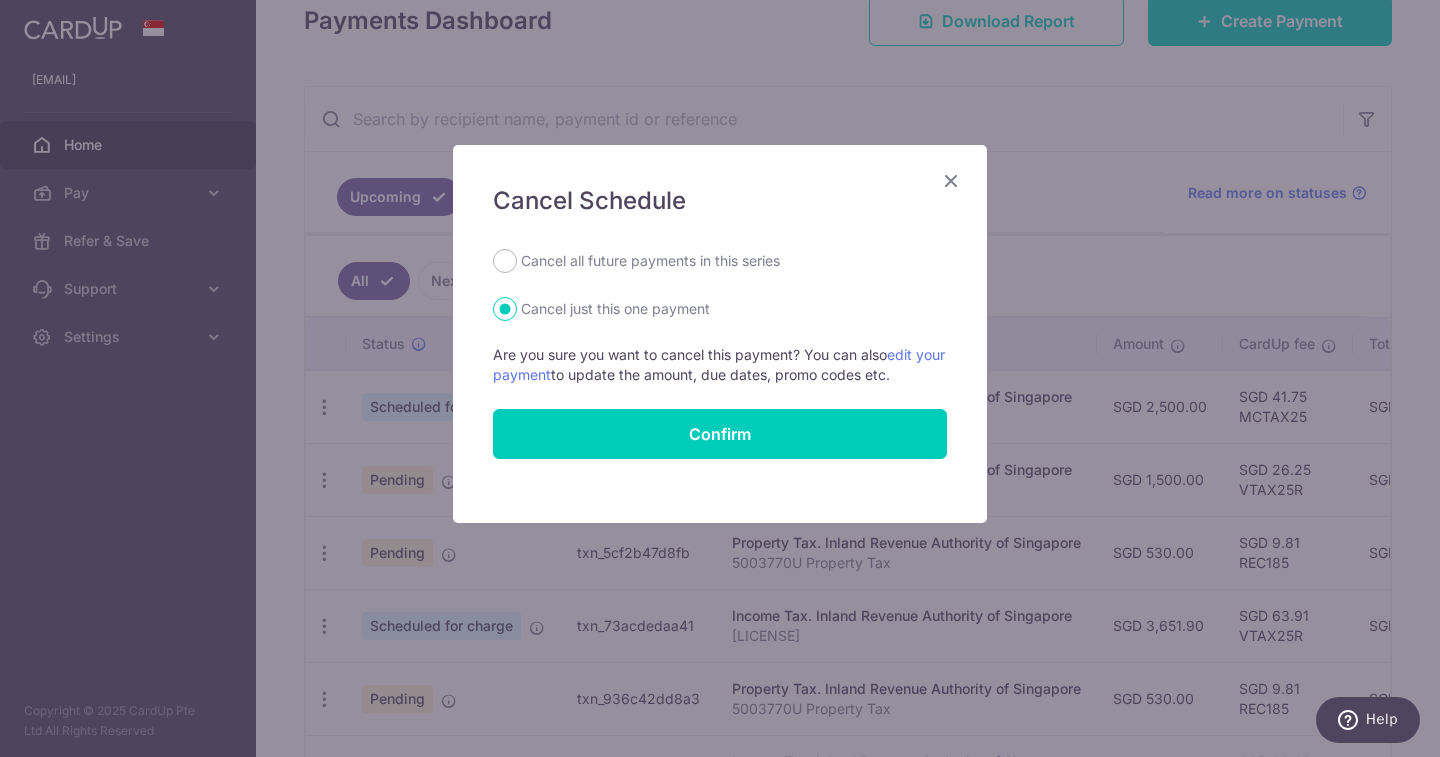 click on "Cancel all future payments in this series" at bounding box center [650, 261] 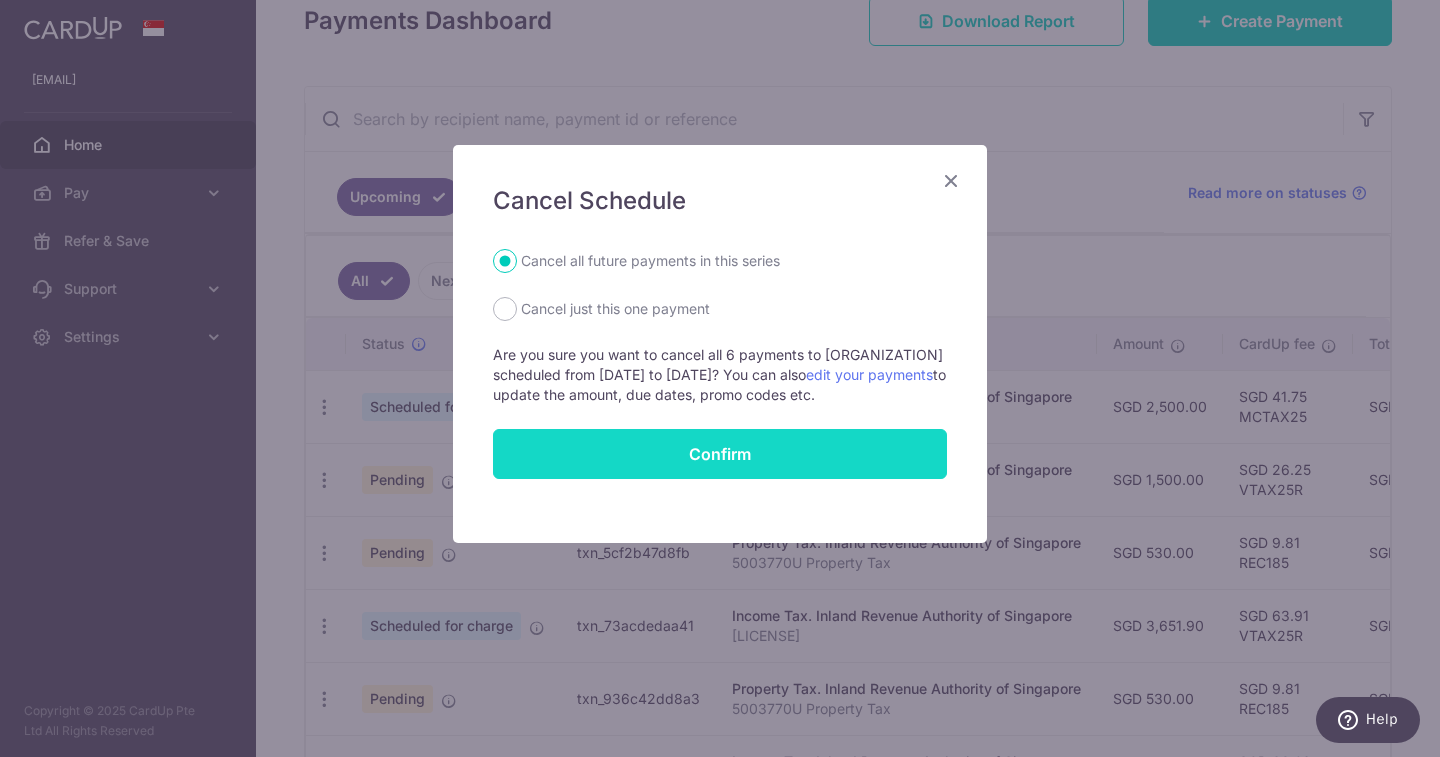 click on "Confirm" at bounding box center (720, 454) 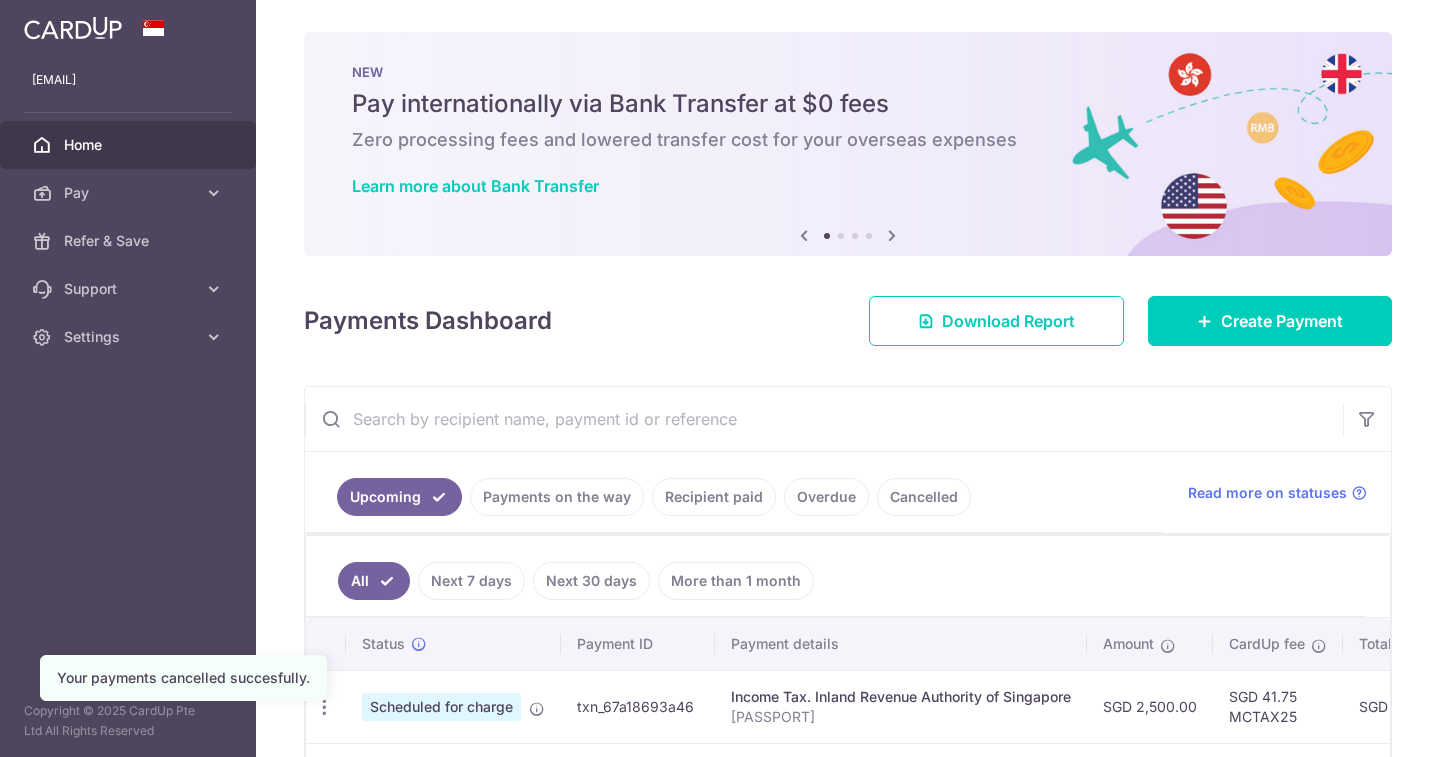 scroll, scrollTop: 0, scrollLeft: 0, axis: both 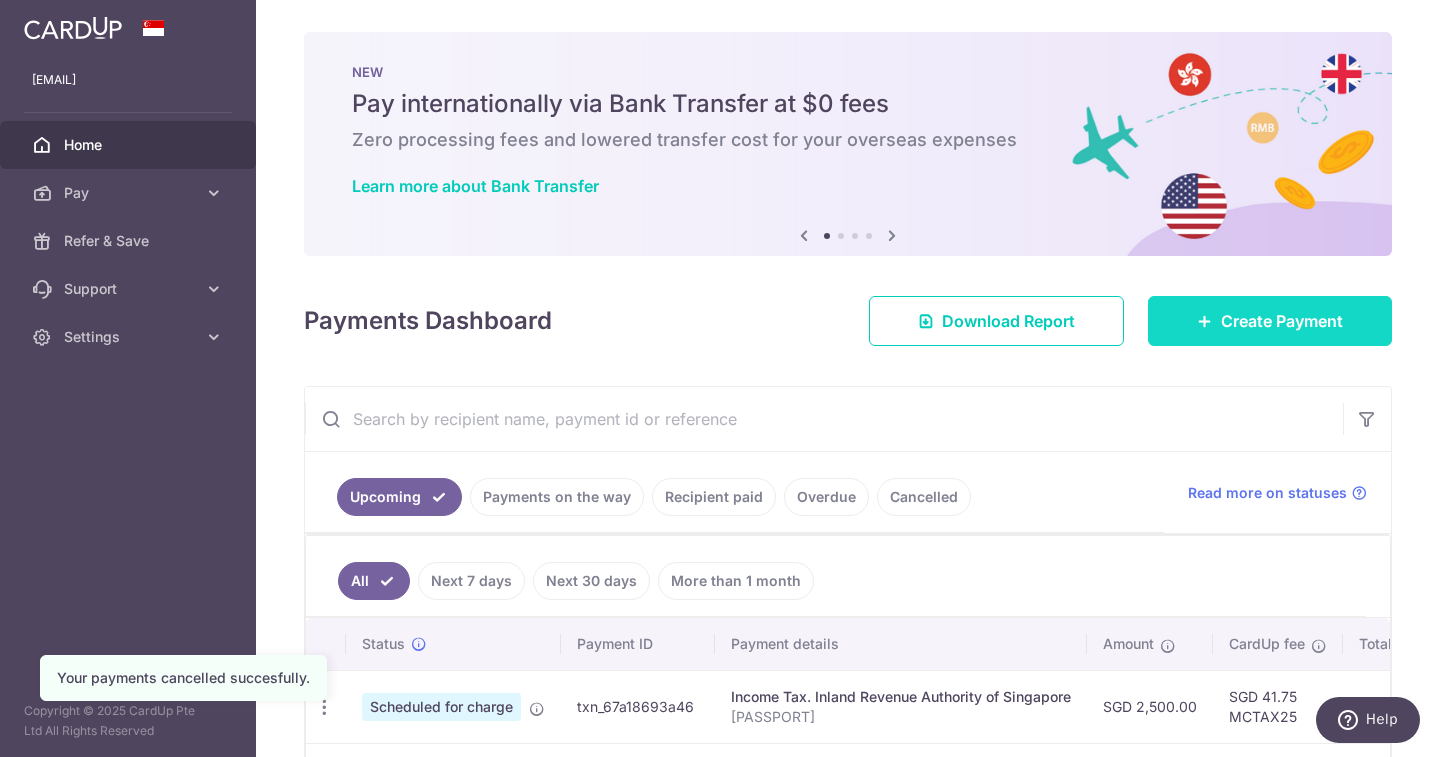click on "Create Payment" at bounding box center (1270, 321) 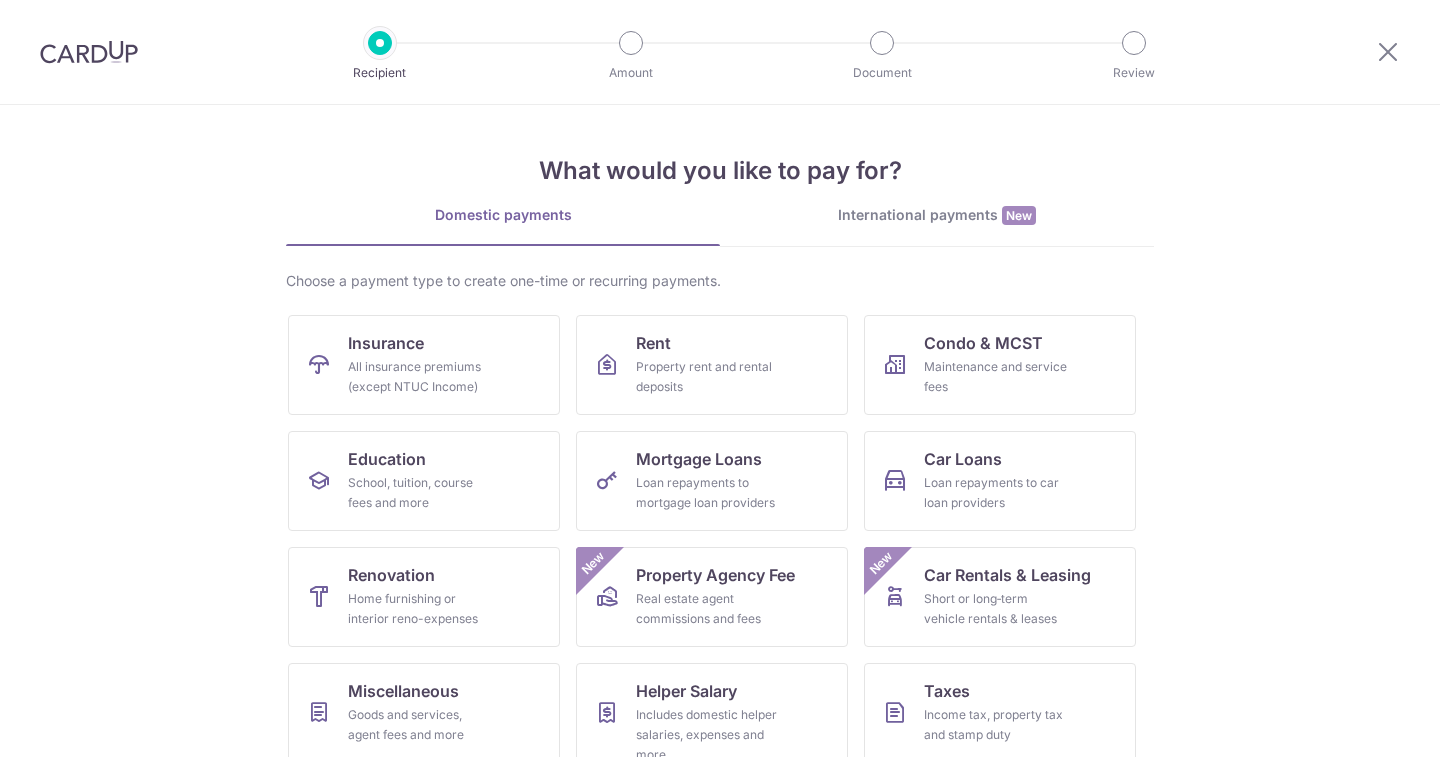scroll, scrollTop: 0, scrollLeft: 0, axis: both 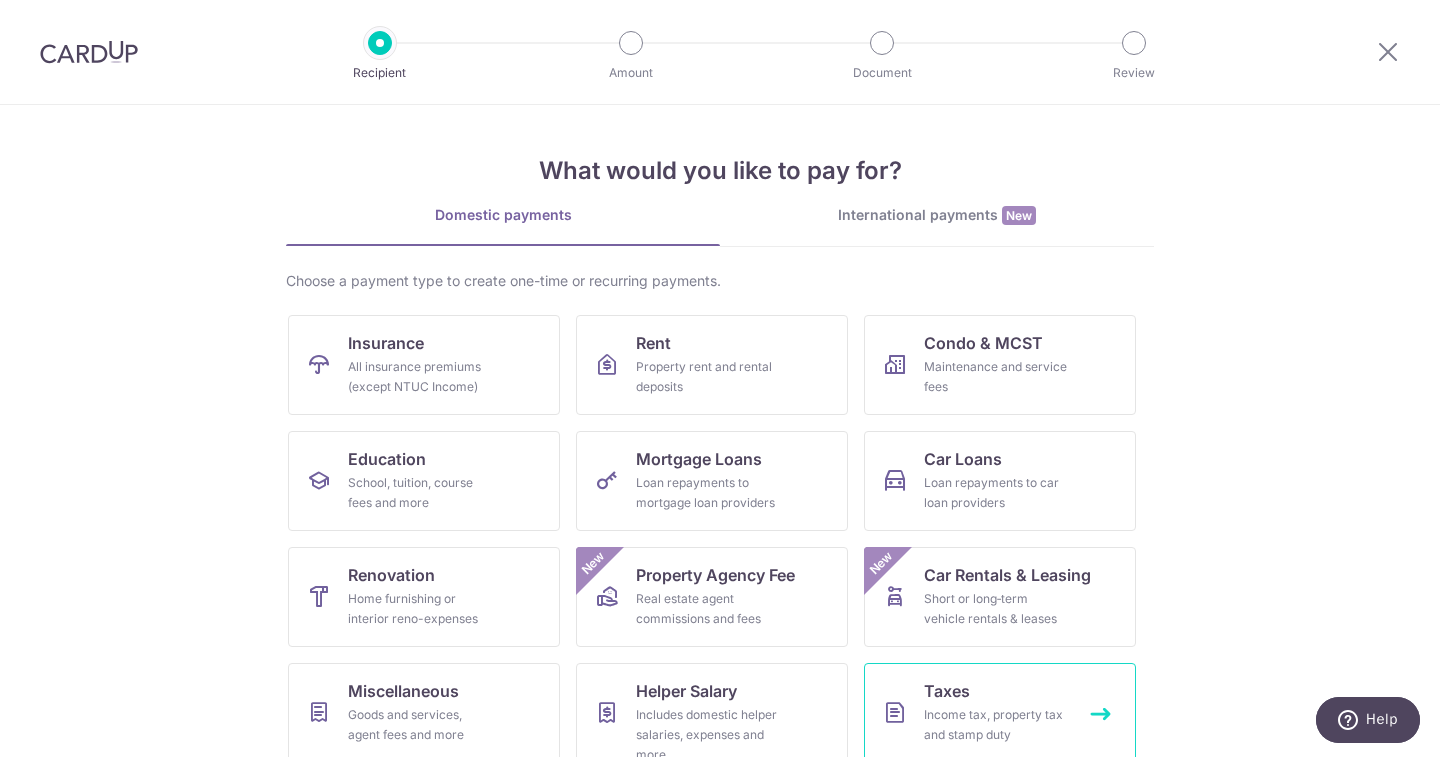 click on "Taxes Income tax, property tax and stamp duty" at bounding box center [1000, 713] 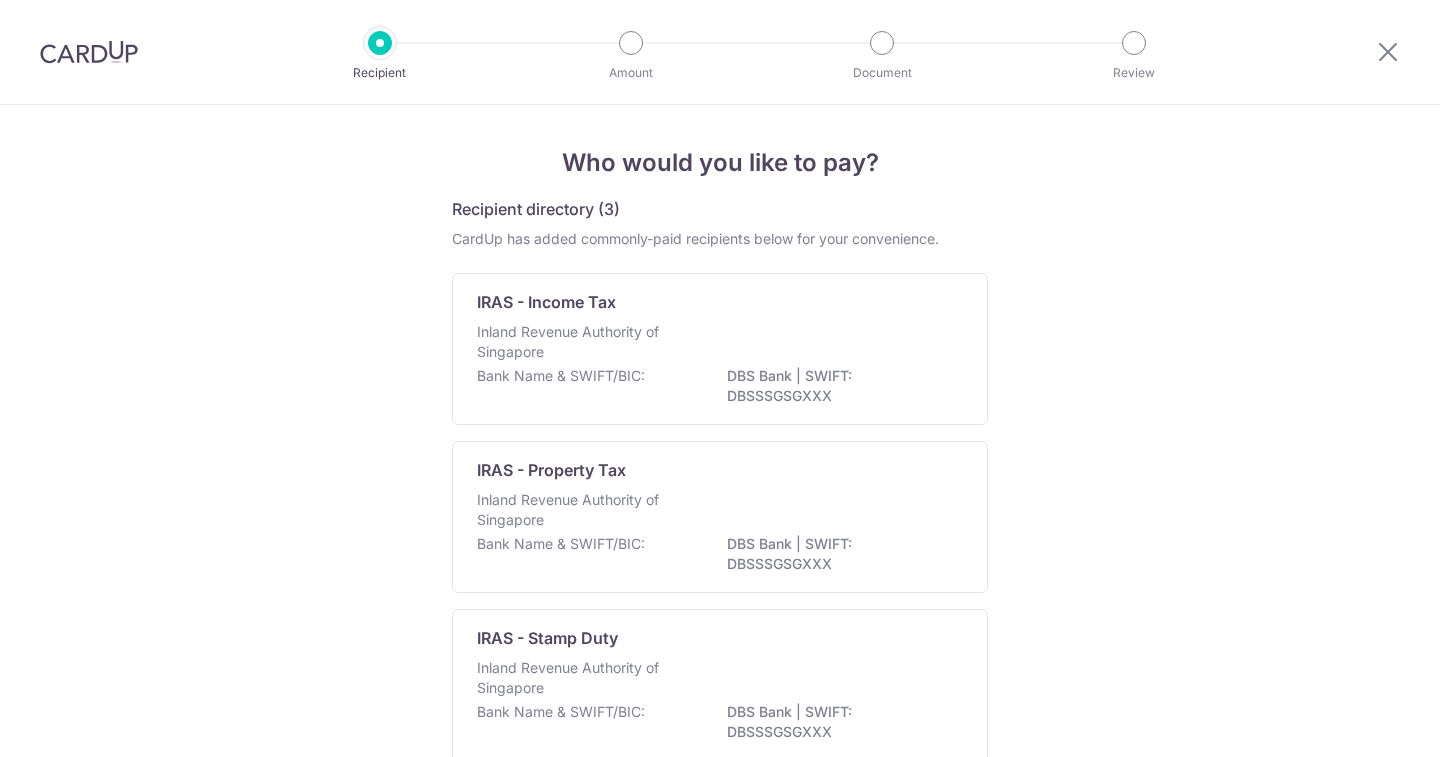 scroll, scrollTop: 0, scrollLeft: 0, axis: both 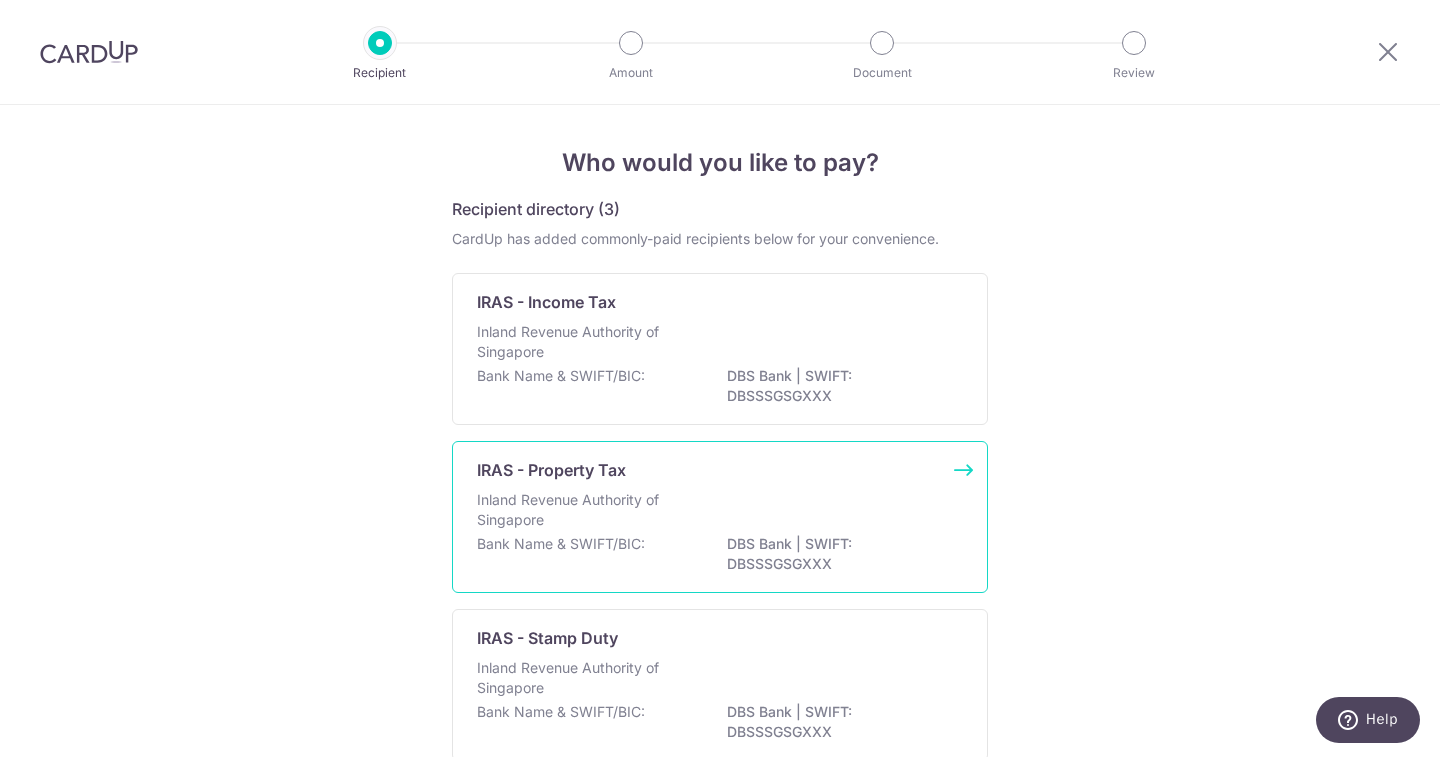 click on "DBS Bank | SWIFT: DBSSSGSGXXX" at bounding box center (839, 554) 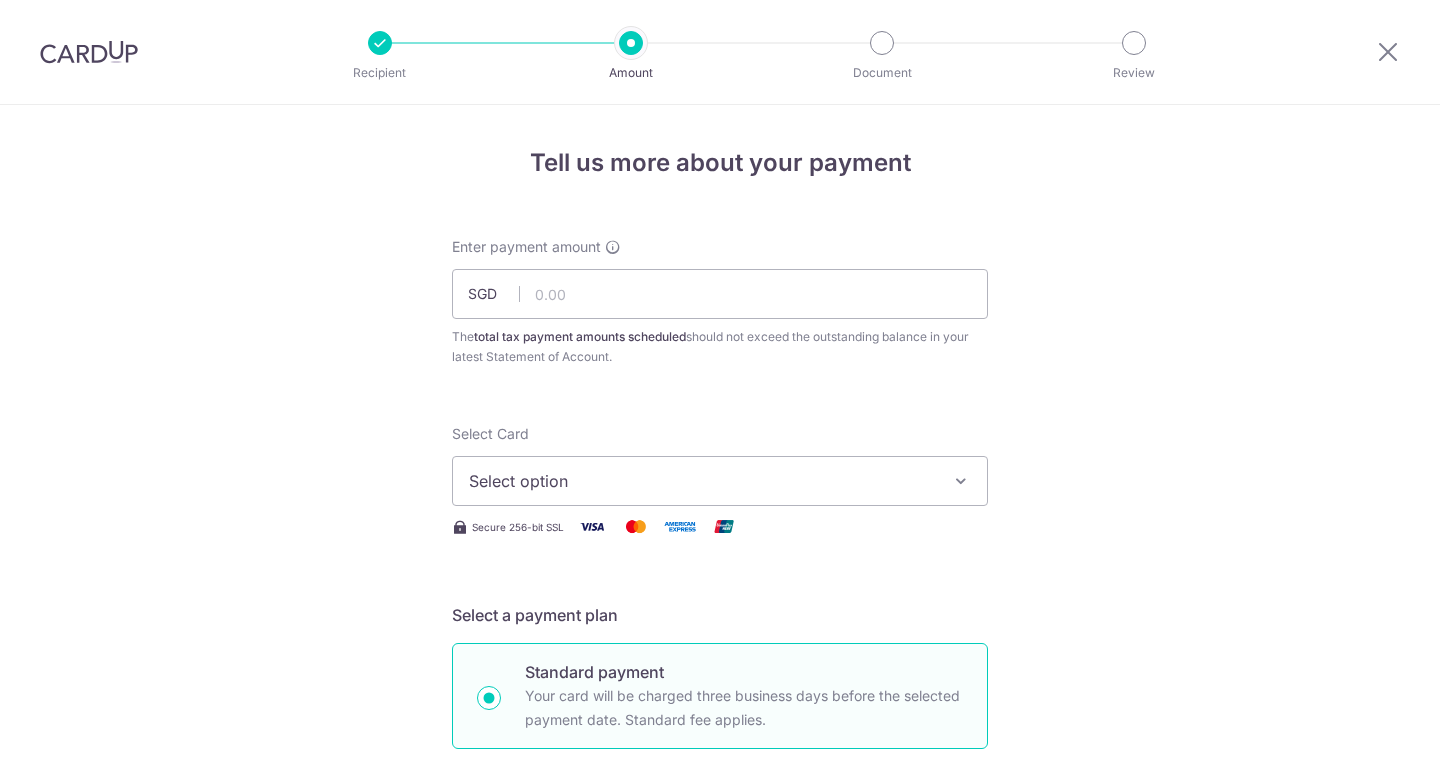 scroll, scrollTop: 0, scrollLeft: 0, axis: both 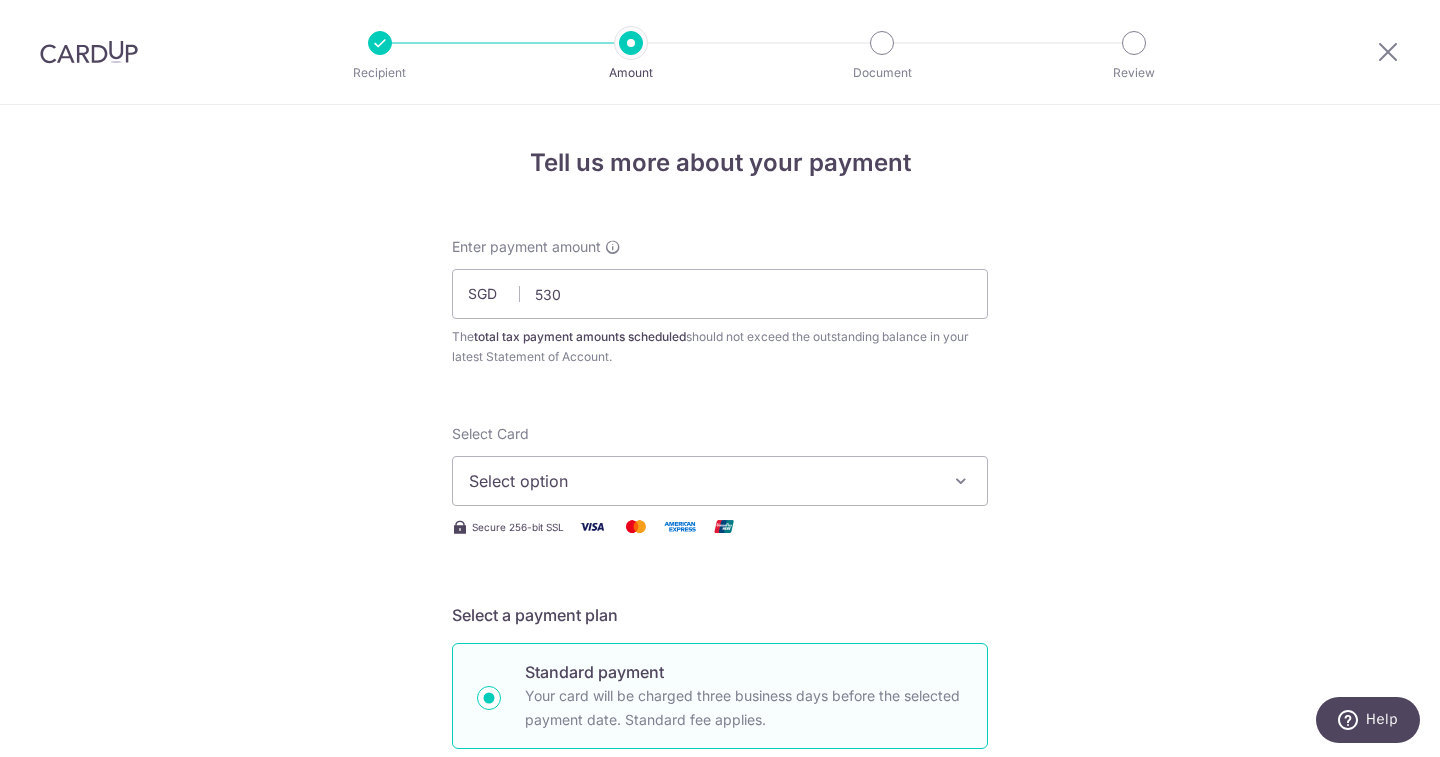 click on "Select option" at bounding box center [702, 481] 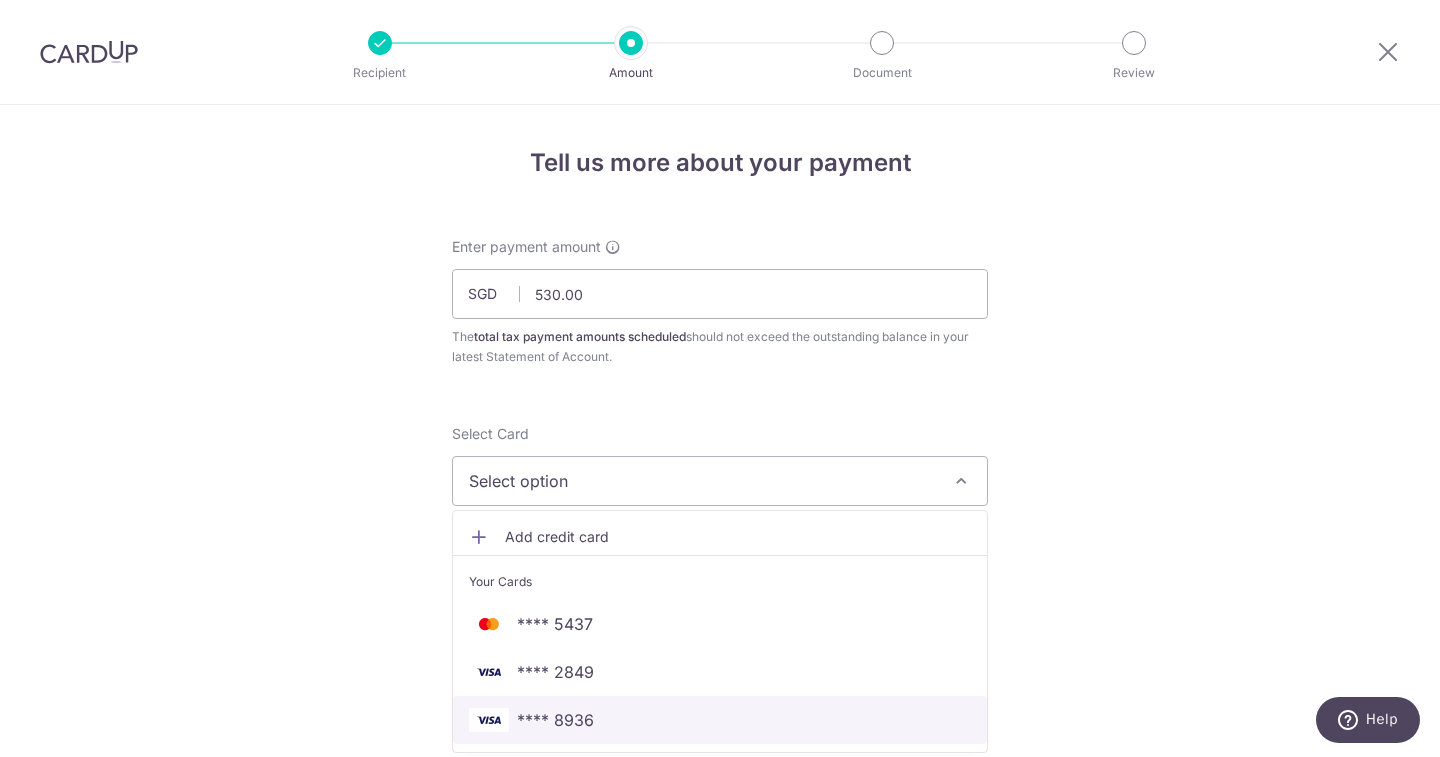 click on "**** 8936" at bounding box center (555, 720) 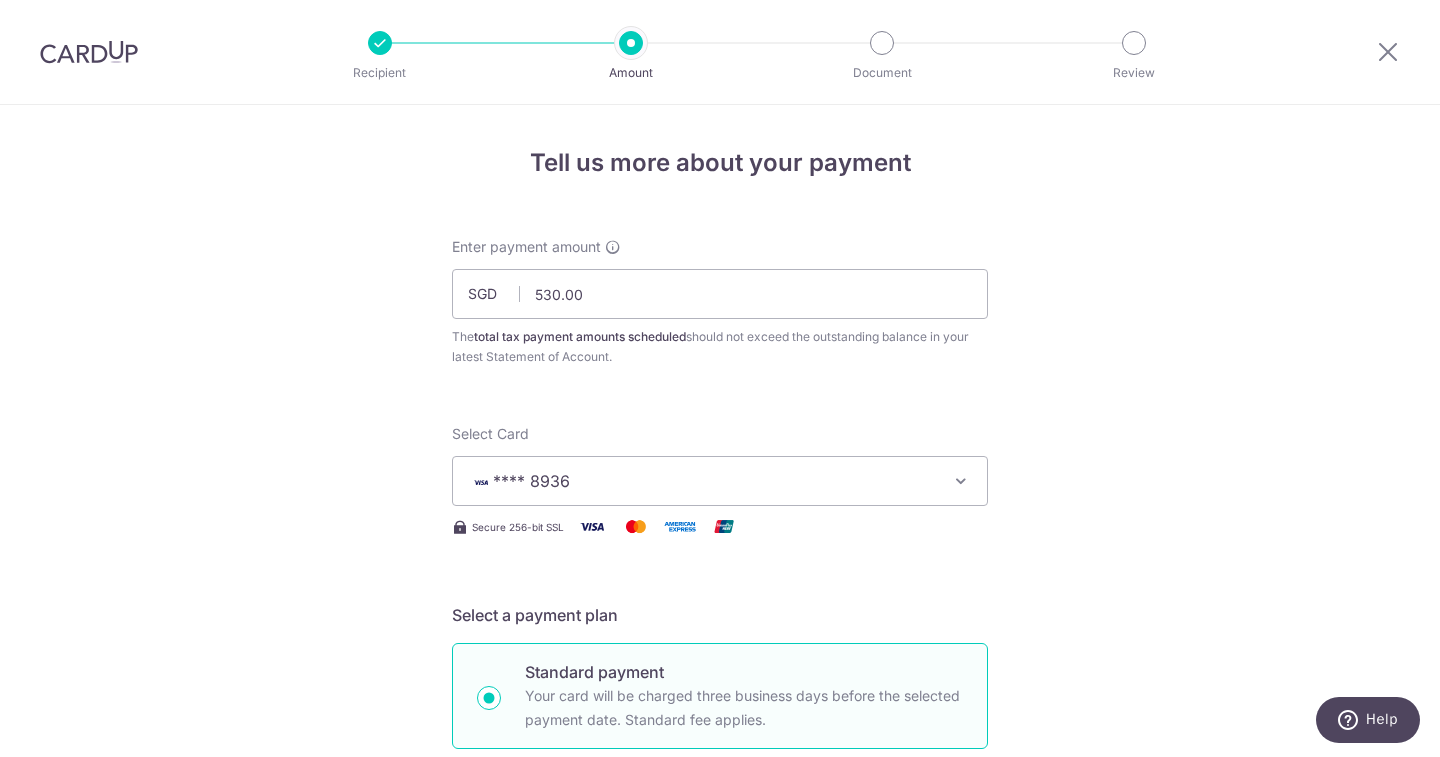 click on "Tell us more about your payment
Enter payment amount
SGD
530.00
530.00
The  total tax payment amounts scheduled  should not exceed the outstanding balance in your latest Statement of Account.
Select Card
**** 8936
Add credit card
Your Cards
**** 5437
**** 2849
**** 8936
Secure 256-bit SSL
Text" at bounding box center (720, 1033) 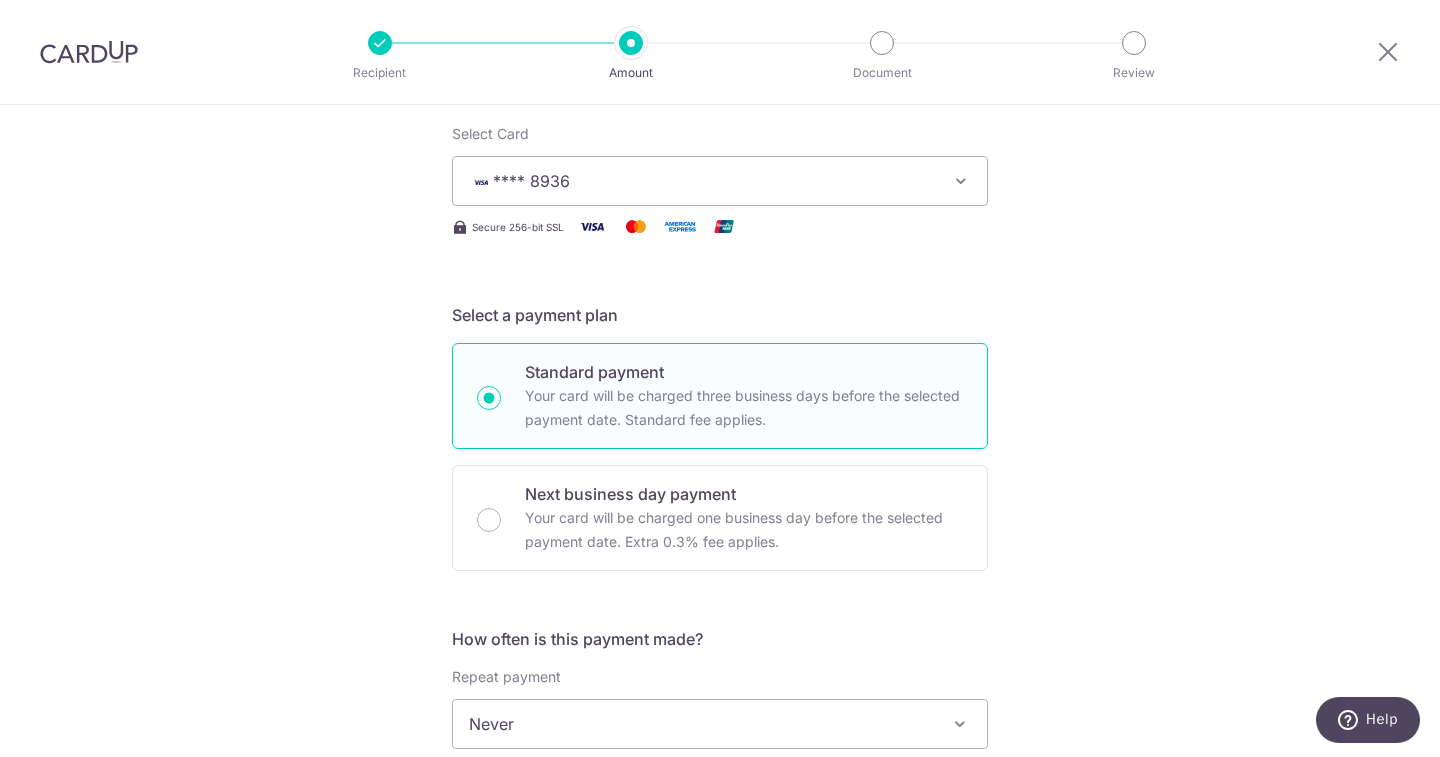 scroll, scrollTop: 700, scrollLeft: 0, axis: vertical 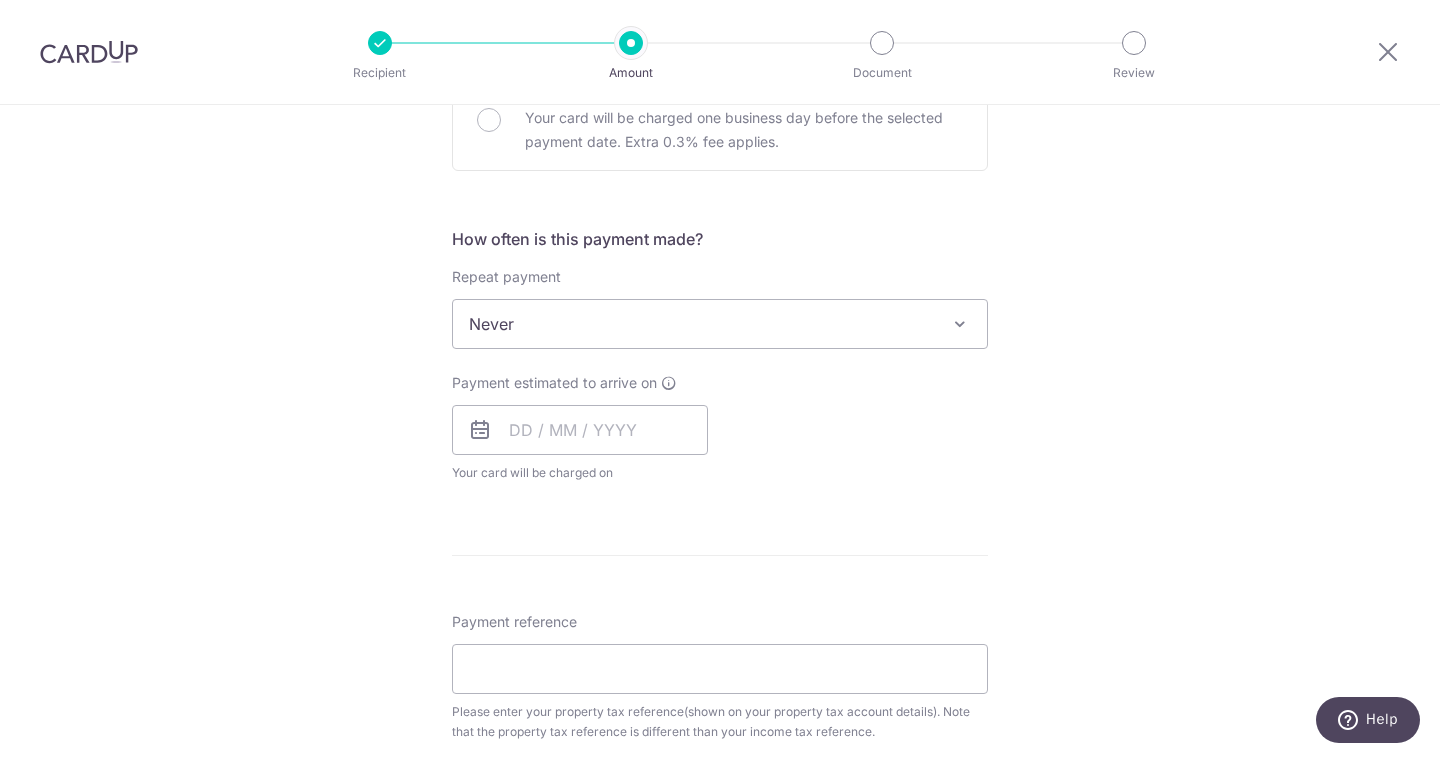 click on "Never" at bounding box center [720, 324] 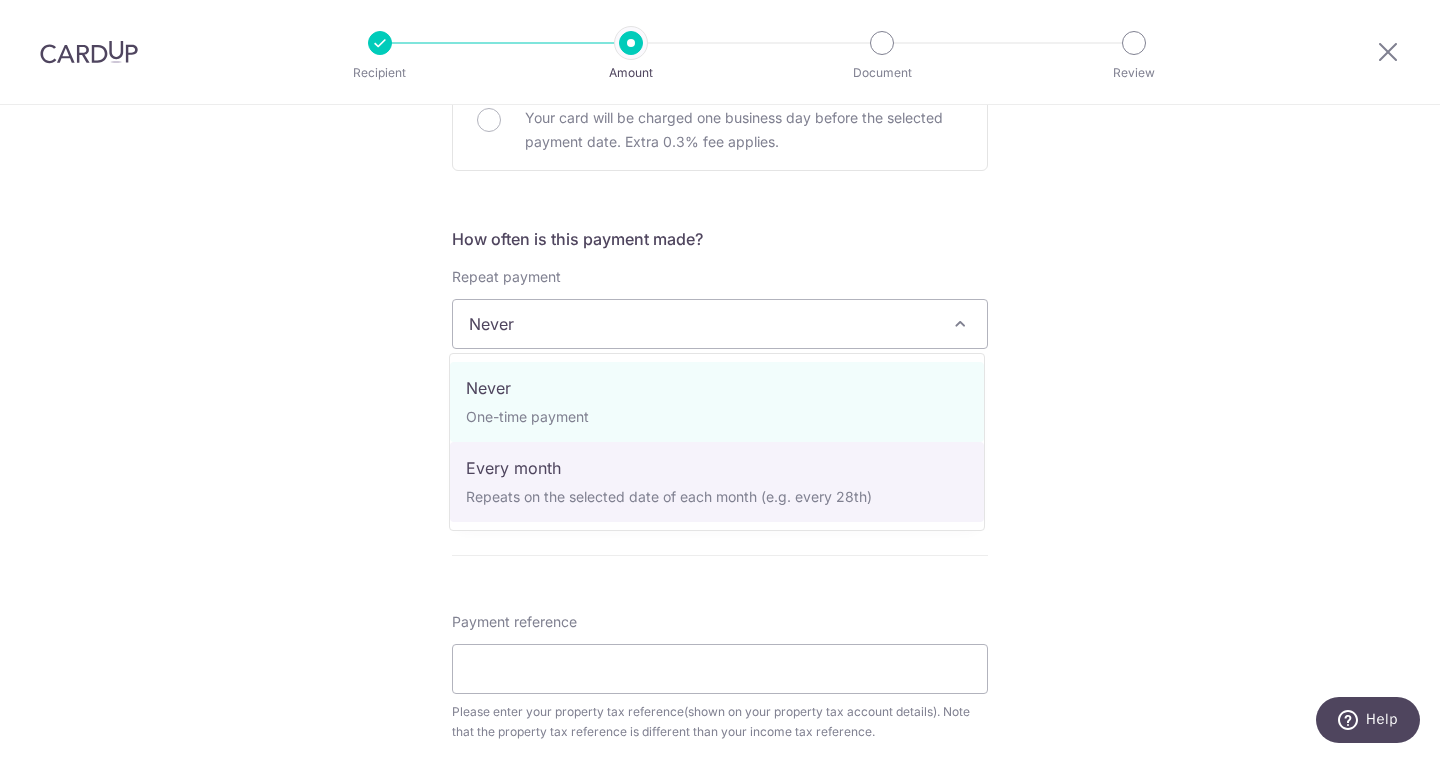 select on "3" 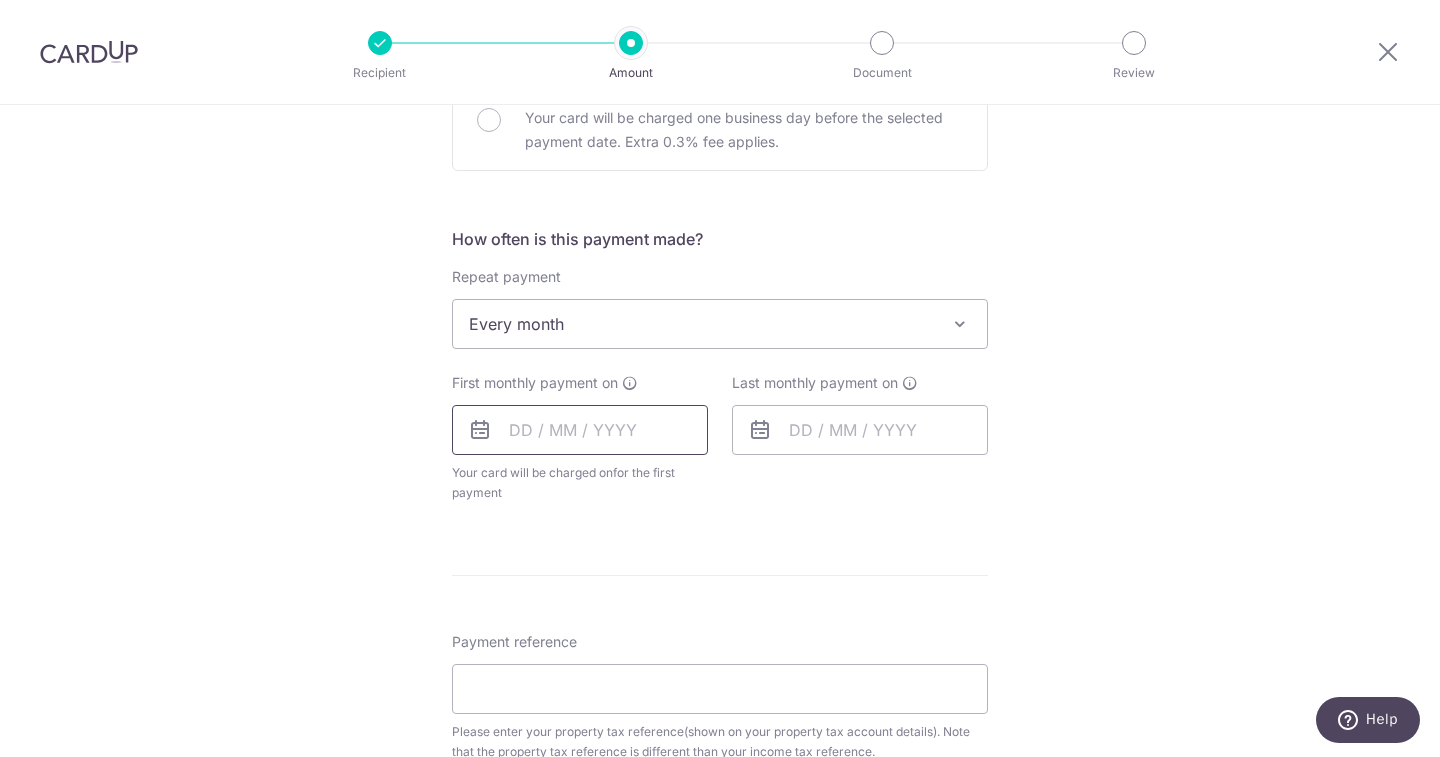 click at bounding box center [580, 430] 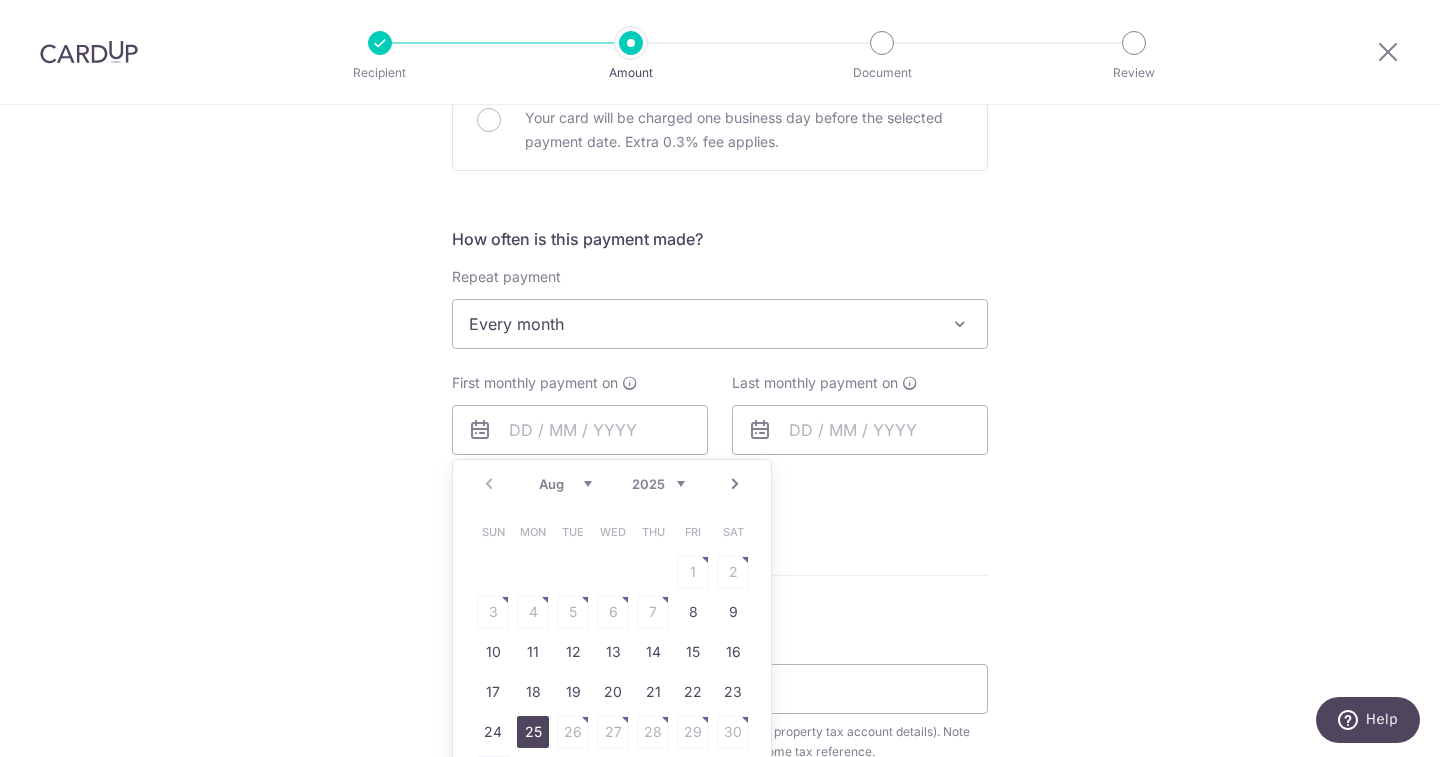 click on "25" at bounding box center [533, 732] 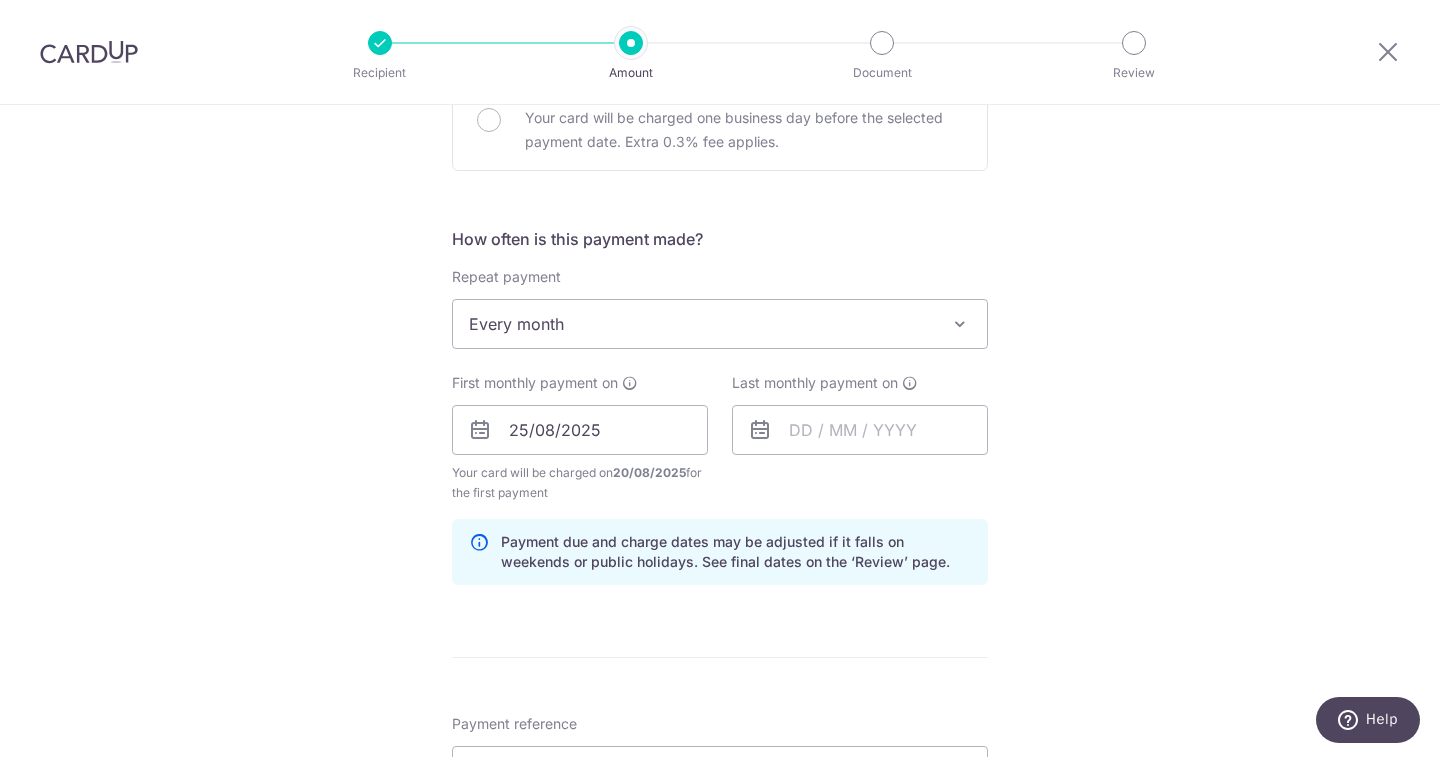 click on "Tell us more about your payment
Enter payment amount
SGD
530.00
530.00
The  total tax payment amounts scheduled  should not exceed the outstanding balance in your latest Statement of Account.
Select Card
**** 8936
Add credit card
Your Cards
**** 5437
**** 2849
**** 8936
Secure 256-bit SSL
Text" at bounding box center (720, 384) 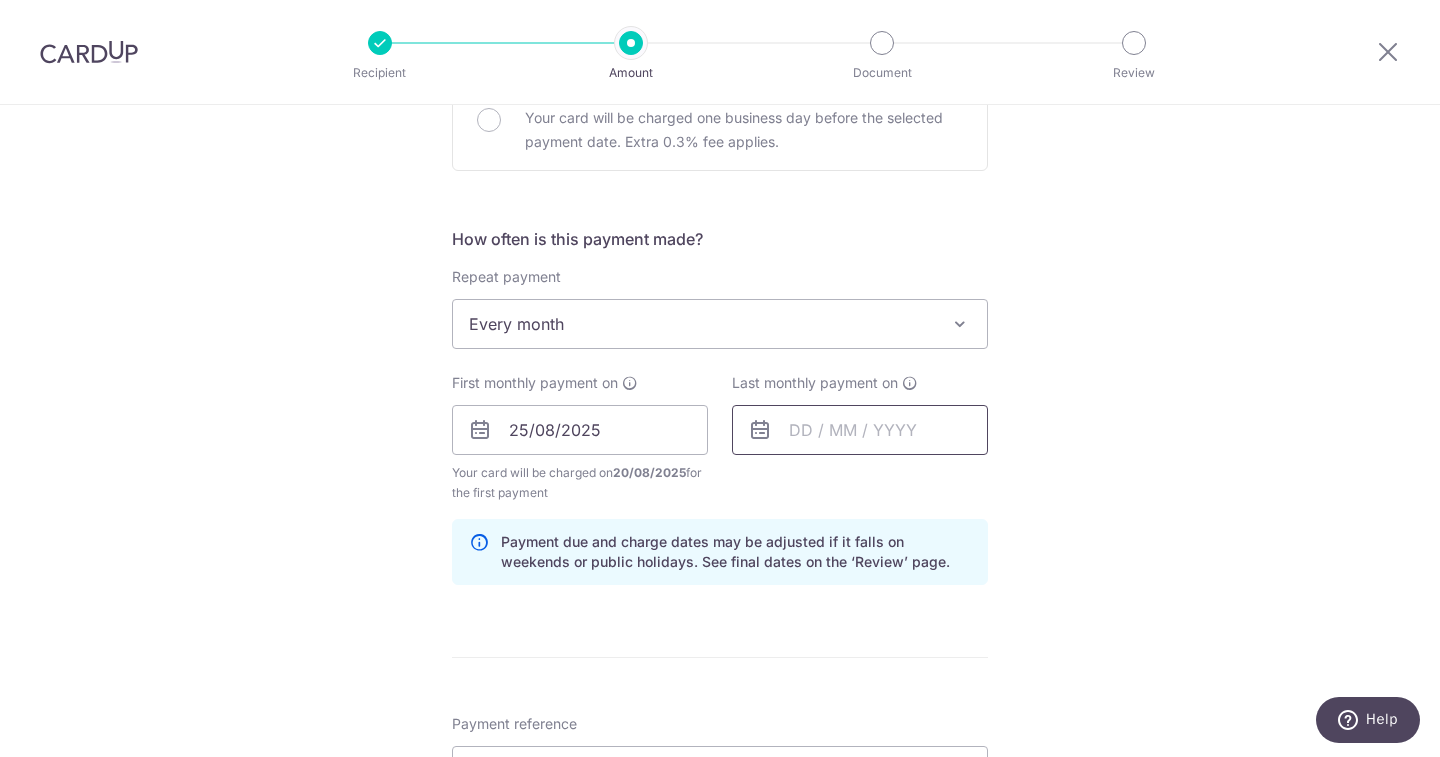 click at bounding box center [860, 430] 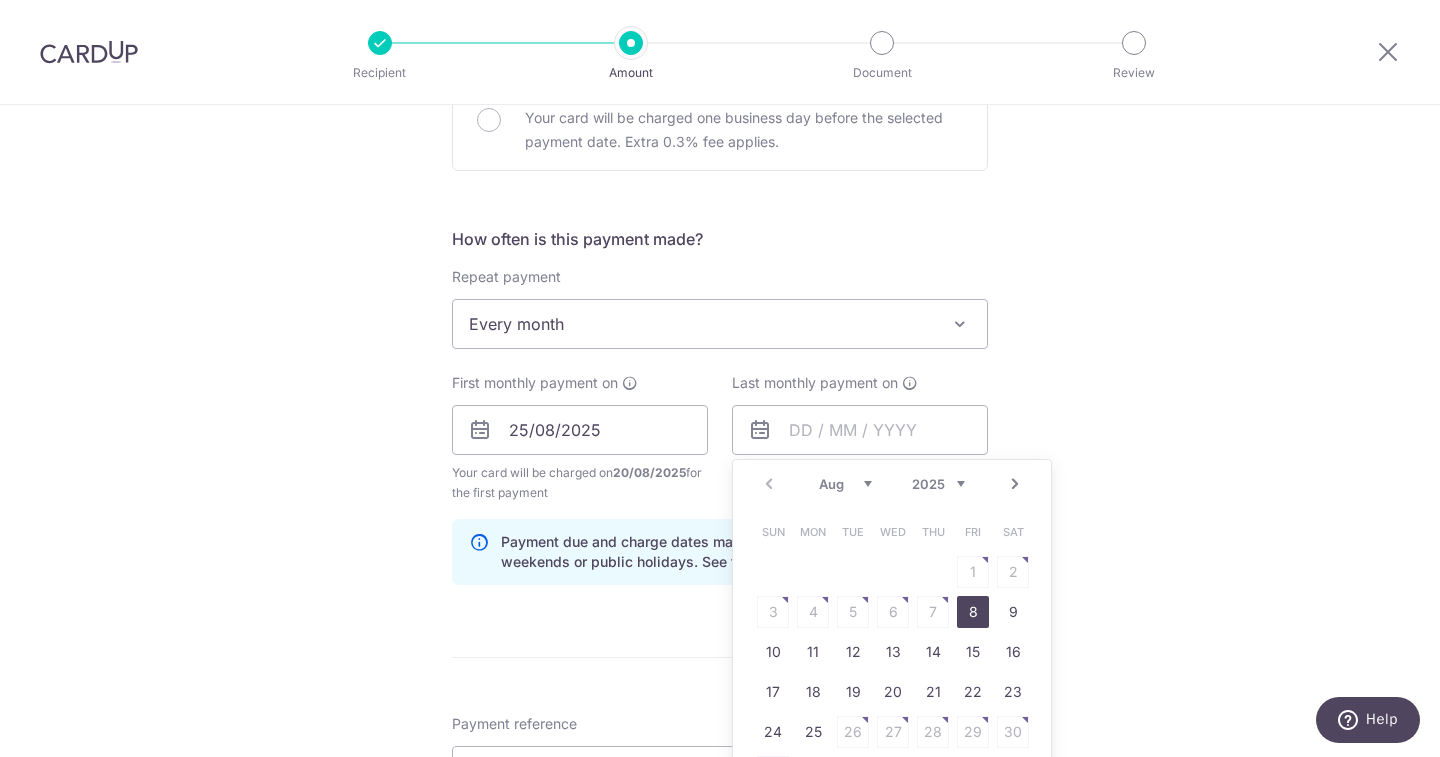 click on "2025 2026" at bounding box center [938, 484] 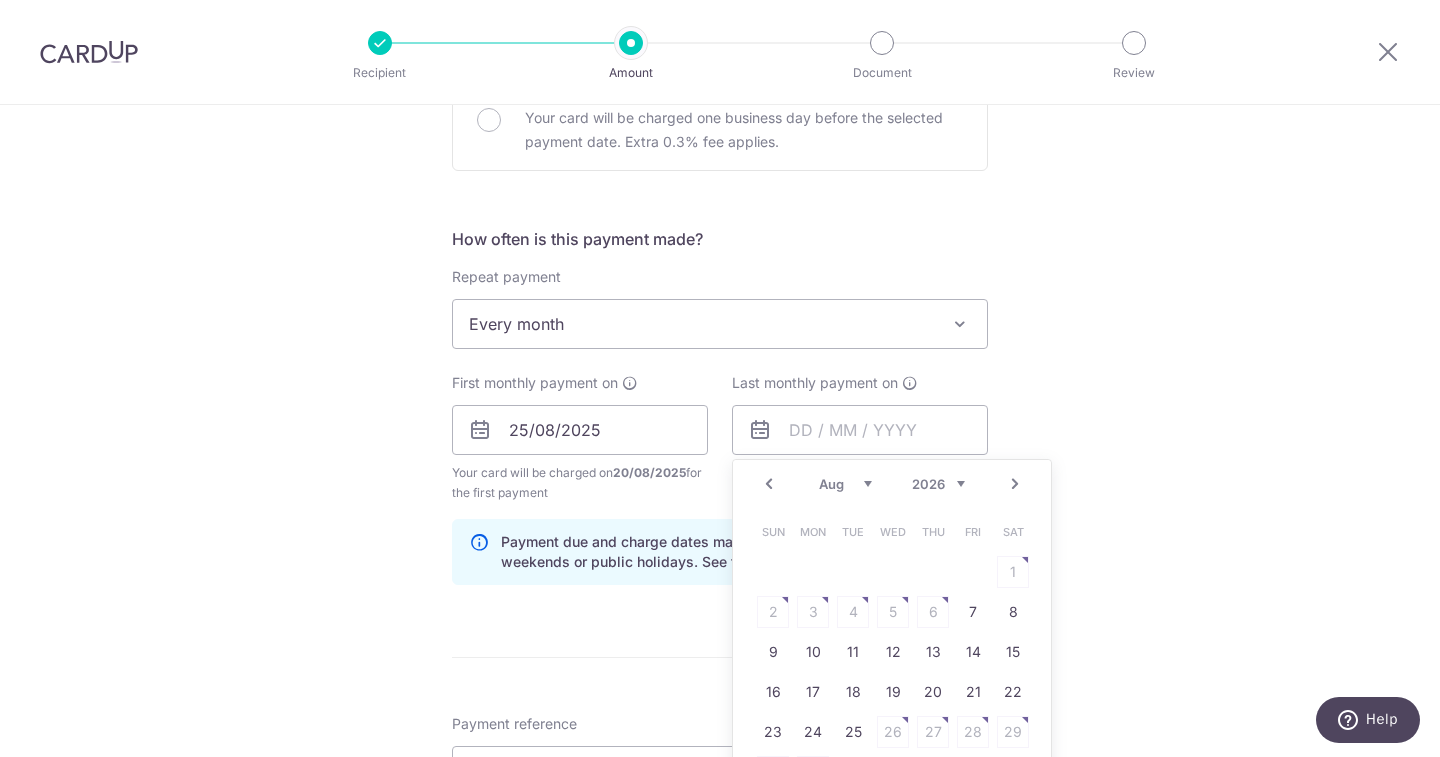 click on "Jan Feb Mar Apr May Jun Jul Aug Sep" at bounding box center (845, 484) 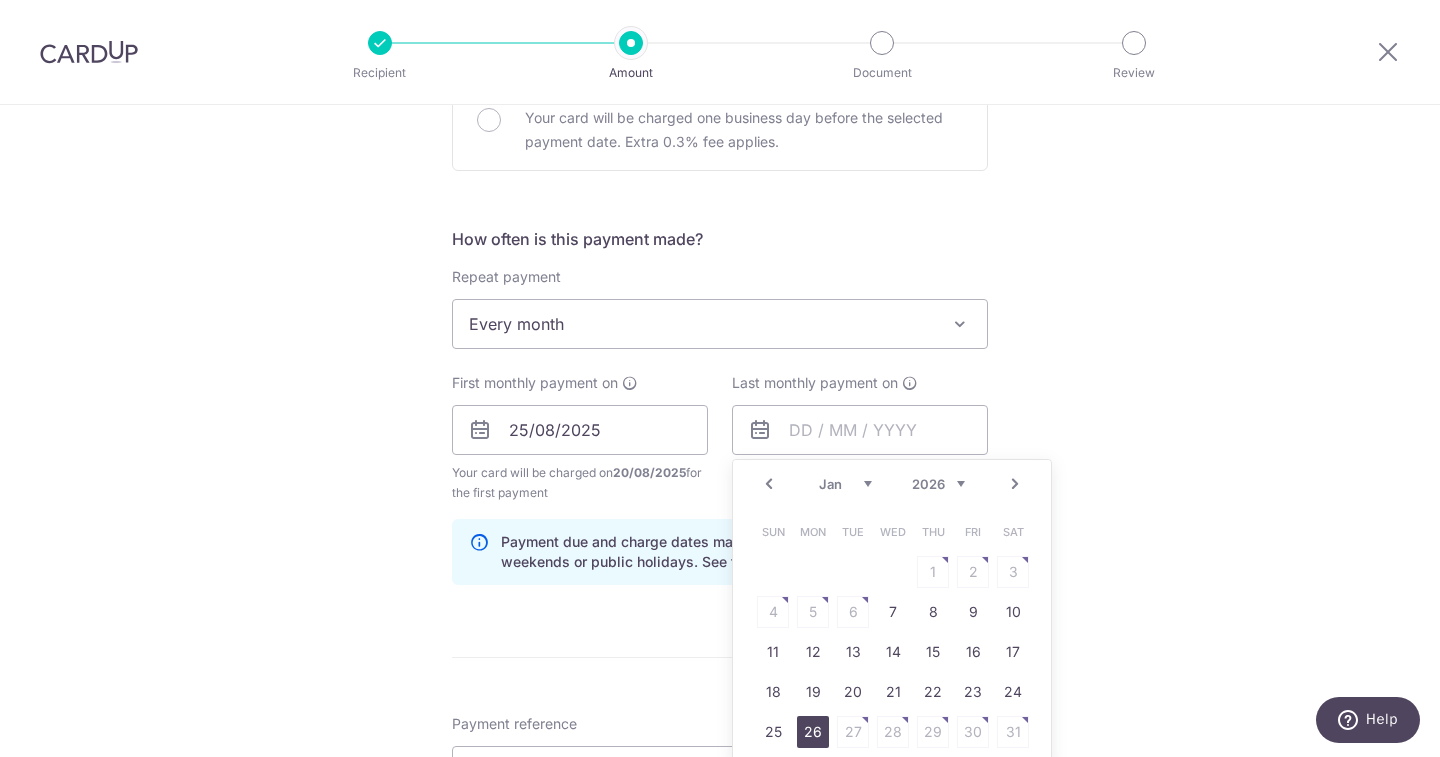 click on "26" at bounding box center (813, 732) 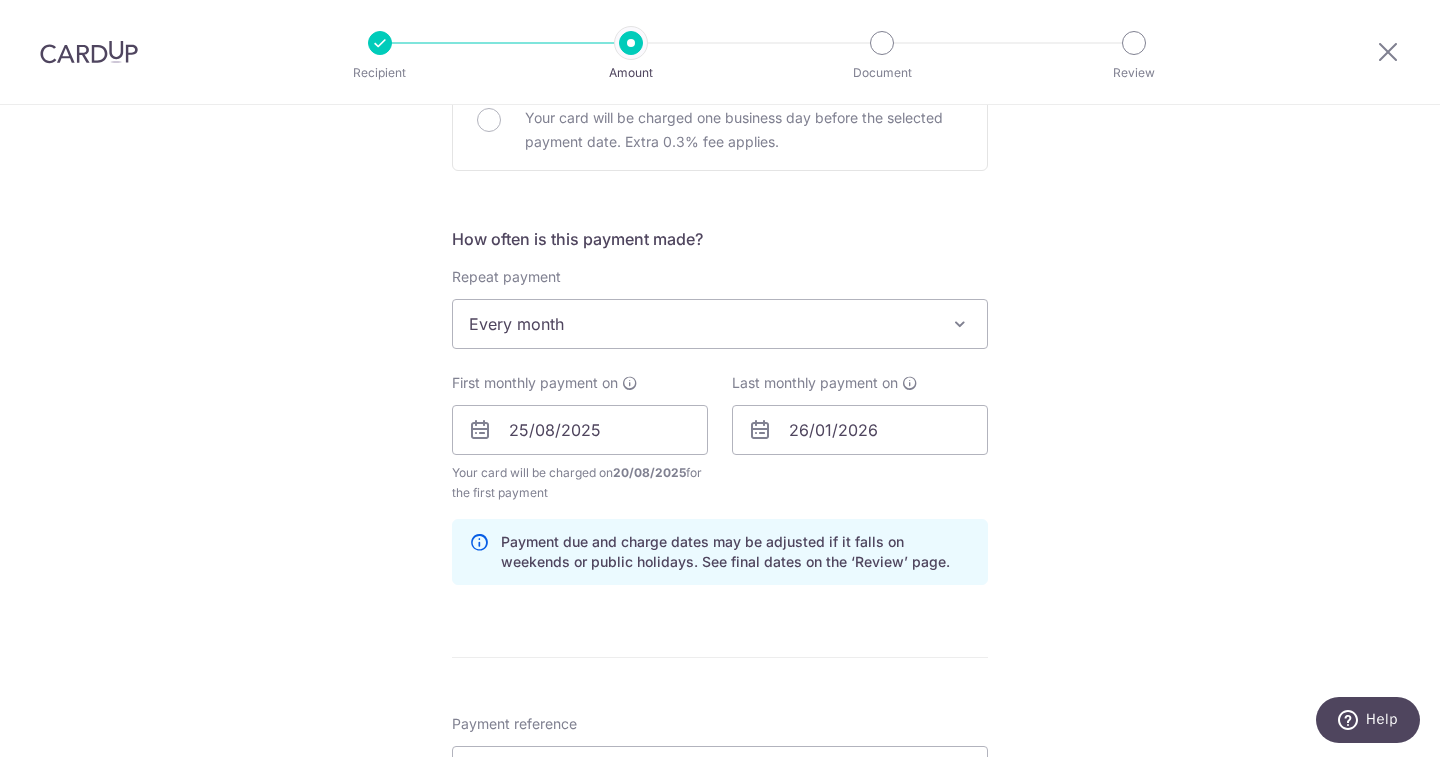 click on "Tell us more about your payment
Enter payment amount
SGD
530.00
530.00
The  total tax payment amounts scheduled  should not exceed the outstanding balance in your latest Statement of Account.
Select Card
**** 8936
Add credit card
Your Cards
**** 5437
**** 2849
**** 8936
Secure 256-bit SSL
Text" at bounding box center [720, 384] 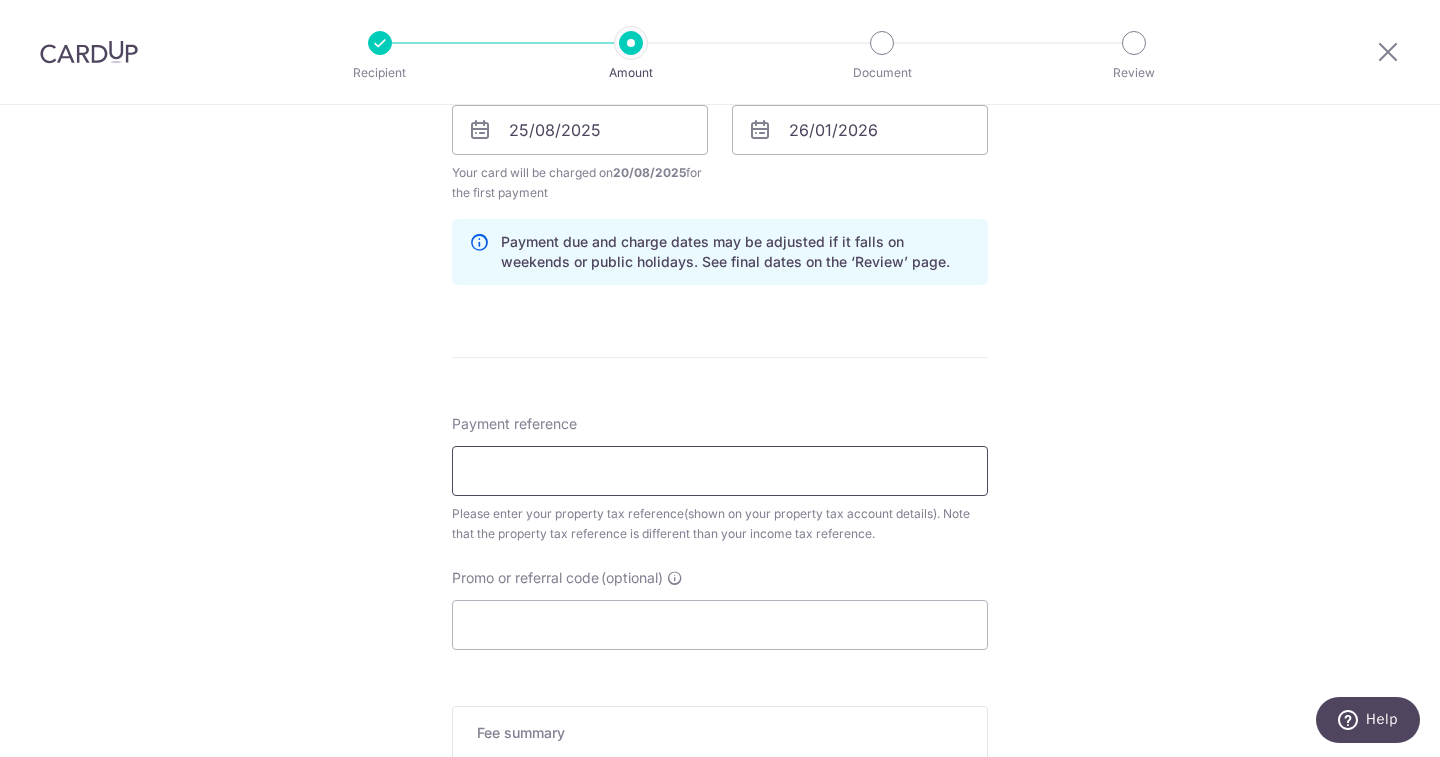click on "Payment reference" at bounding box center [720, 471] 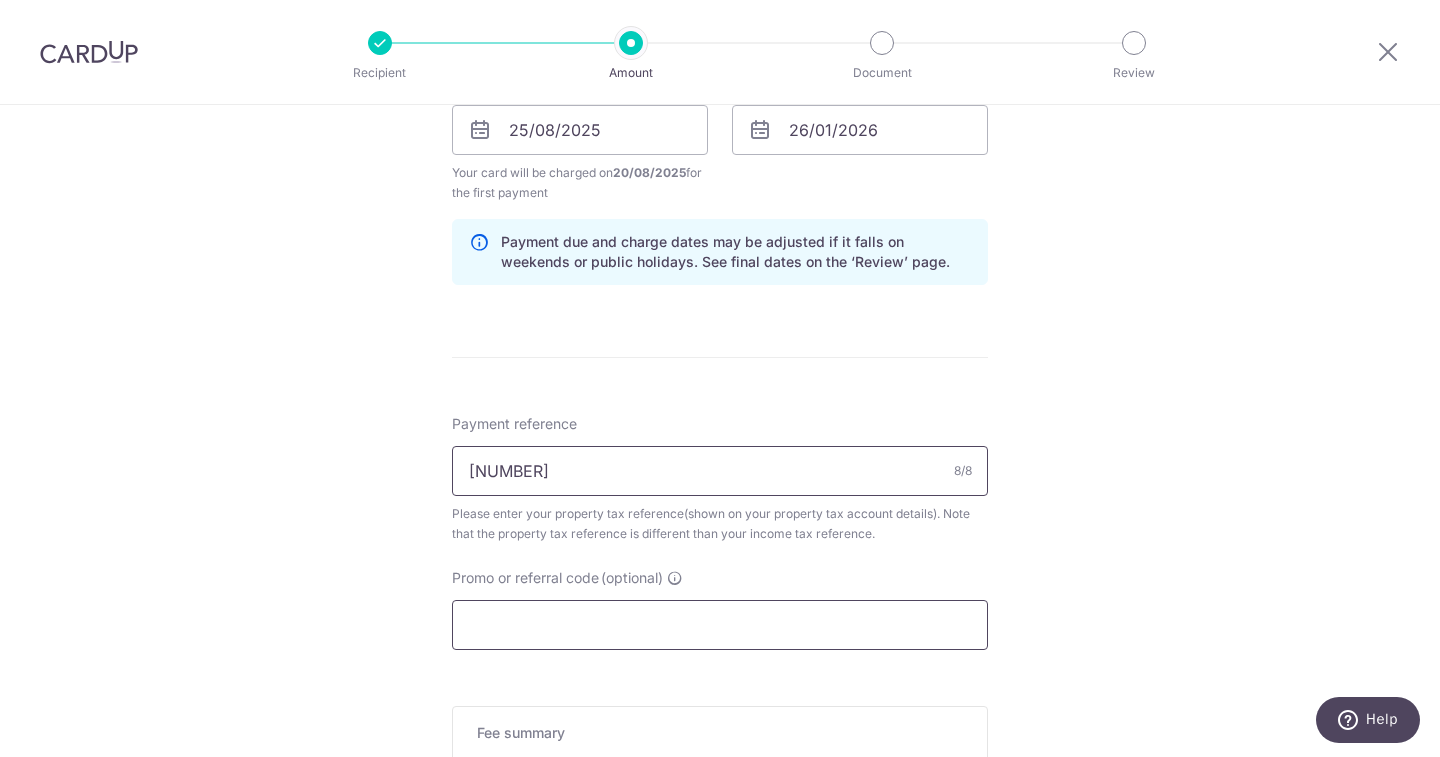 type on "5003770U" 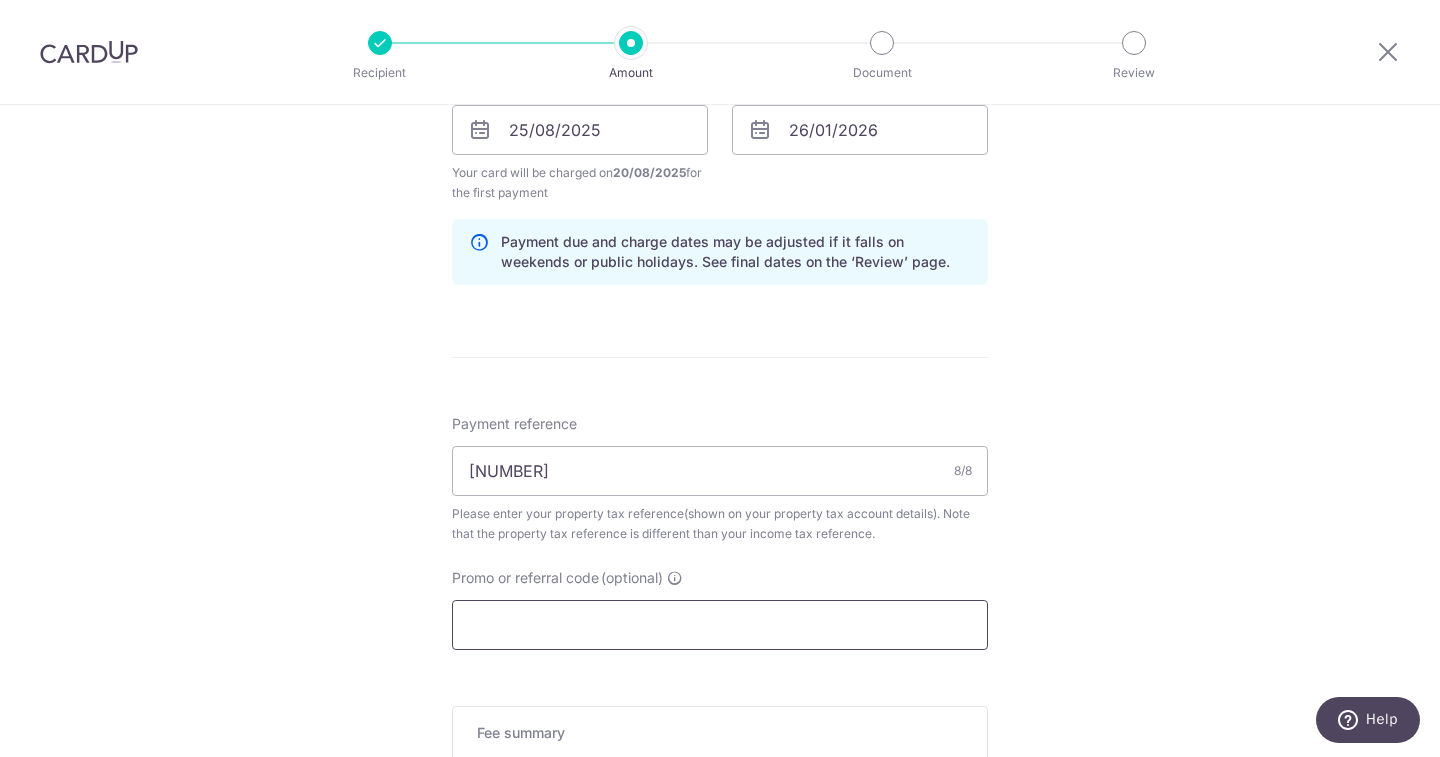 click on "Promo or referral code
(optional)" at bounding box center [720, 625] 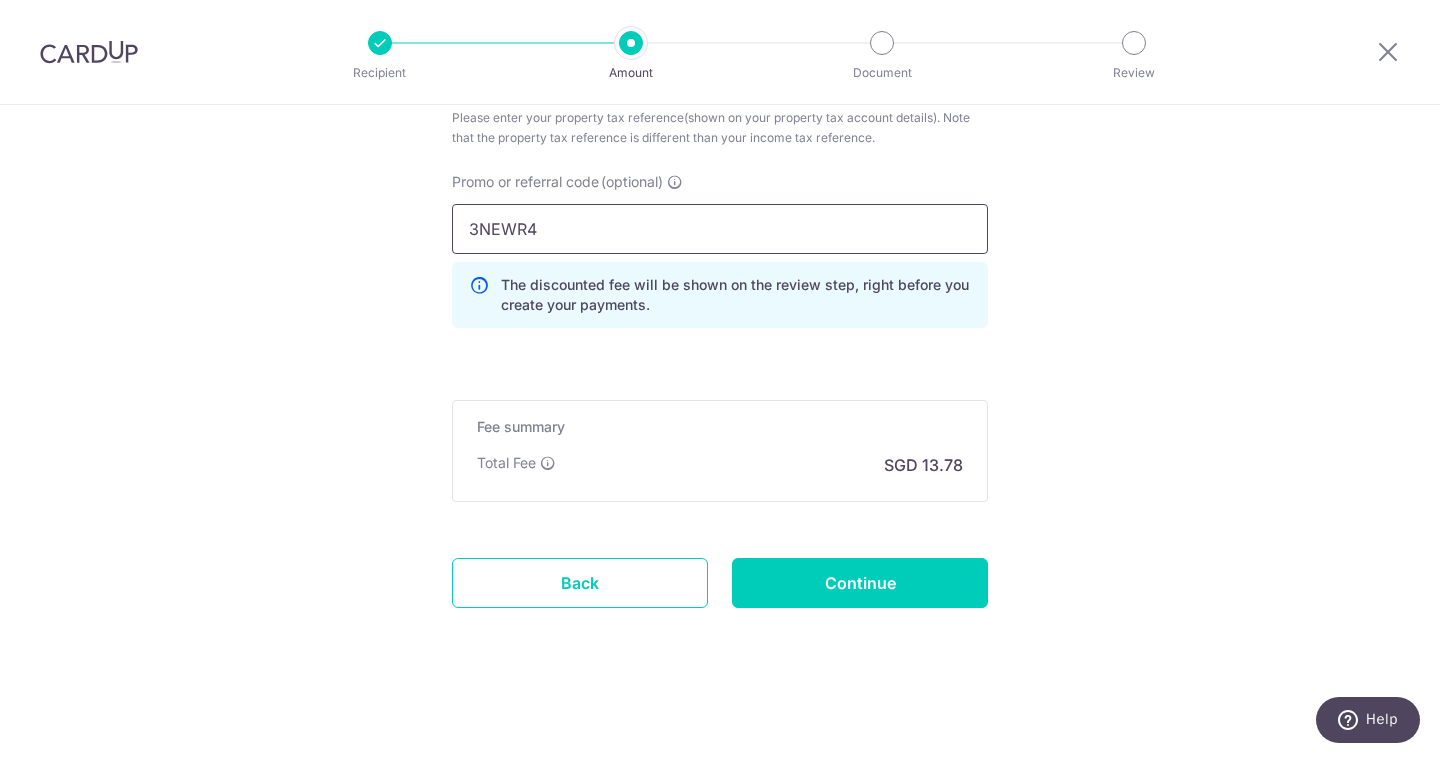 scroll, scrollTop: 1397, scrollLeft: 0, axis: vertical 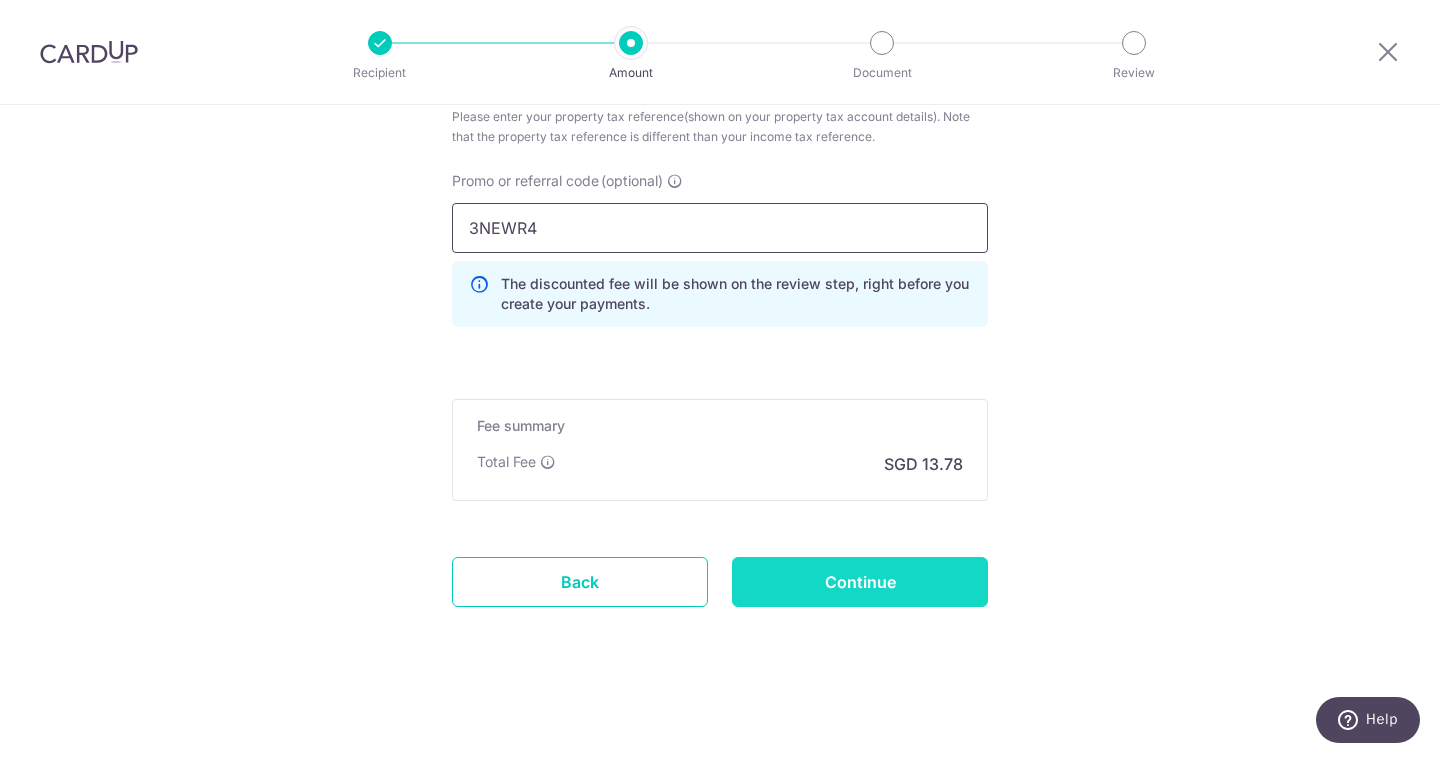 type on "3NEWR4" 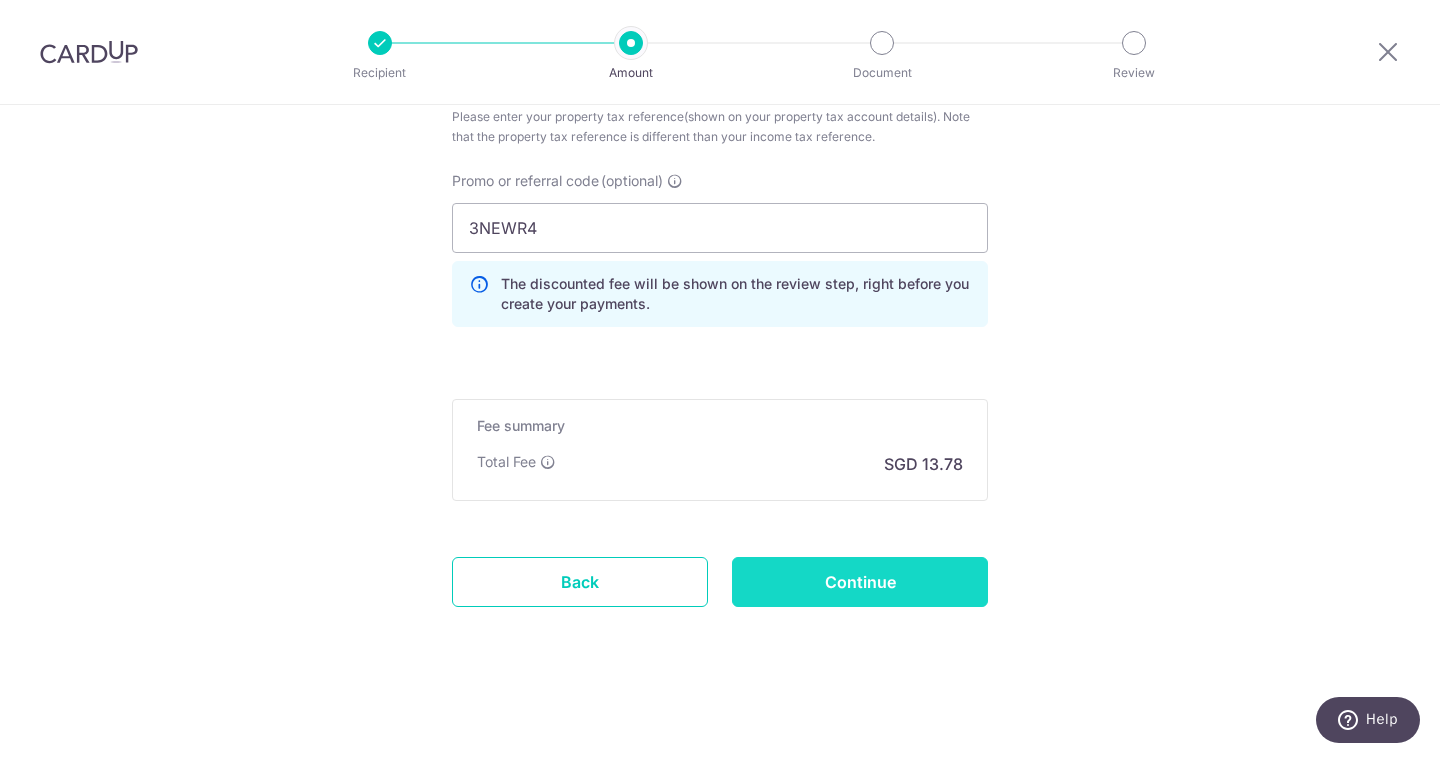 click on "Continue" at bounding box center [860, 582] 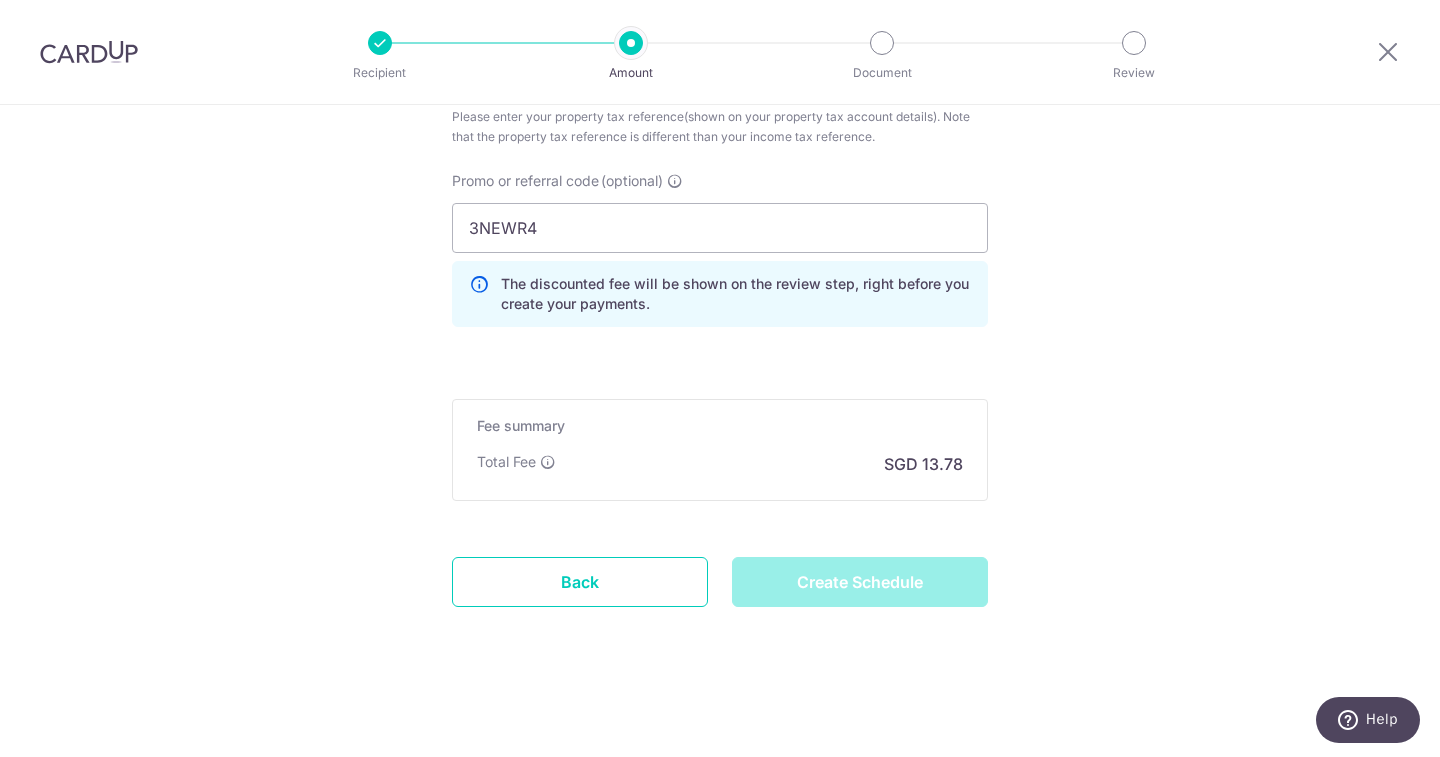 type on "Create Schedule" 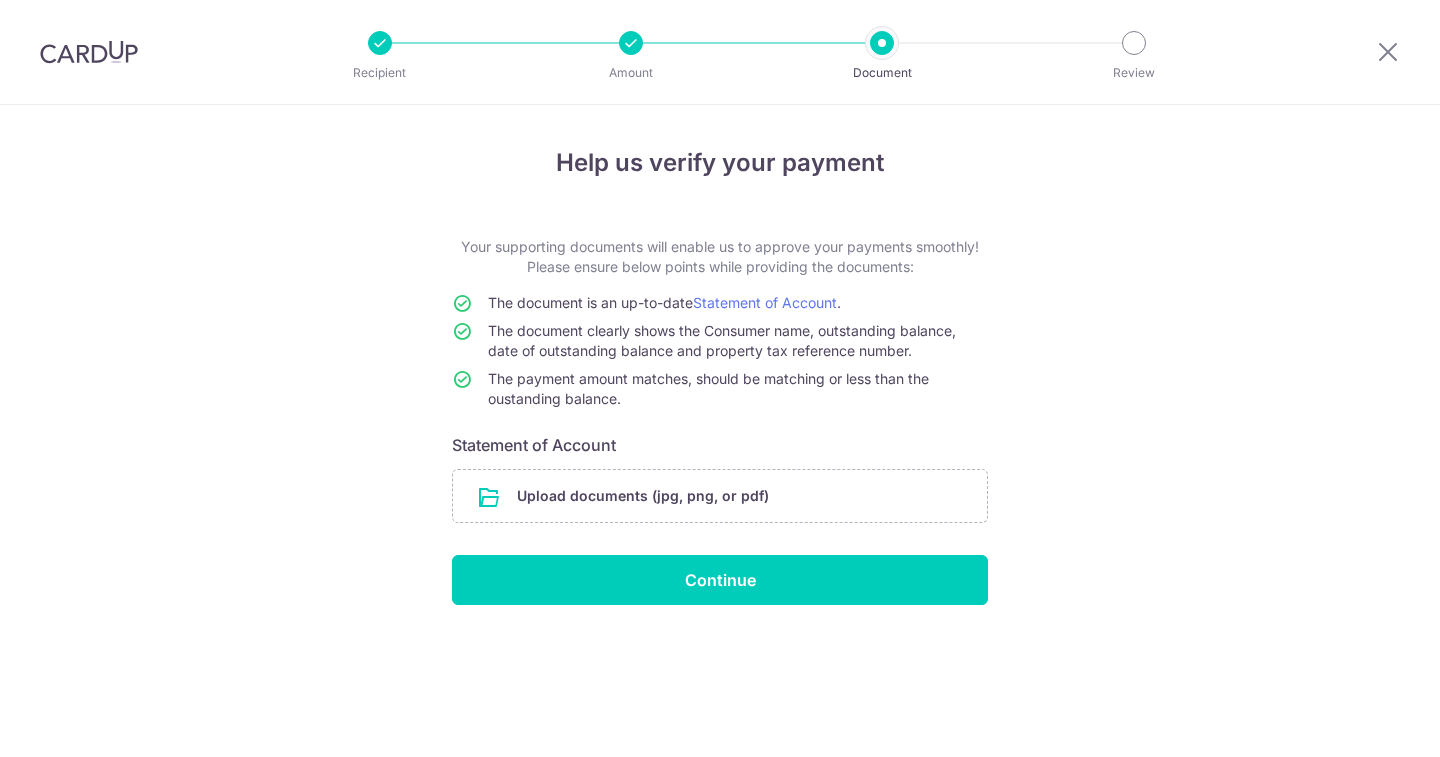 scroll, scrollTop: 0, scrollLeft: 0, axis: both 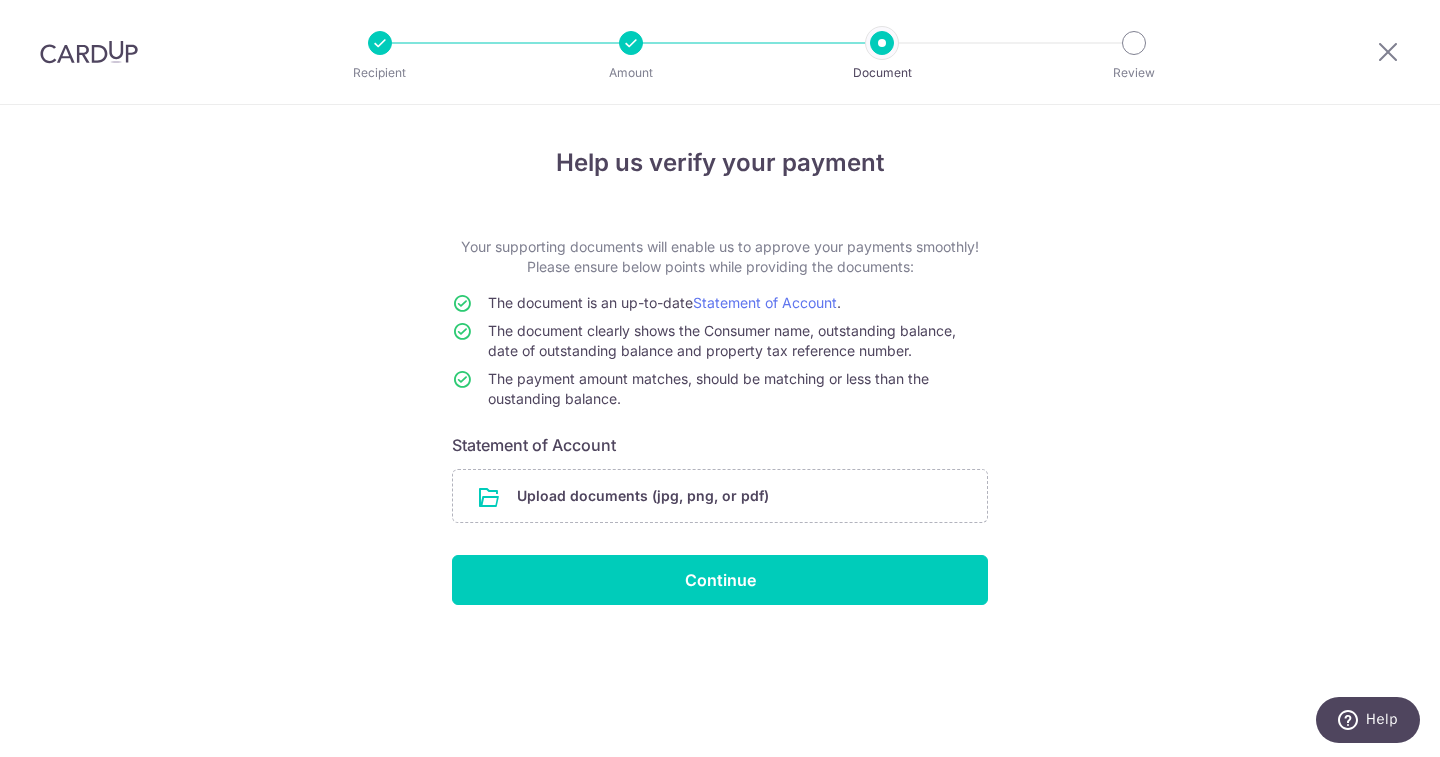 click at bounding box center [631, 43] 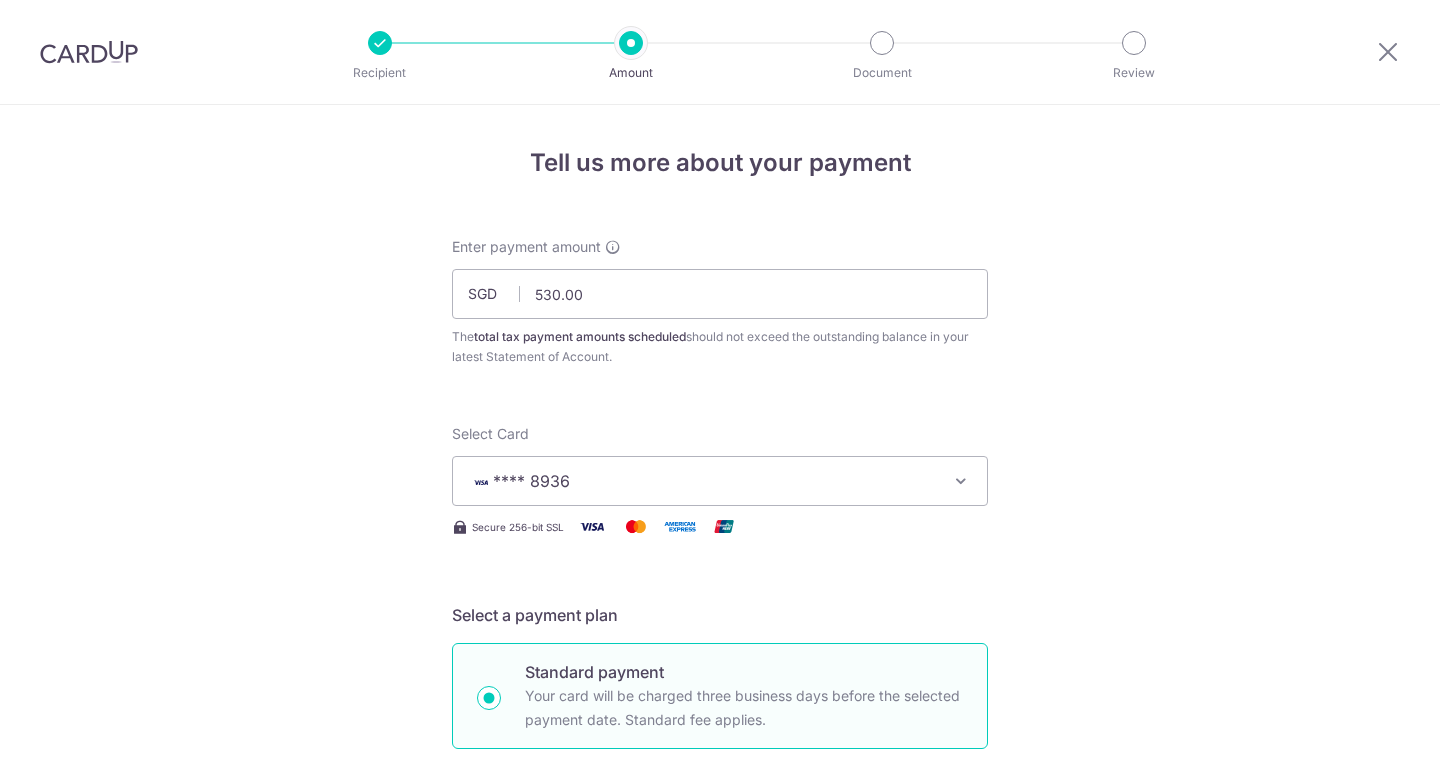scroll, scrollTop: 0, scrollLeft: 0, axis: both 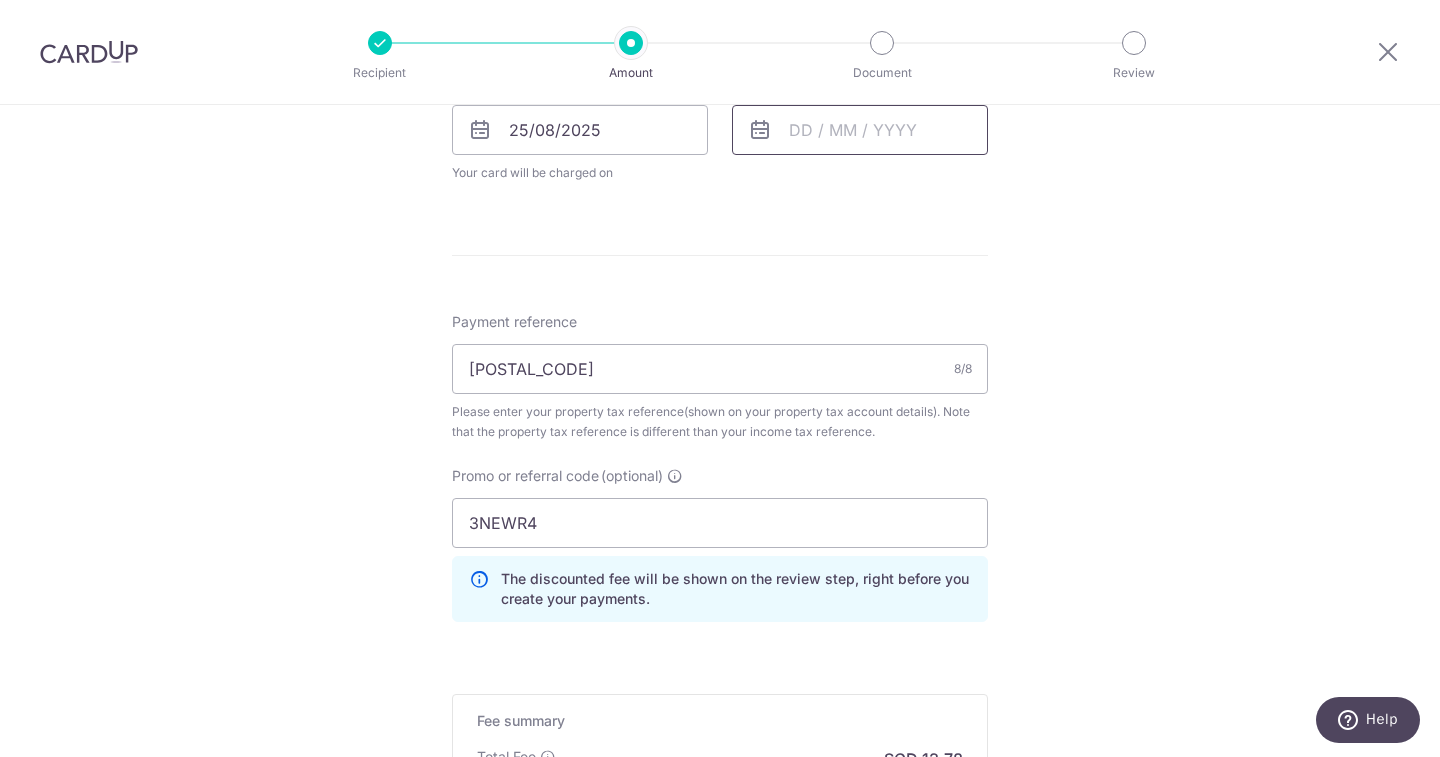 click at bounding box center [860, 130] 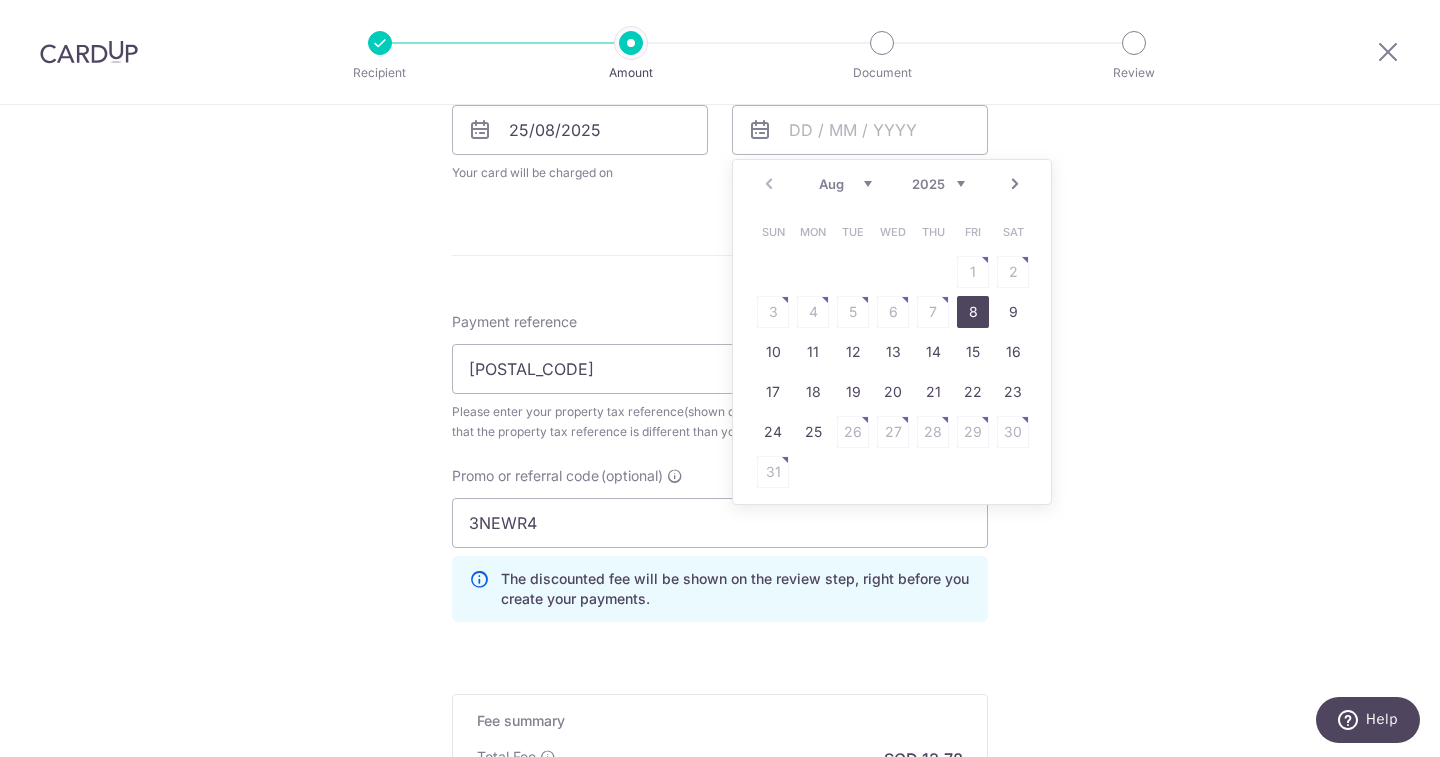 click on "2025 2026" at bounding box center [938, 184] 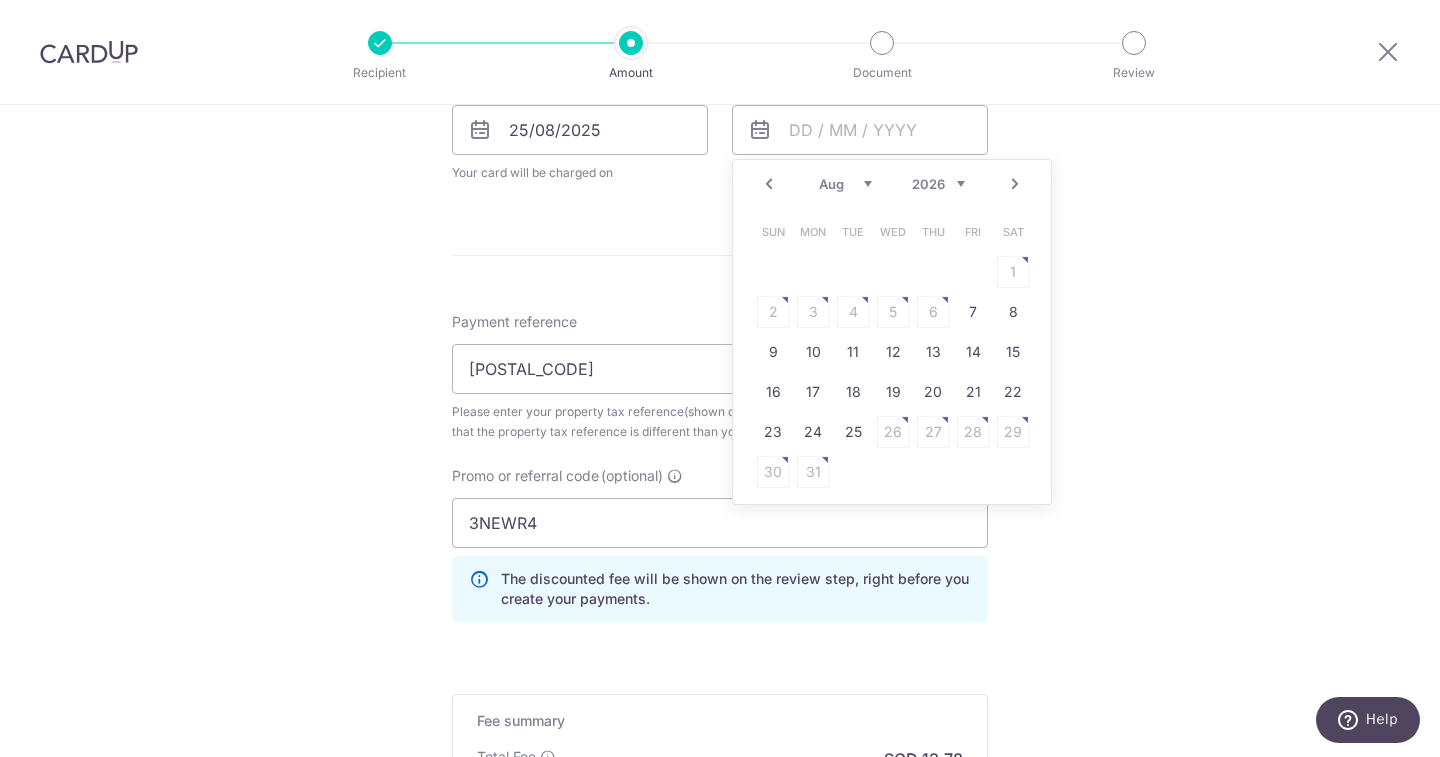 click on "Jan Feb Mar Apr May Jun Jul Aug Sep" at bounding box center [845, 184] 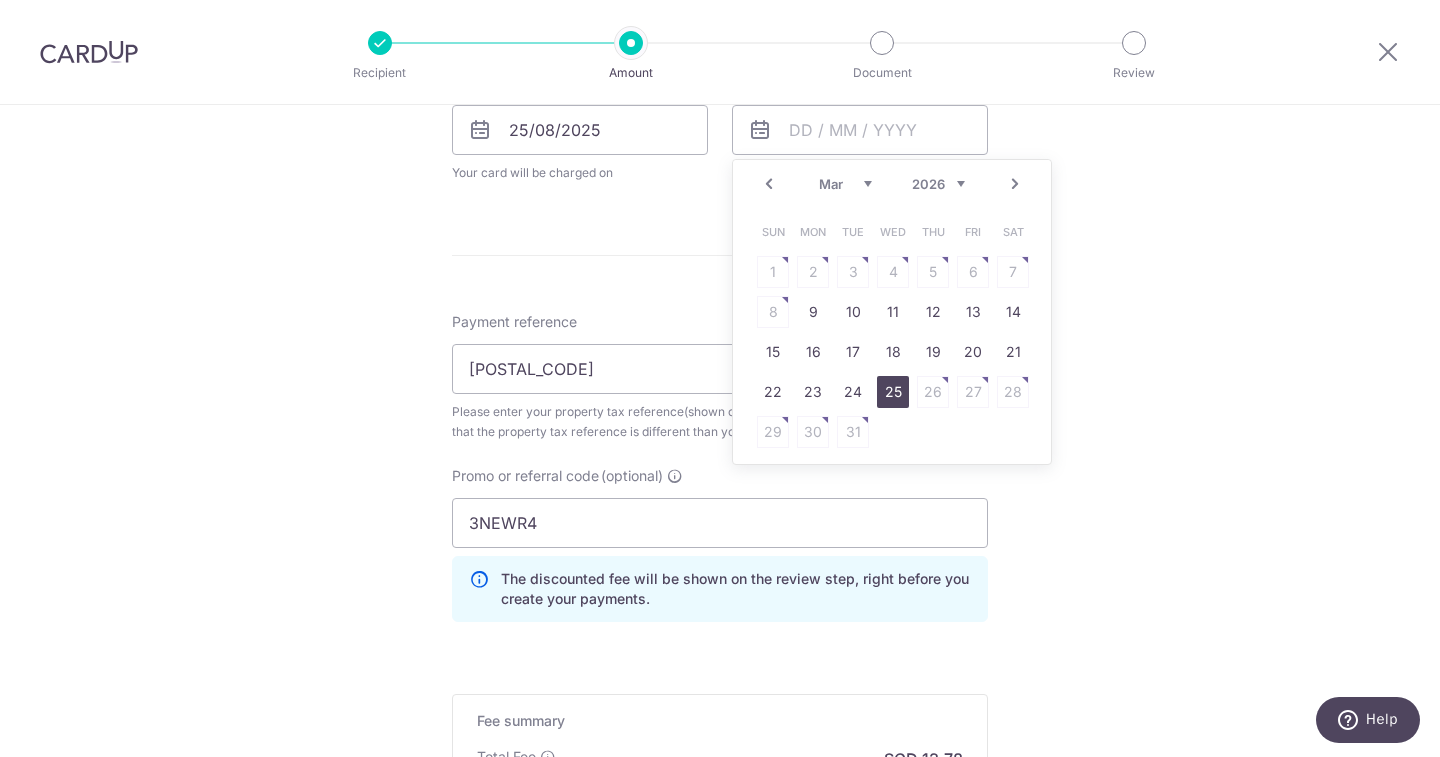 click on "25" at bounding box center [893, 392] 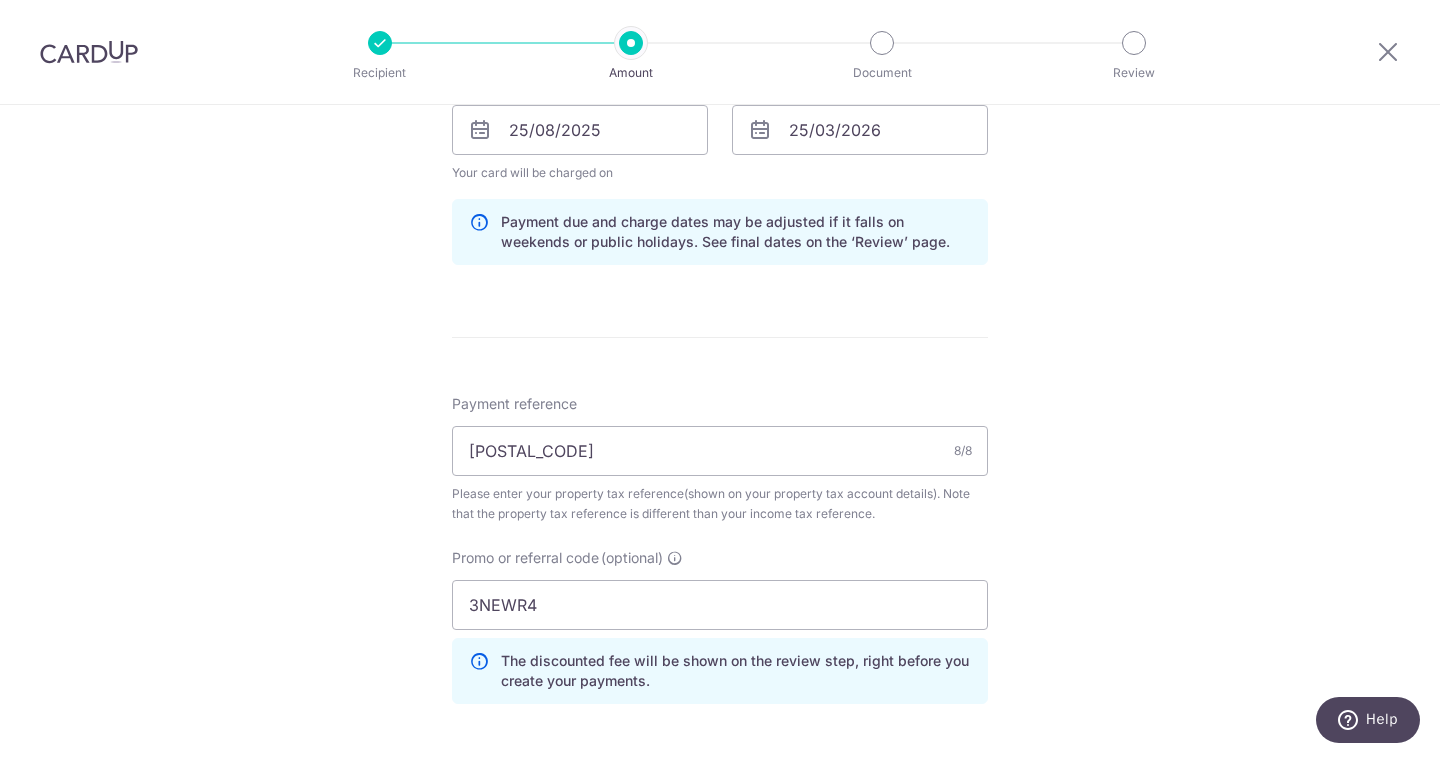 scroll, scrollTop: 1300, scrollLeft: 0, axis: vertical 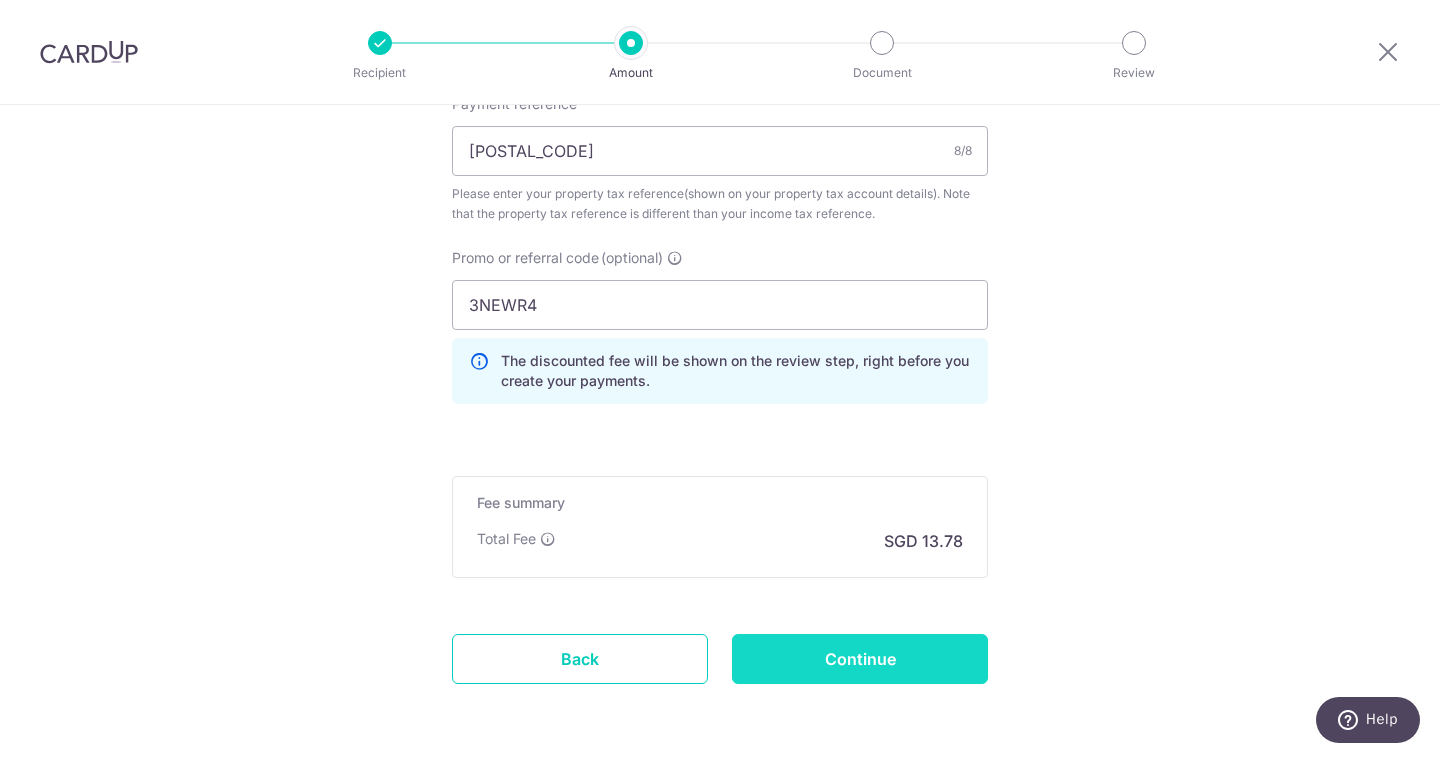 click on "Continue" at bounding box center [860, 659] 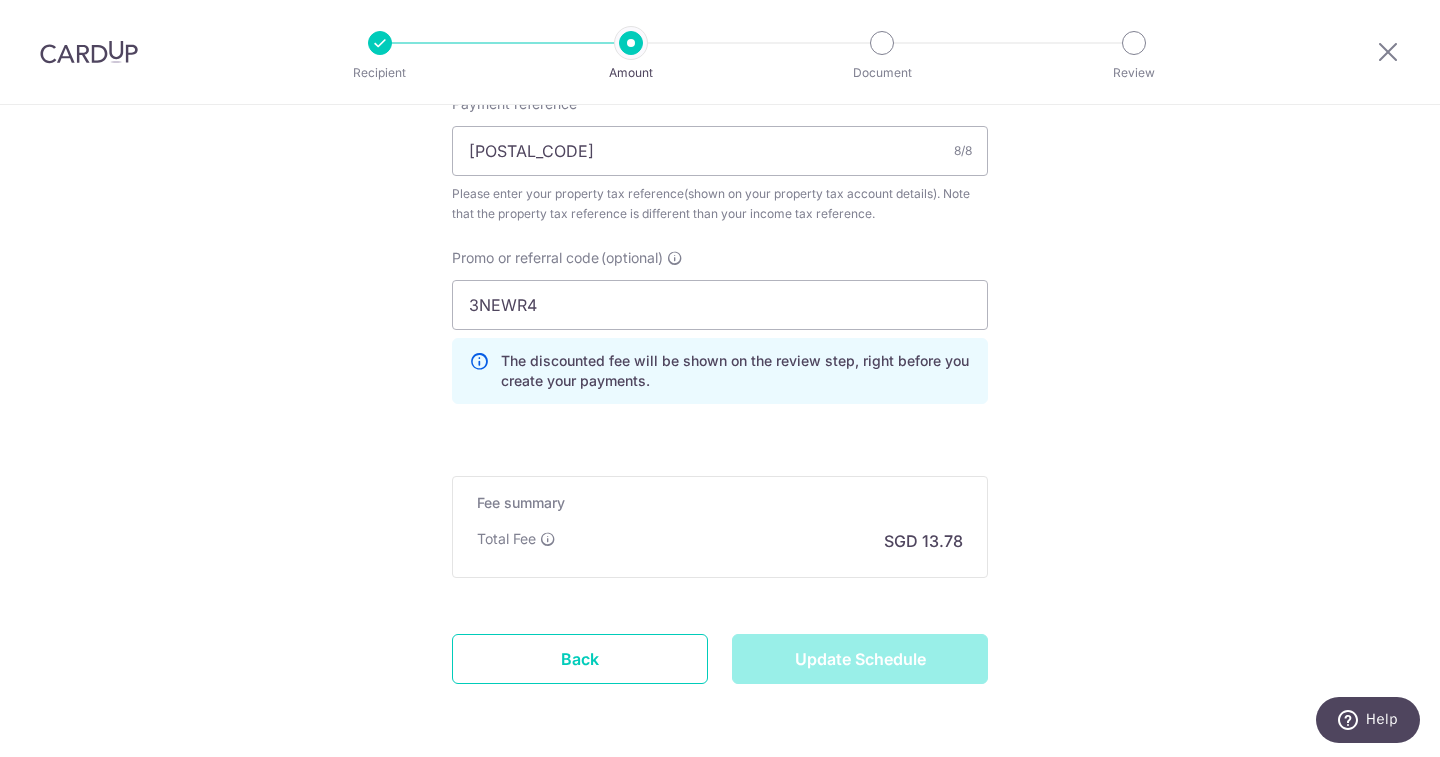 type on "Update Schedule" 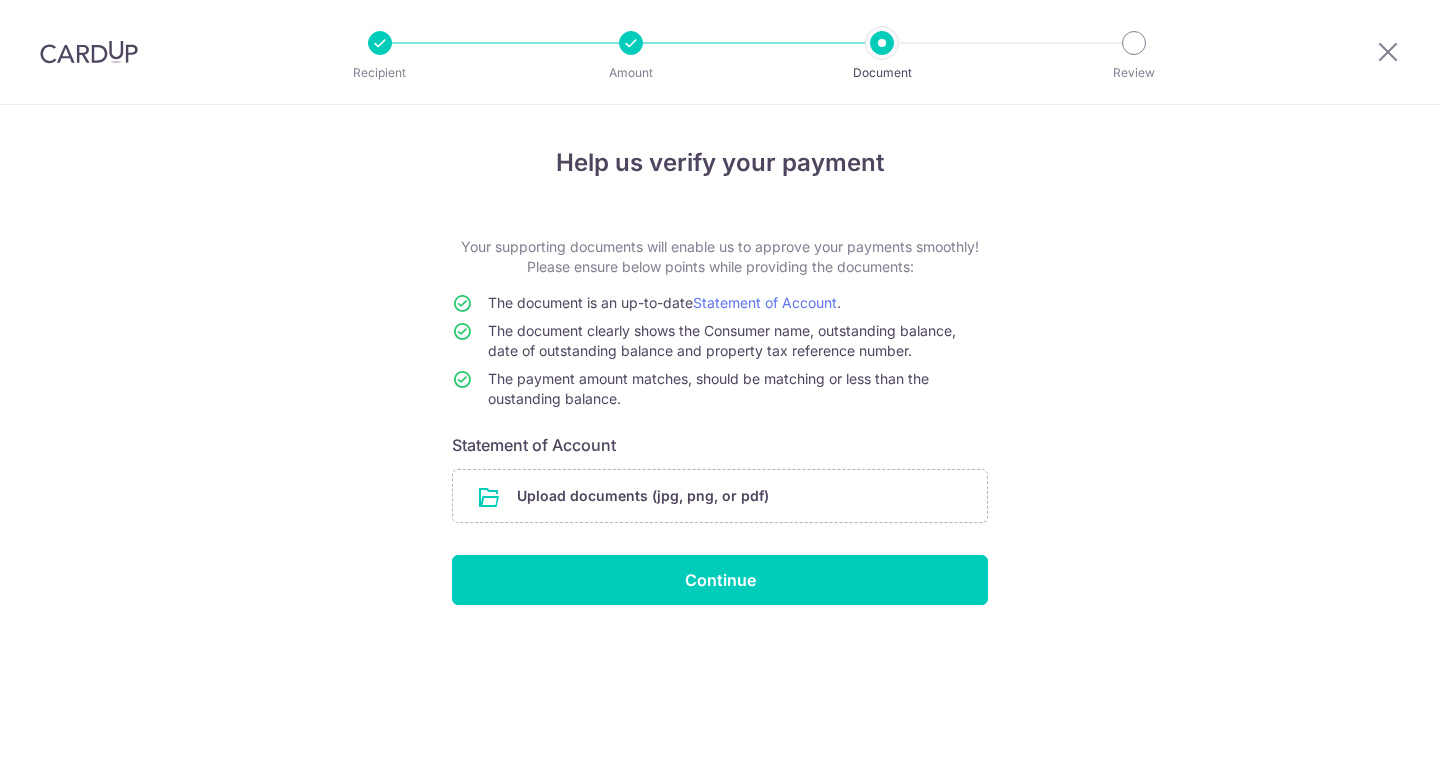 scroll, scrollTop: 0, scrollLeft: 0, axis: both 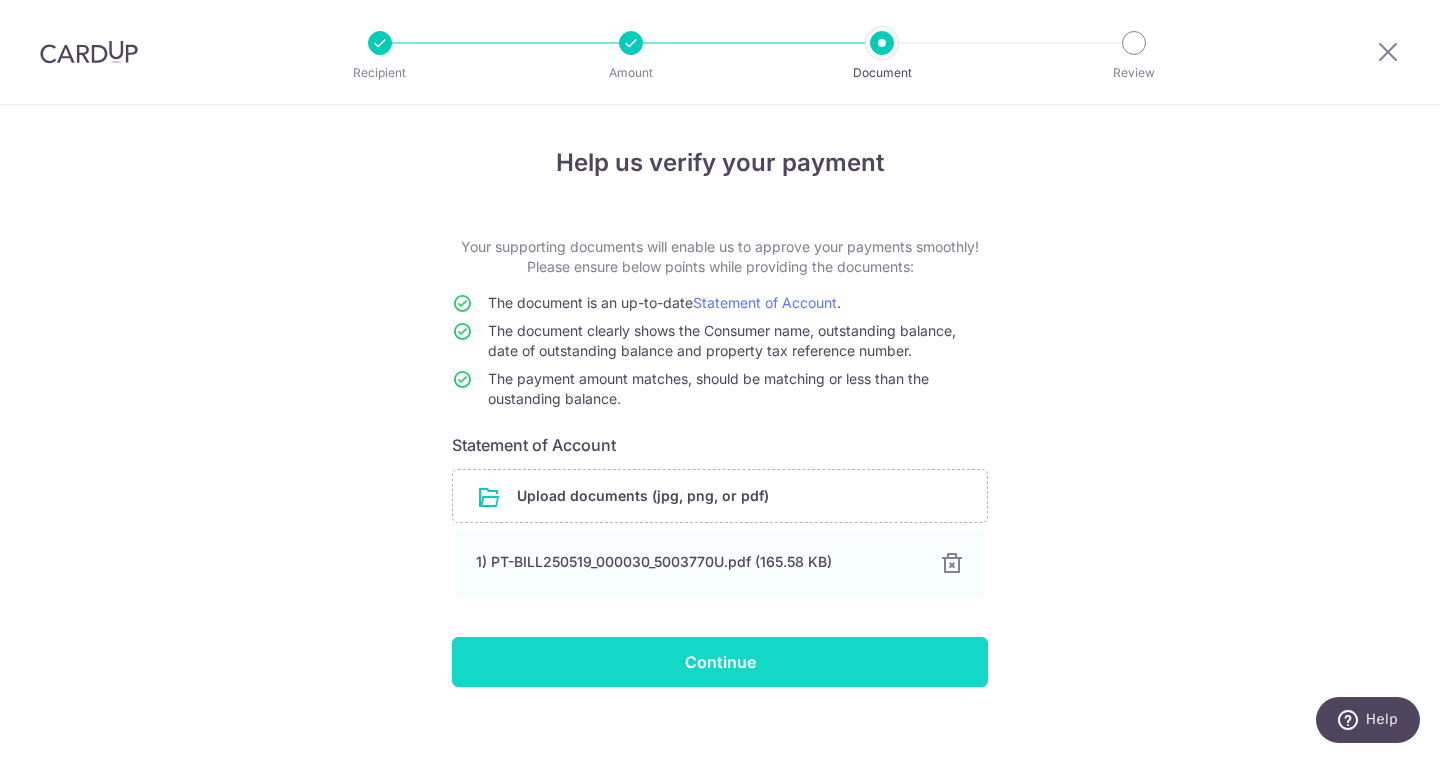 click on "Continue" at bounding box center (720, 662) 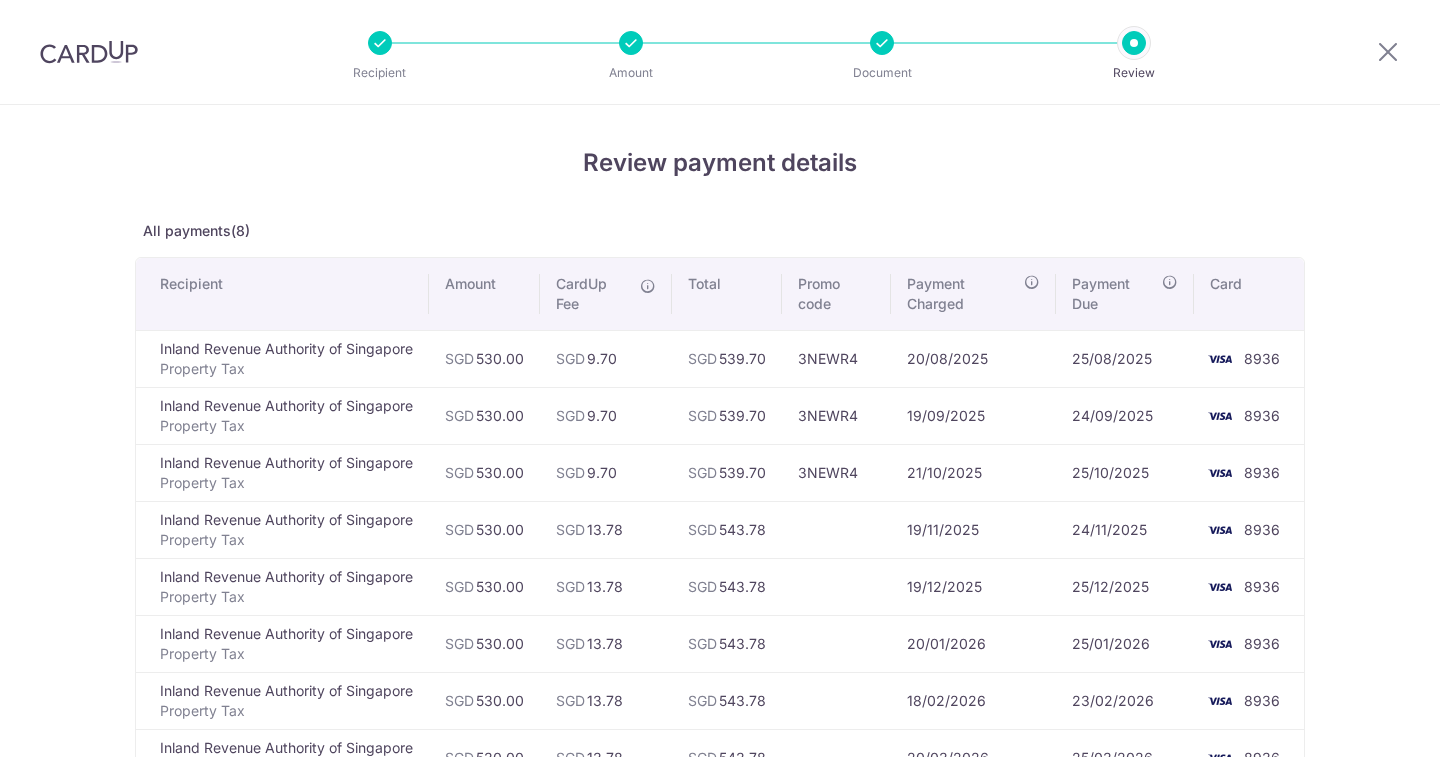 scroll, scrollTop: 0, scrollLeft: 0, axis: both 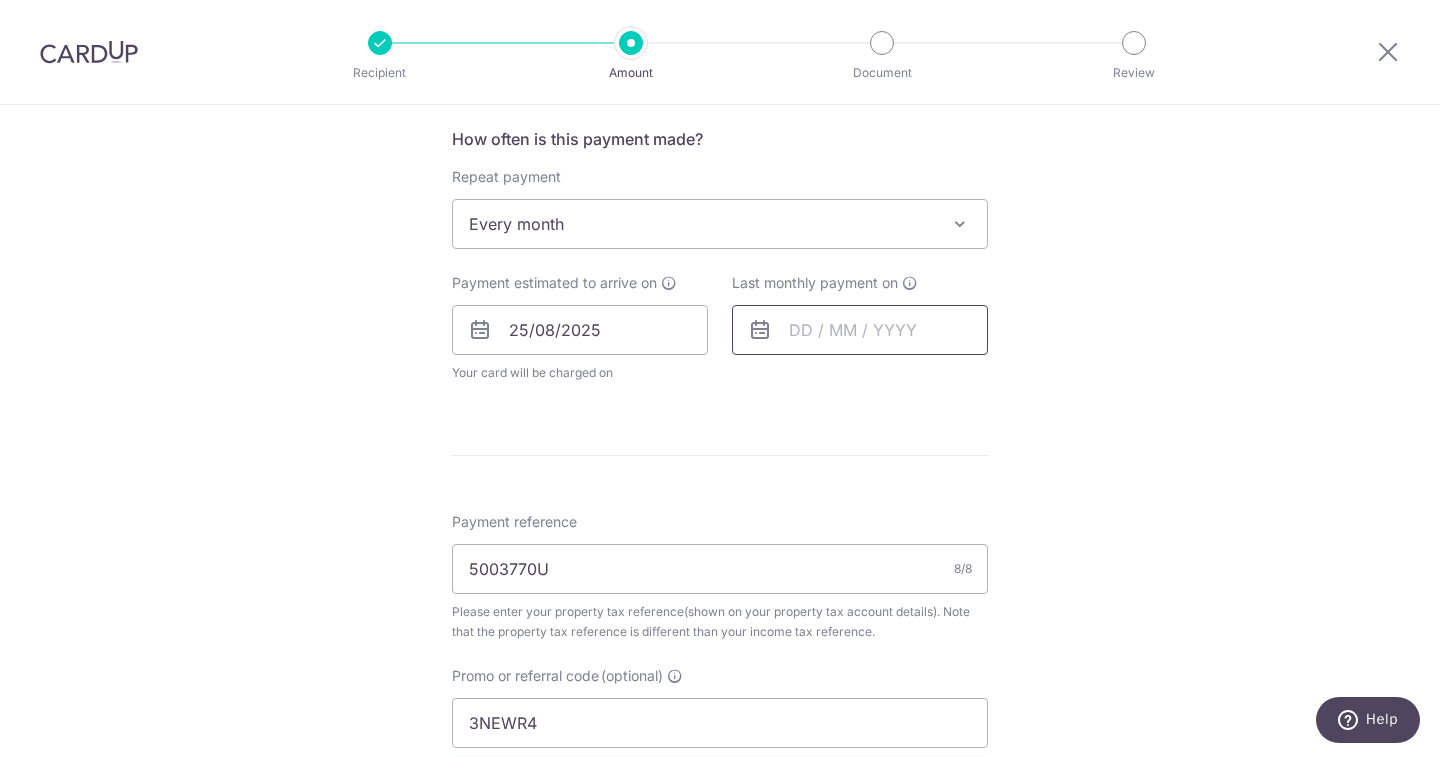 click at bounding box center (860, 330) 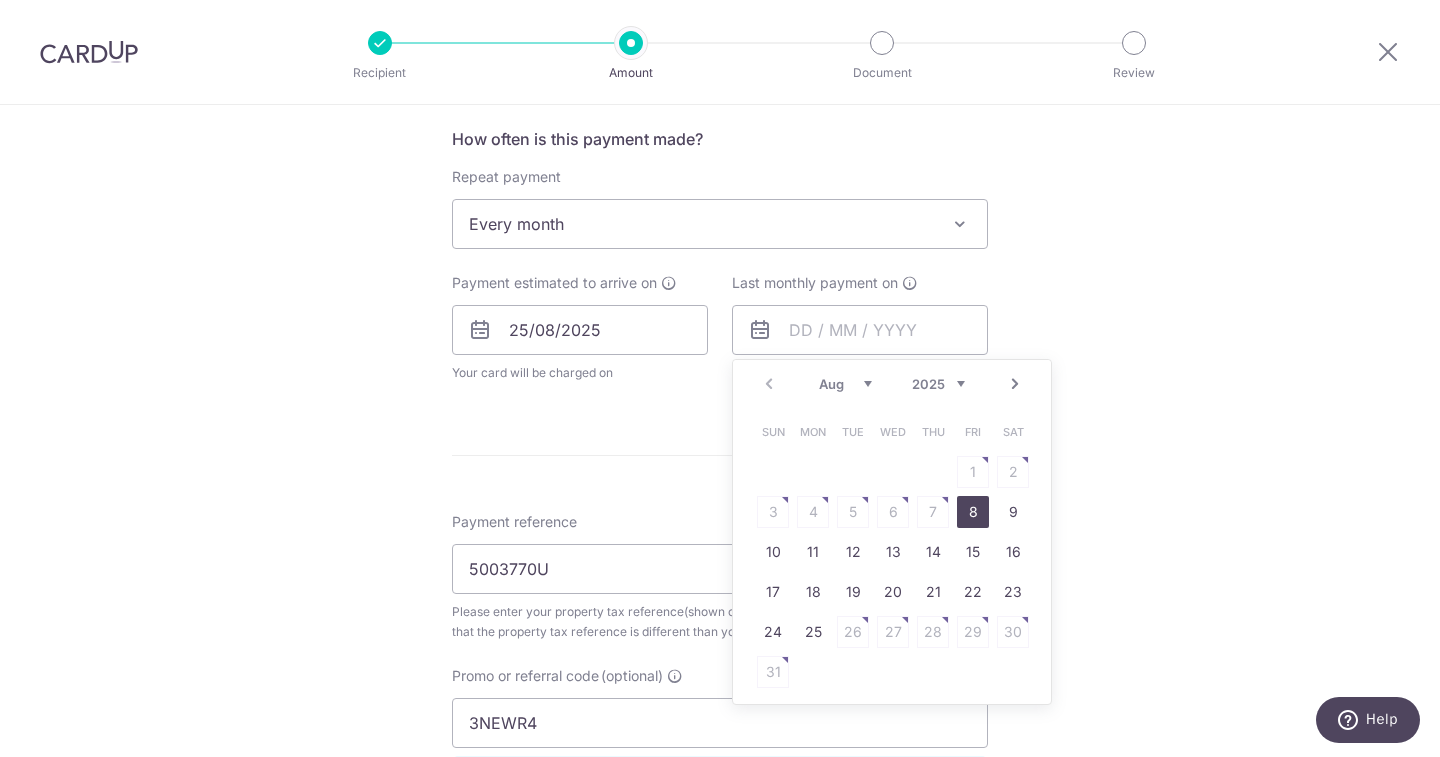 click on "Next" at bounding box center (1015, 384) 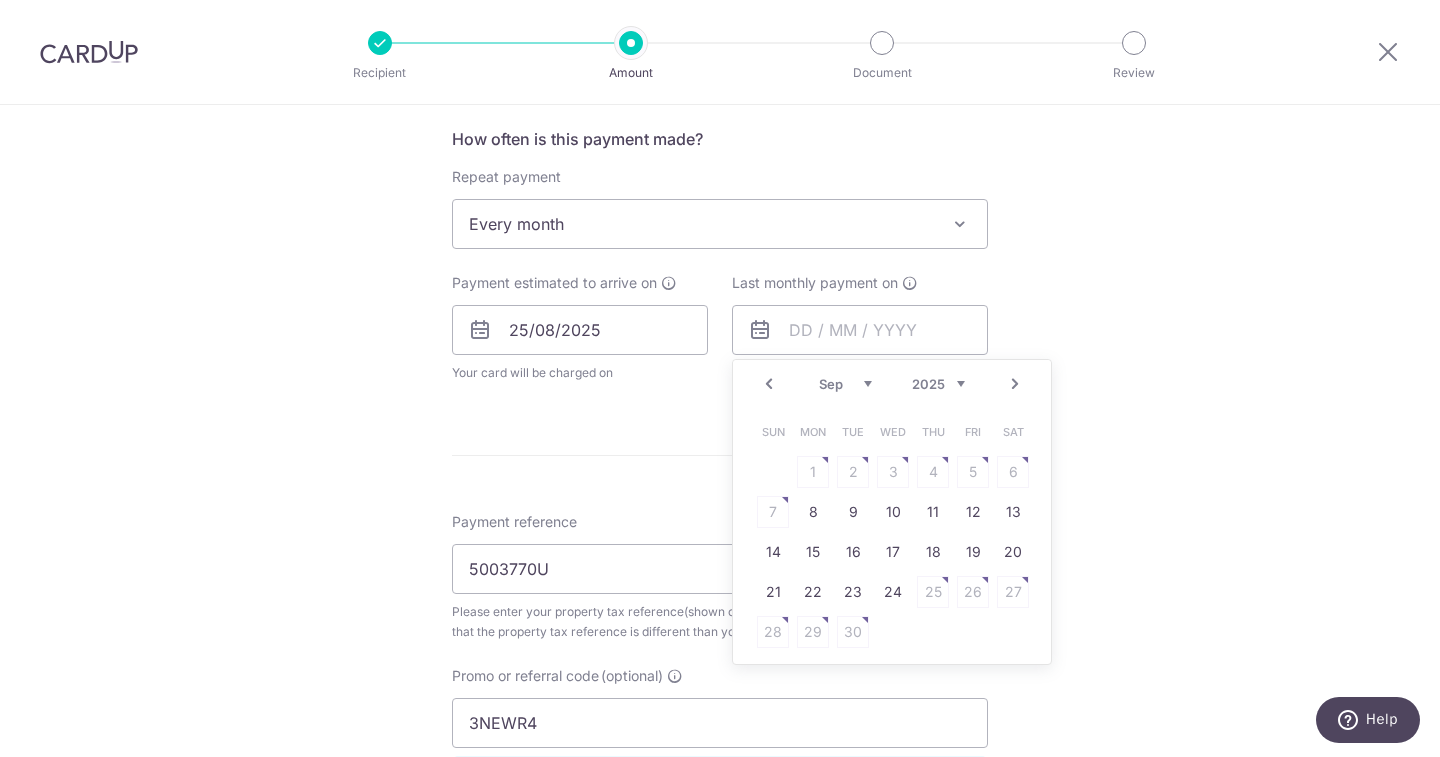 click on "Next" at bounding box center [1015, 384] 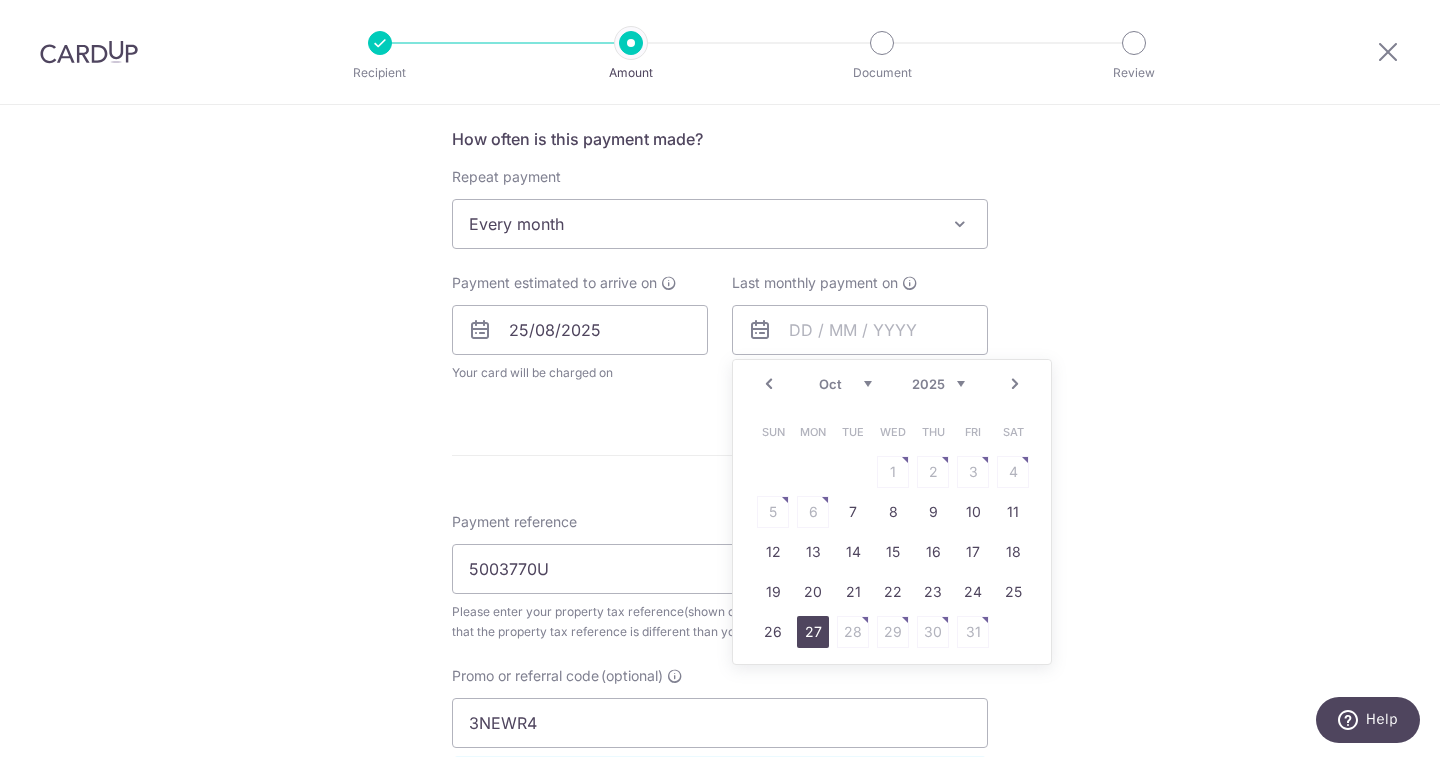 click on "27" at bounding box center [813, 632] 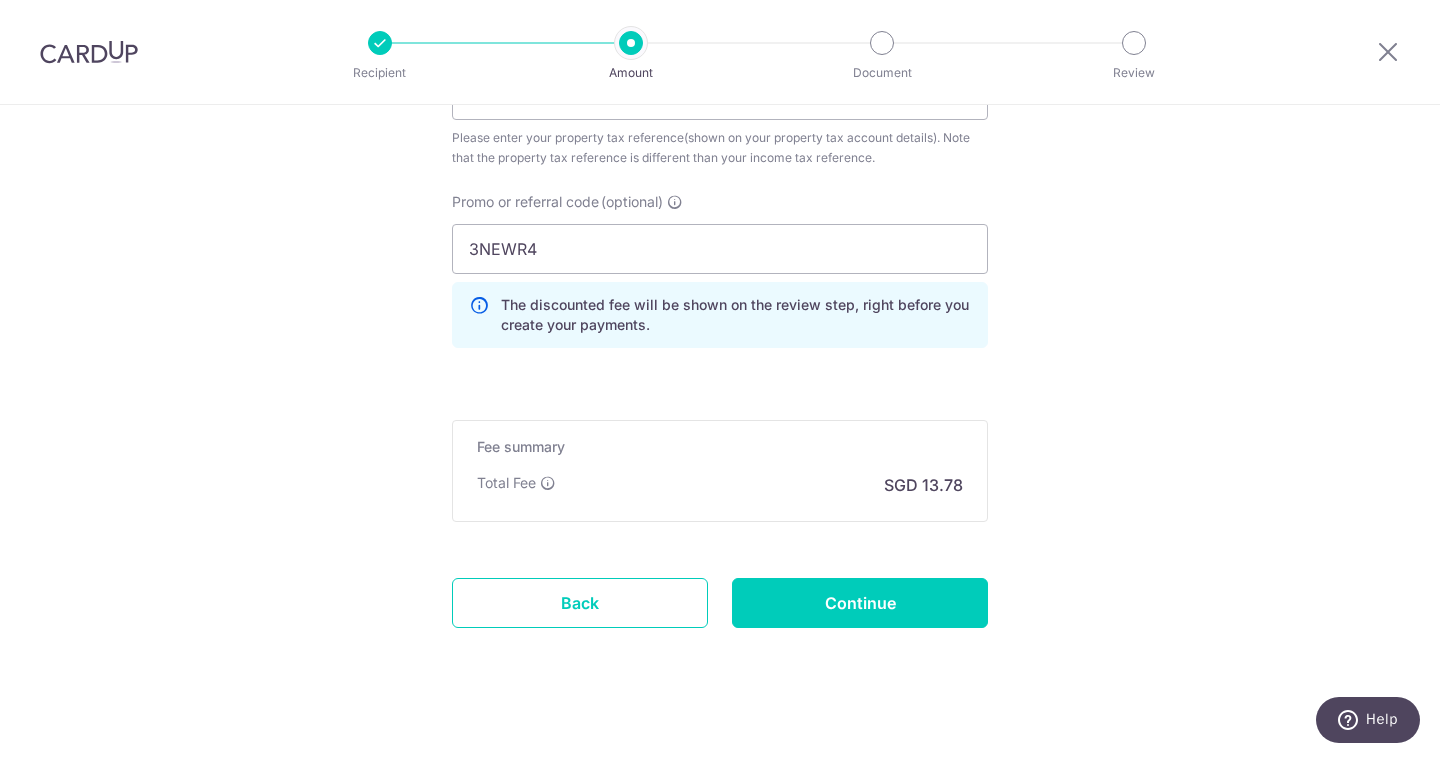 scroll, scrollTop: 1377, scrollLeft: 0, axis: vertical 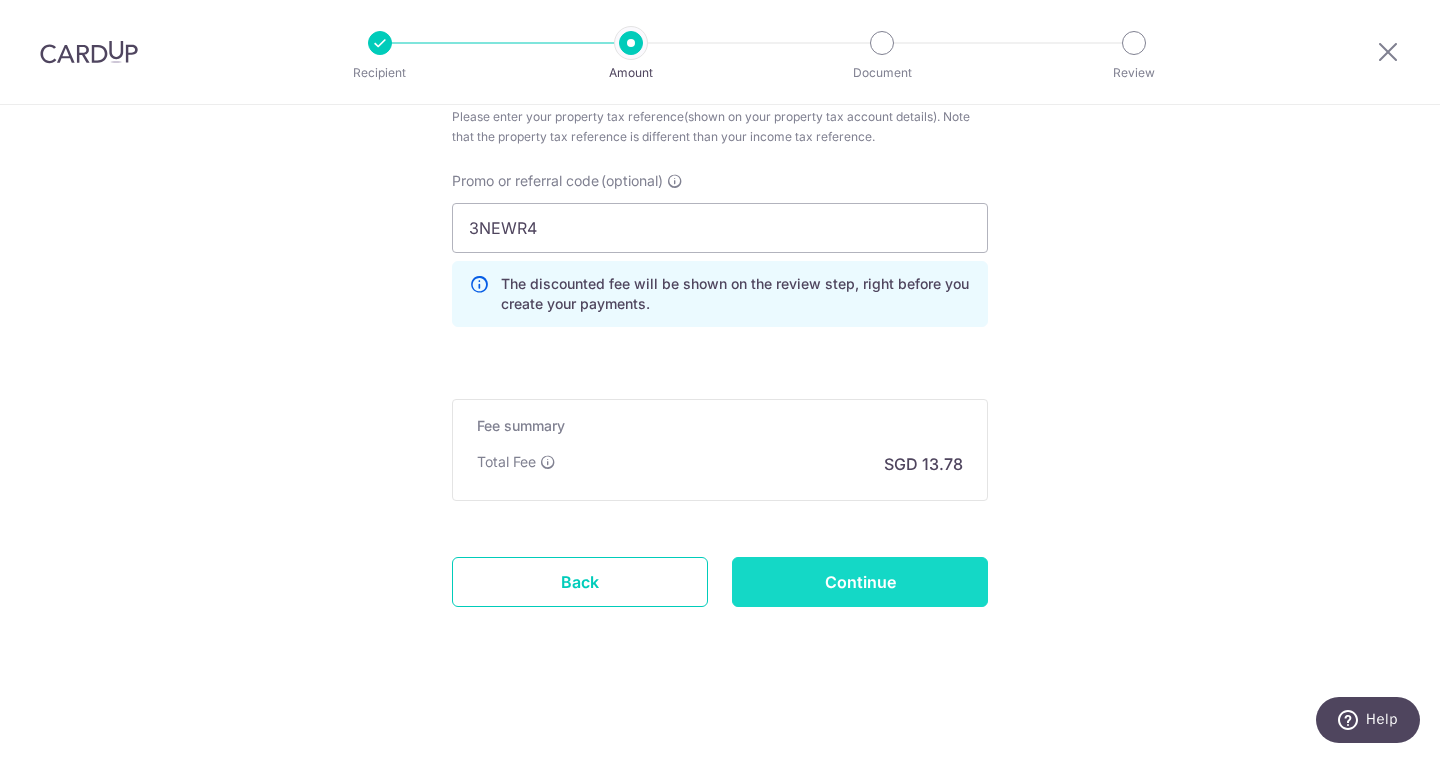click on "Continue" at bounding box center (860, 582) 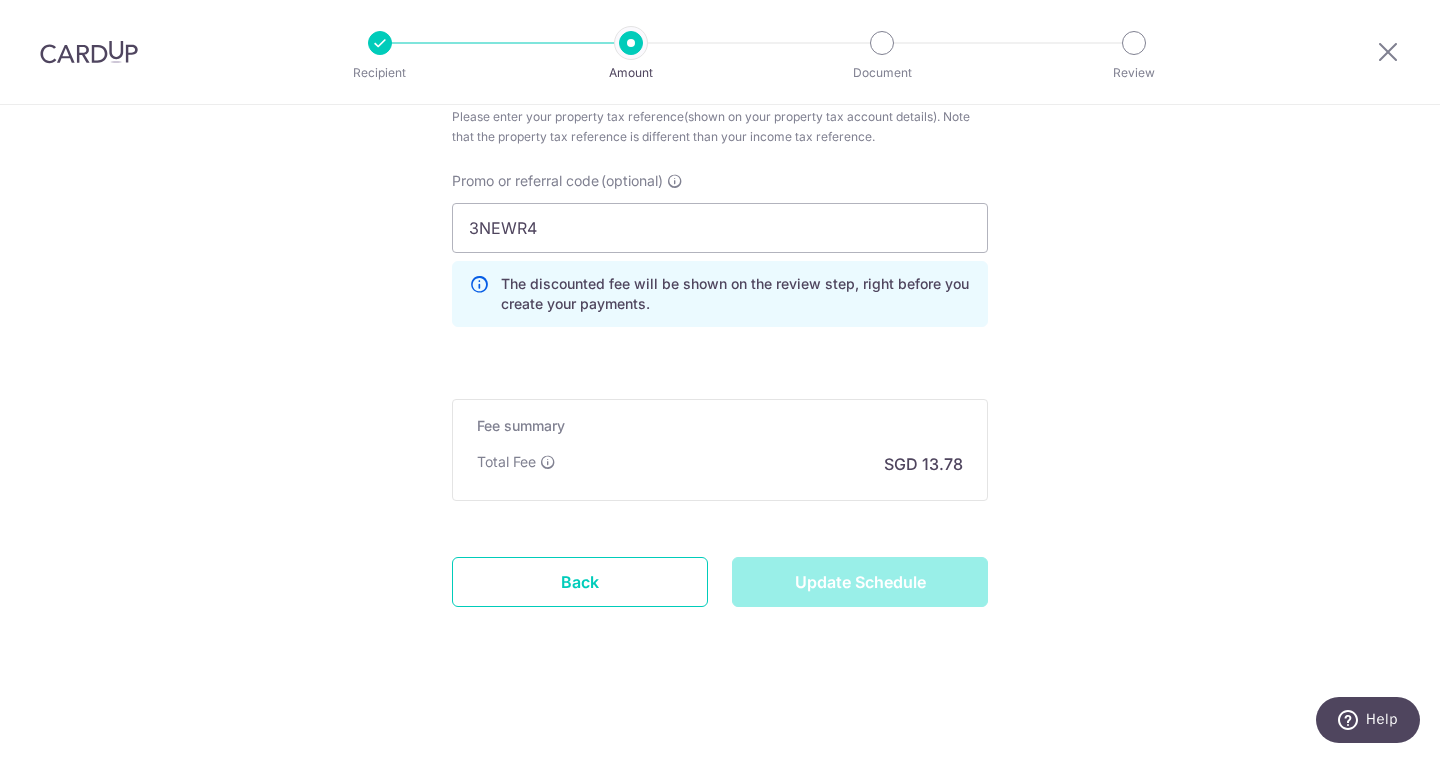 type on "Update Schedule" 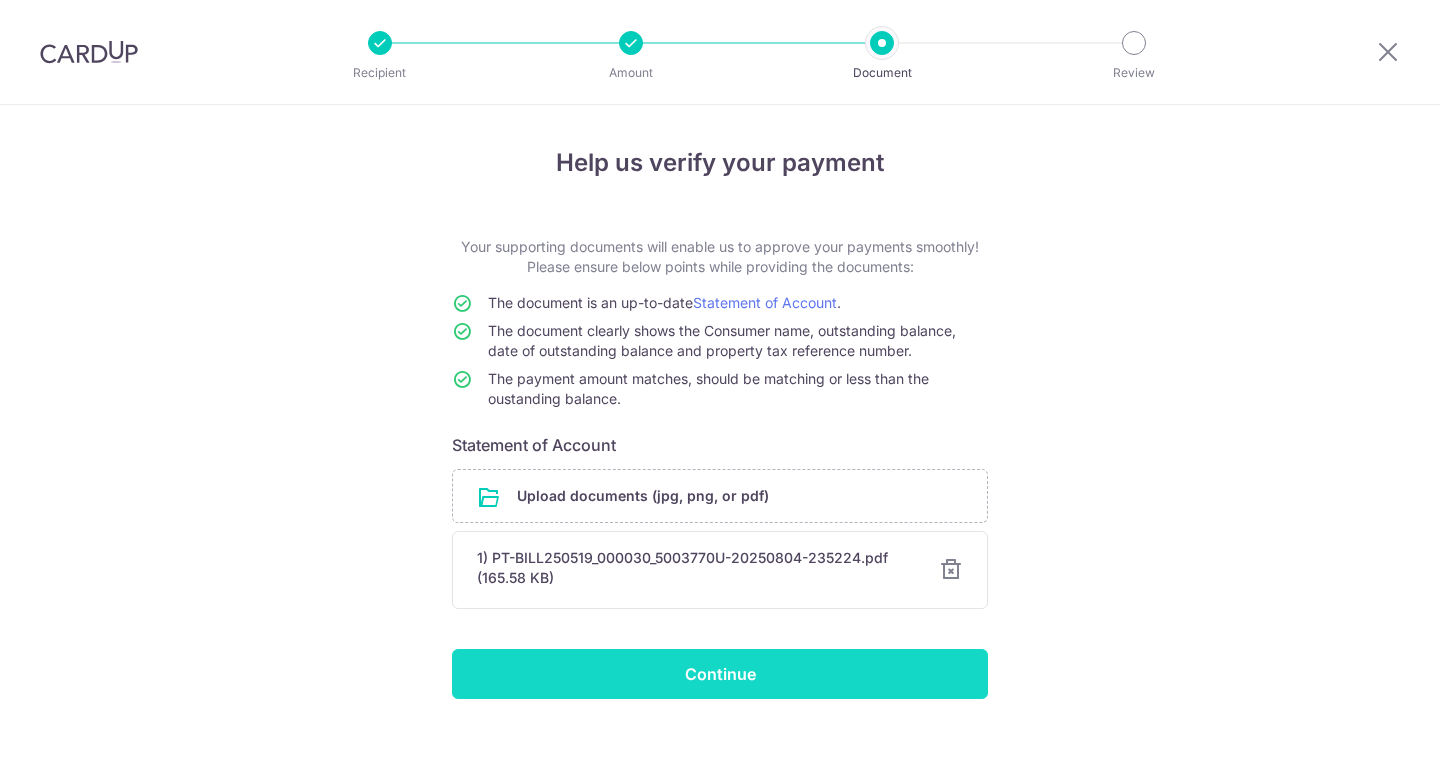 scroll, scrollTop: 0, scrollLeft: 0, axis: both 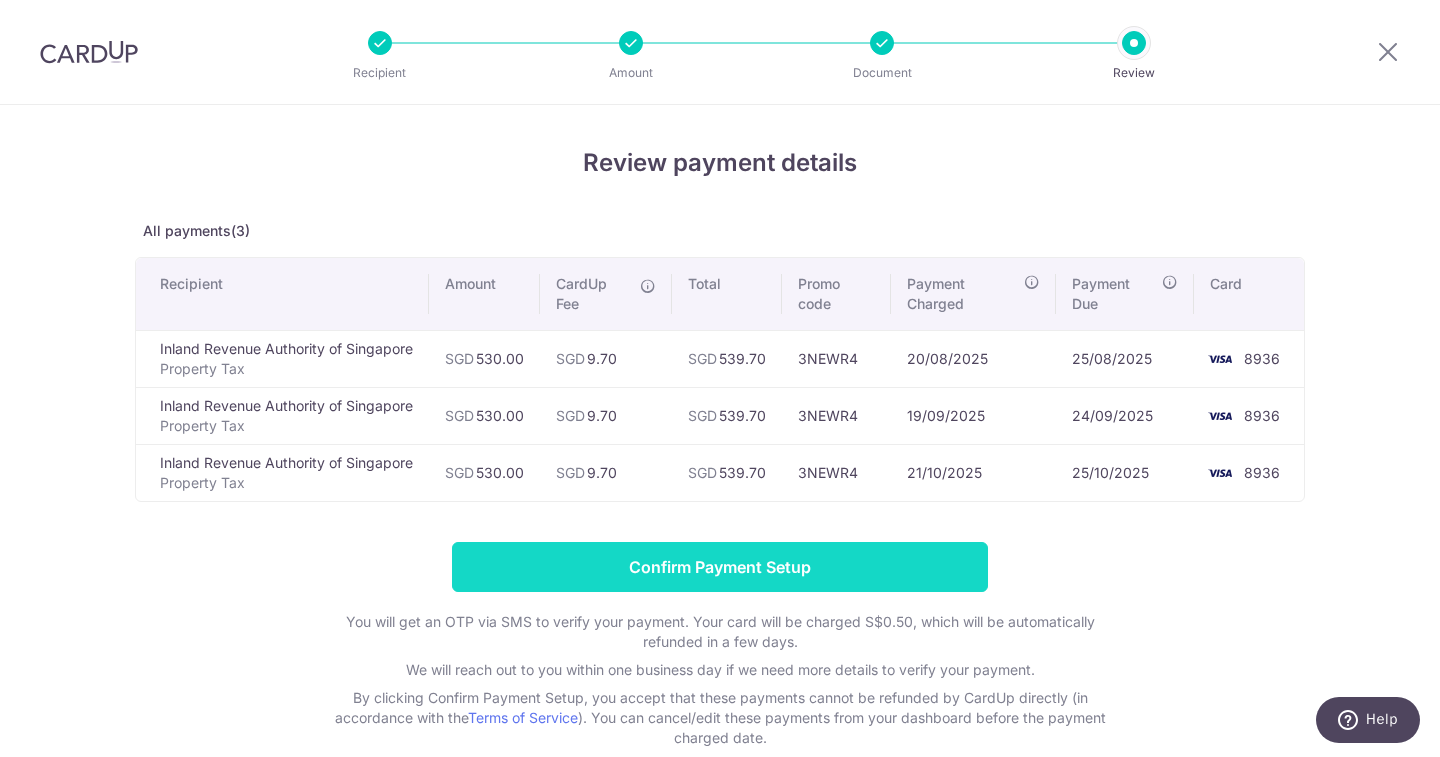 click on "Confirm Payment Setup" at bounding box center (720, 567) 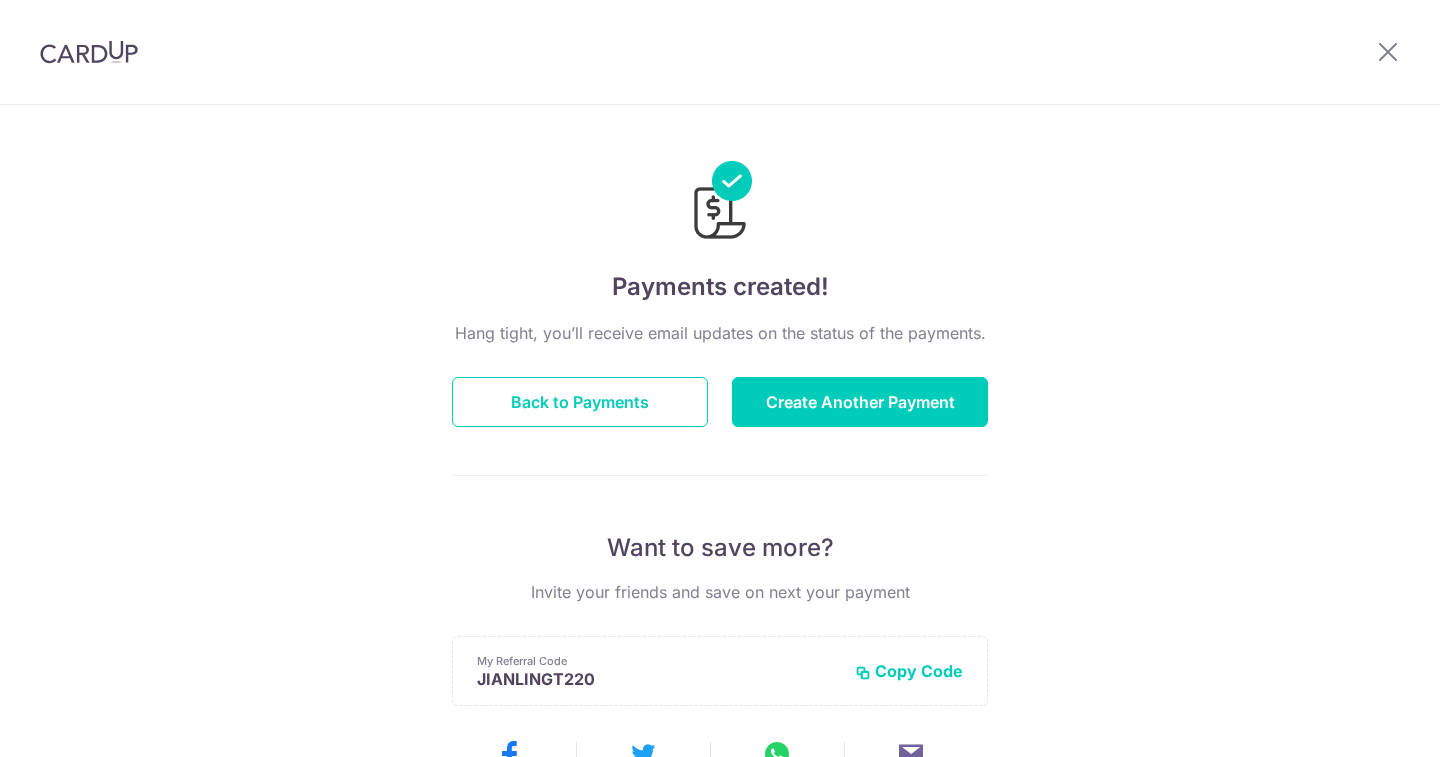 scroll, scrollTop: 0, scrollLeft: 0, axis: both 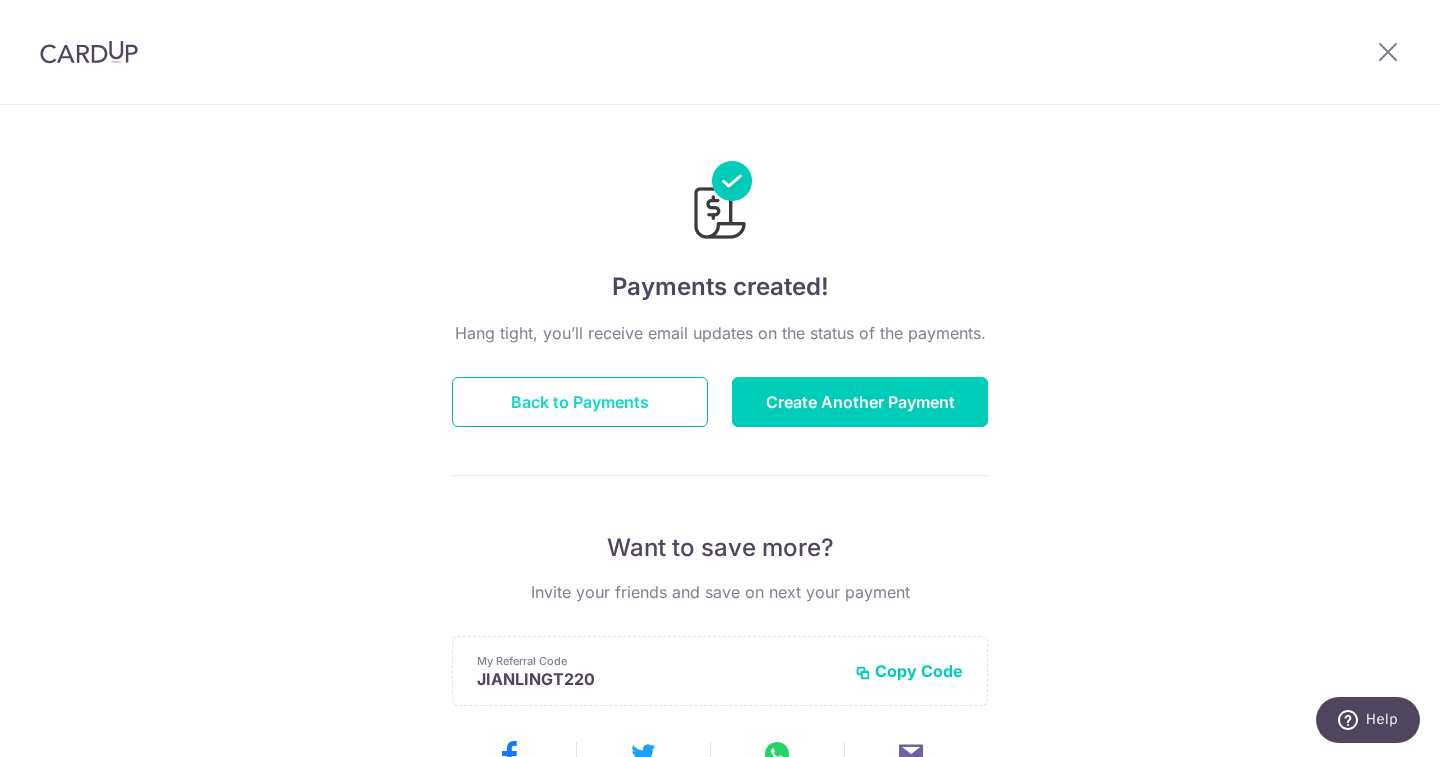 click on "Back to Payments" at bounding box center [580, 402] 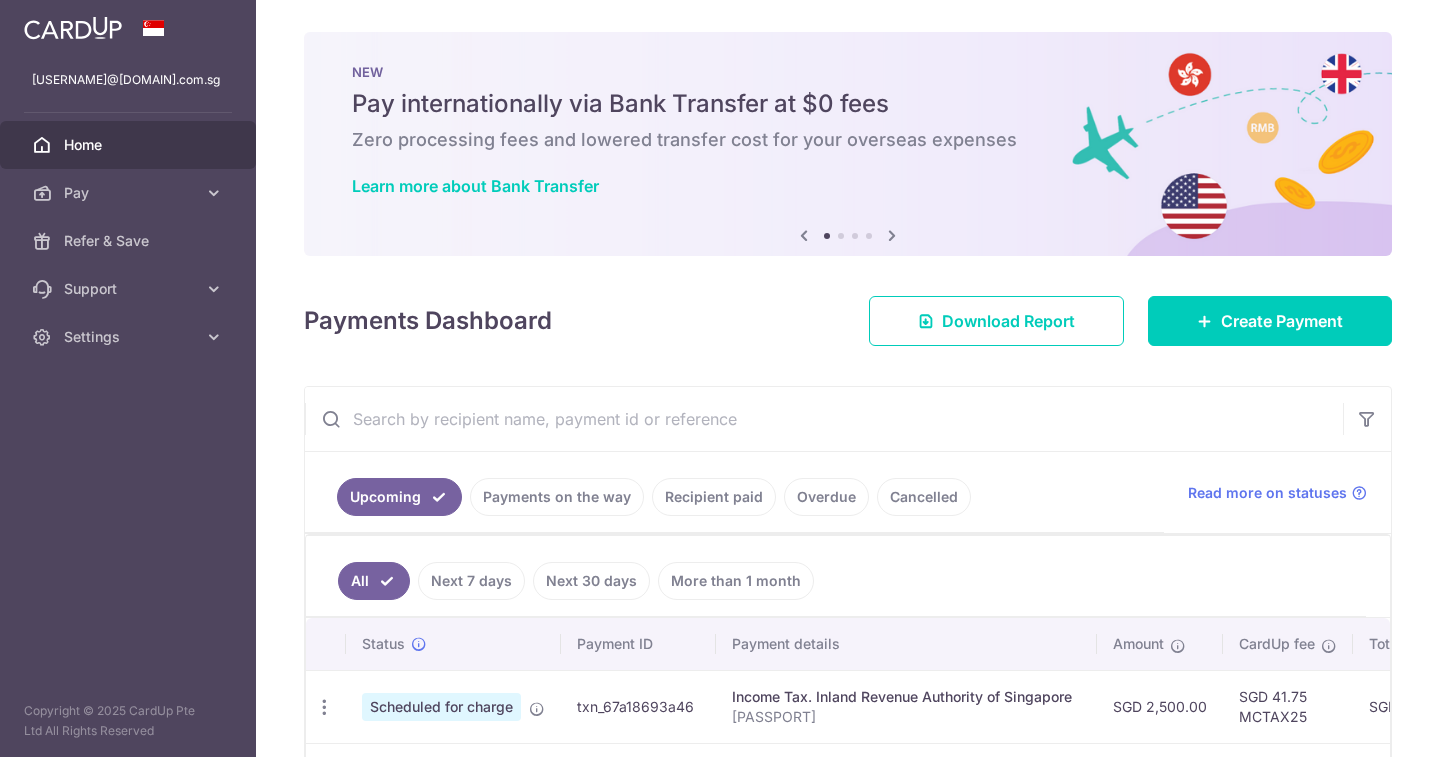 scroll, scrollTop: 0, scrollLeft: 0, axis: both 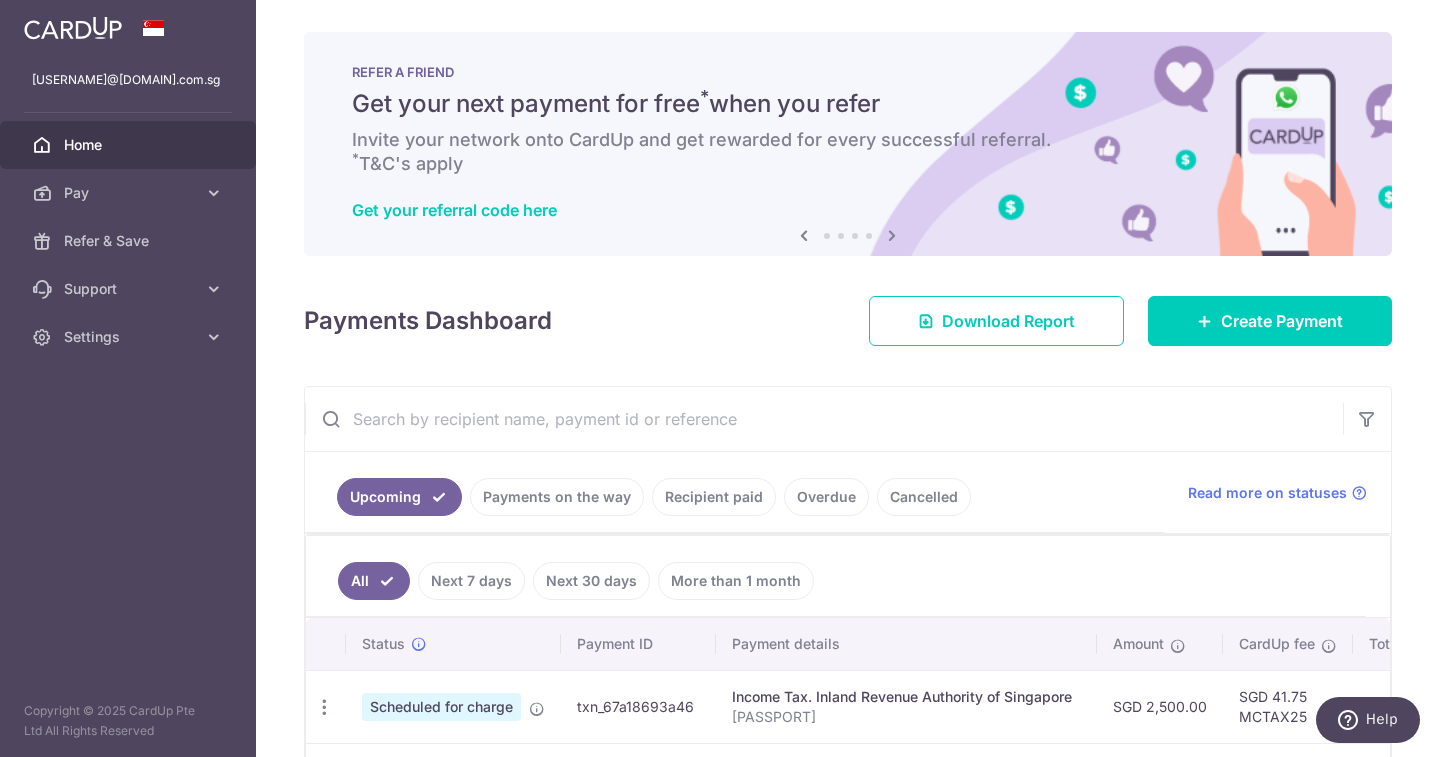 click on "Recipient paid" at bounding box center [714, 497] 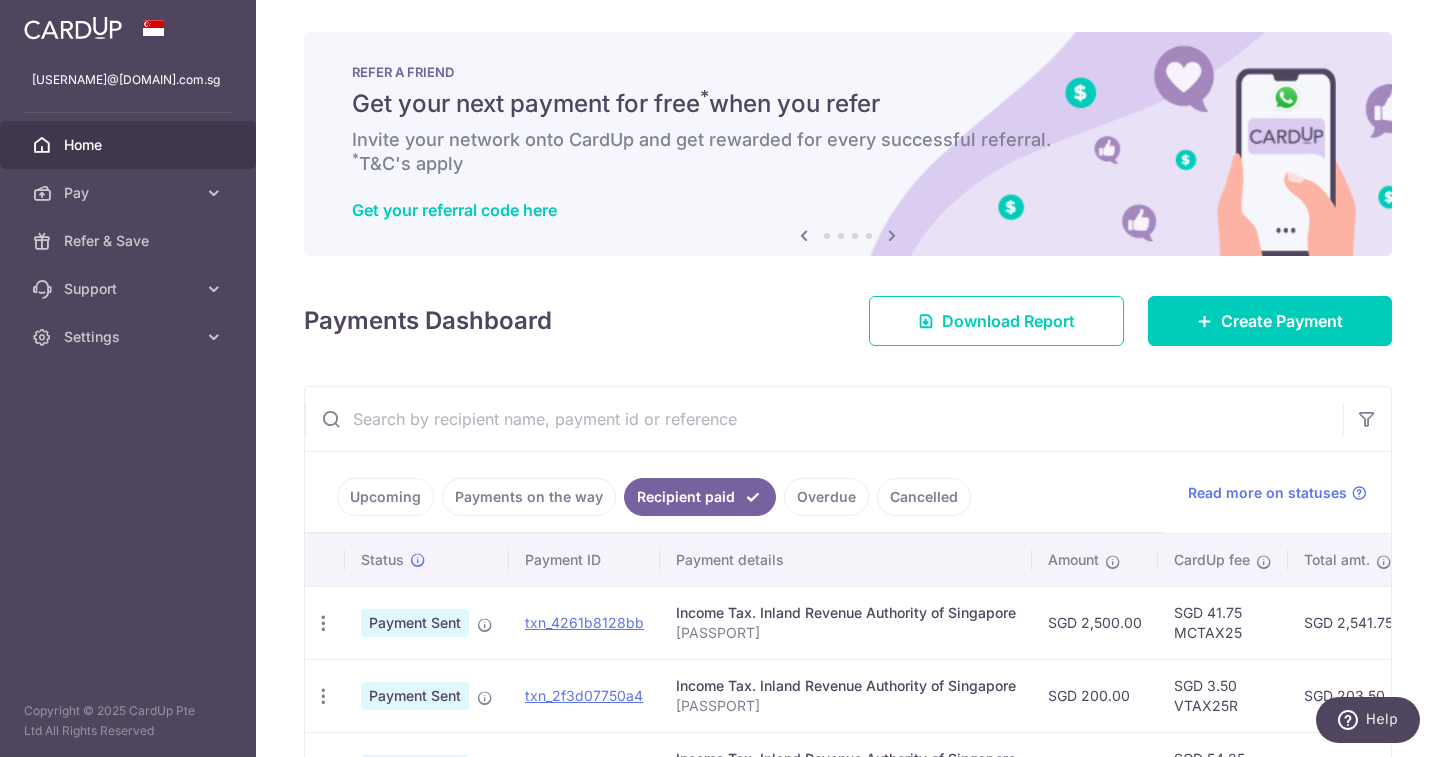 scroll, scrollTop: 200, scrollLeft: 0, axis: vertical 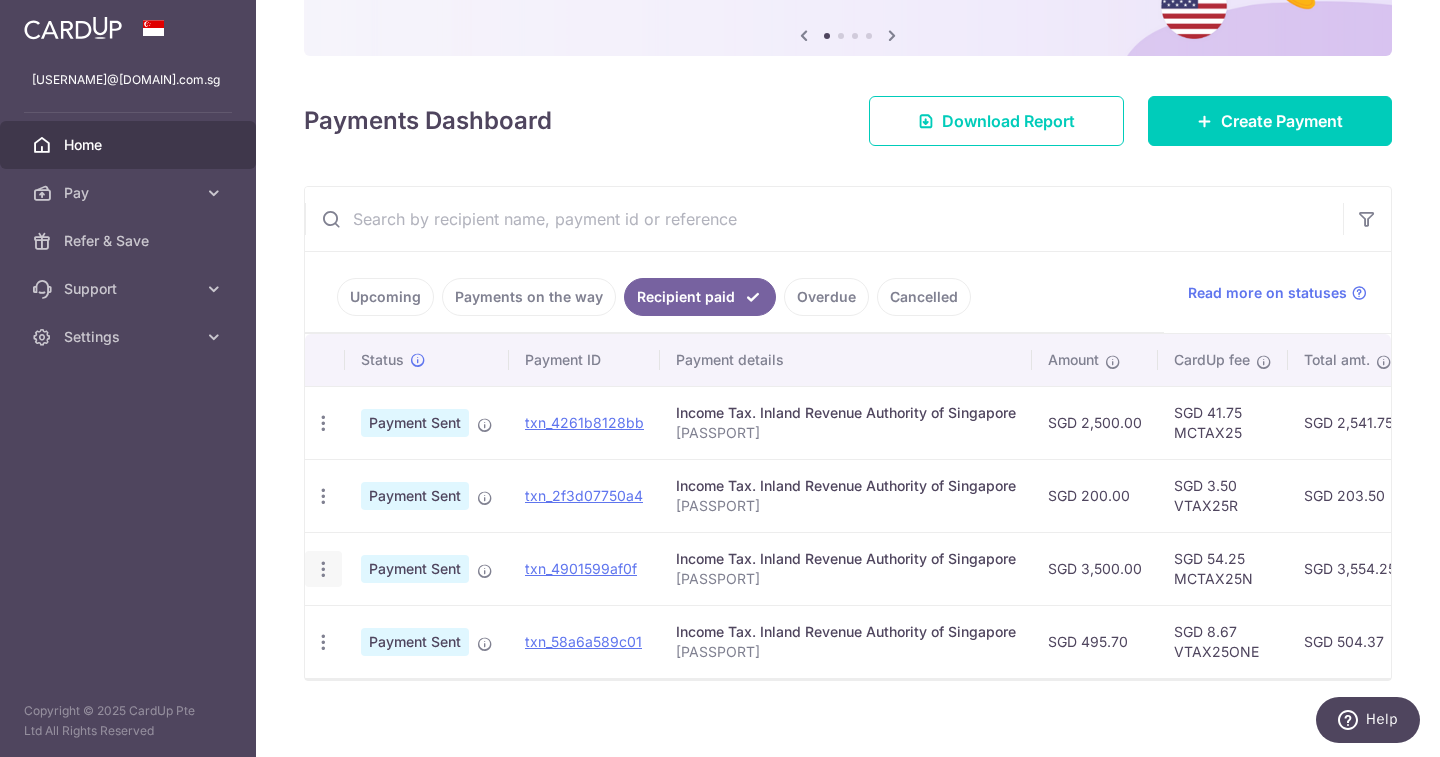 click at bounding box center (323, 423) 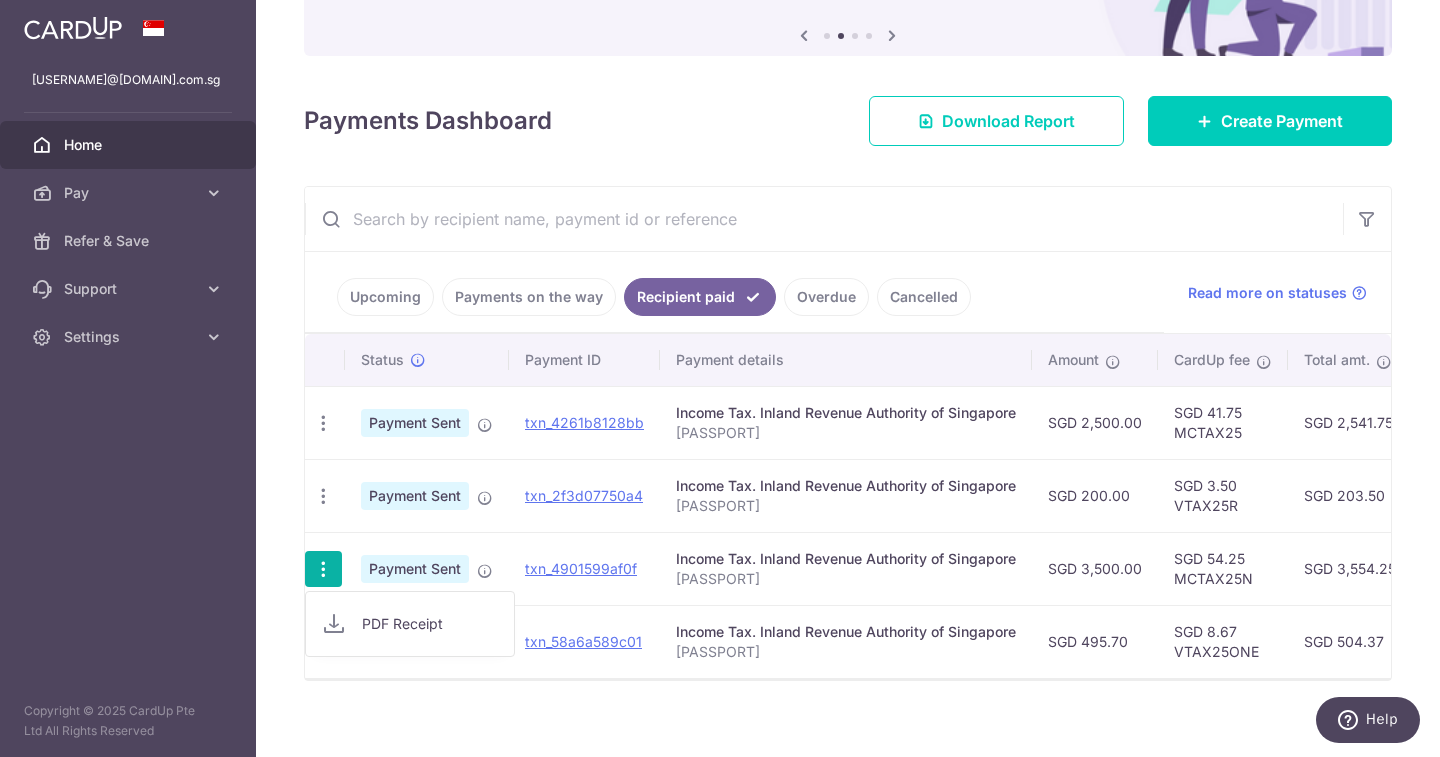 click on "txn_4901599af0f" at bounding box center (584, 568) 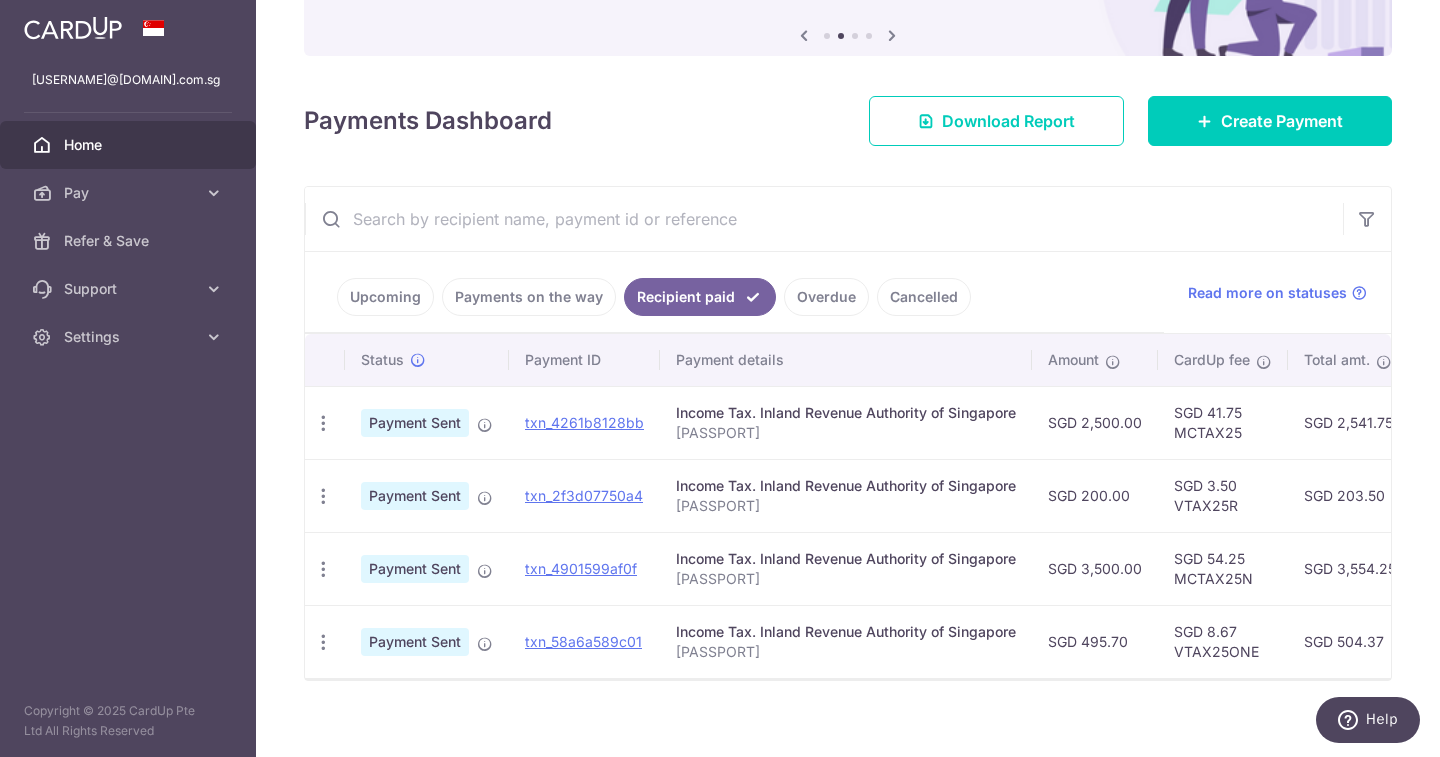 click on "Upcoming" at bounding box center (385, 297) 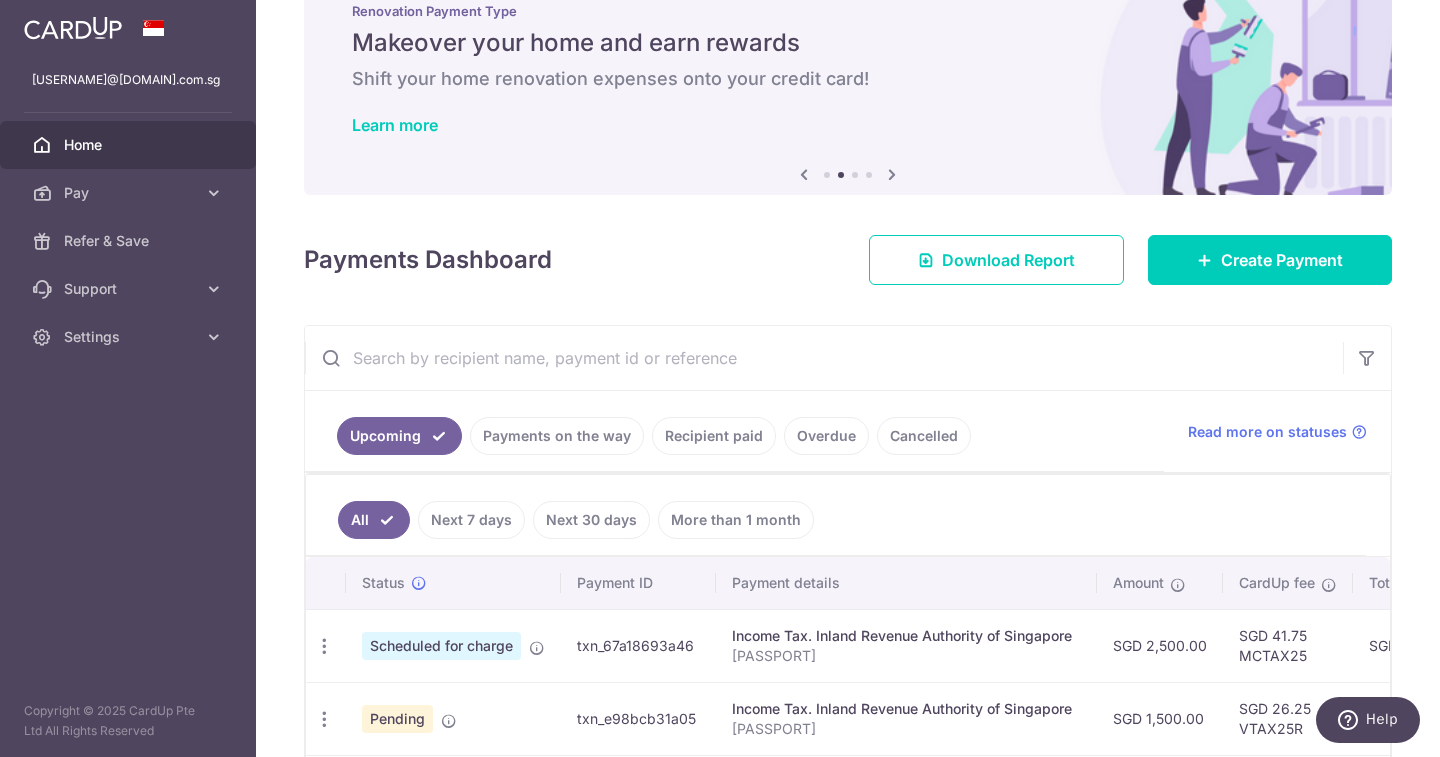 scroll, scrollTop: 200, scrollLeft: 0, axis: vertical 